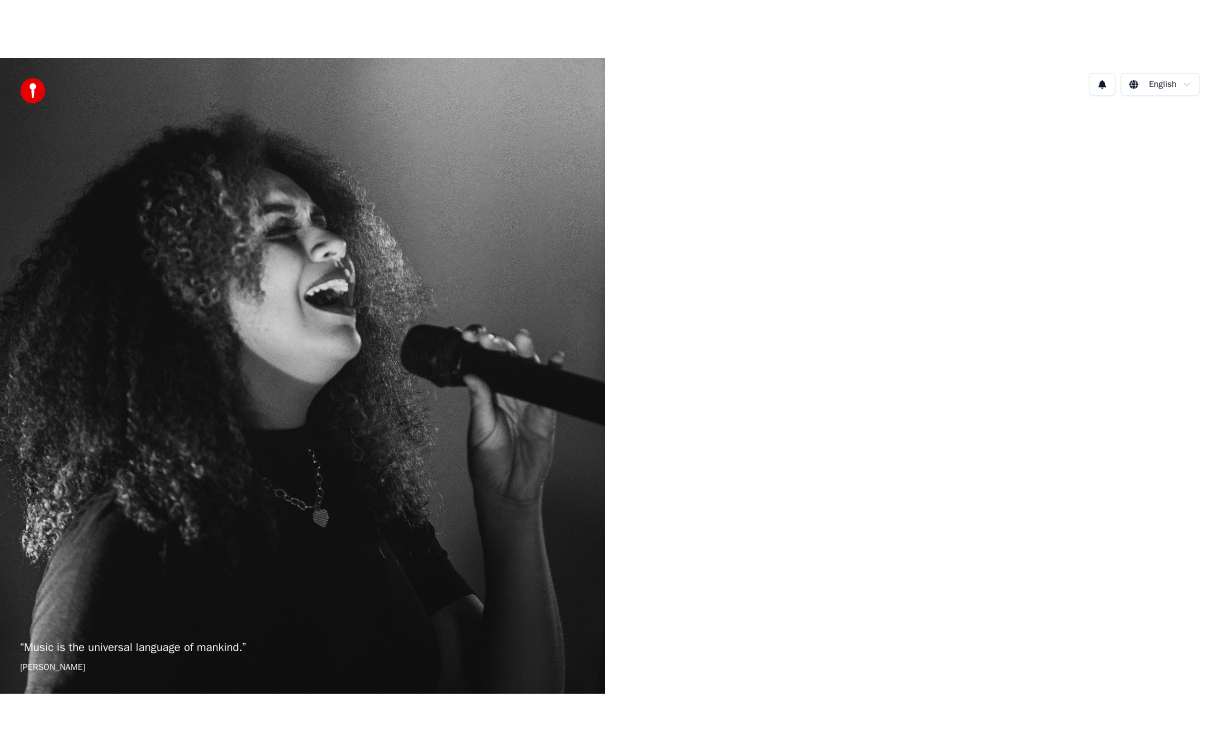 scroll, scrollTop: 0, scrollLeft: 0, axis: both 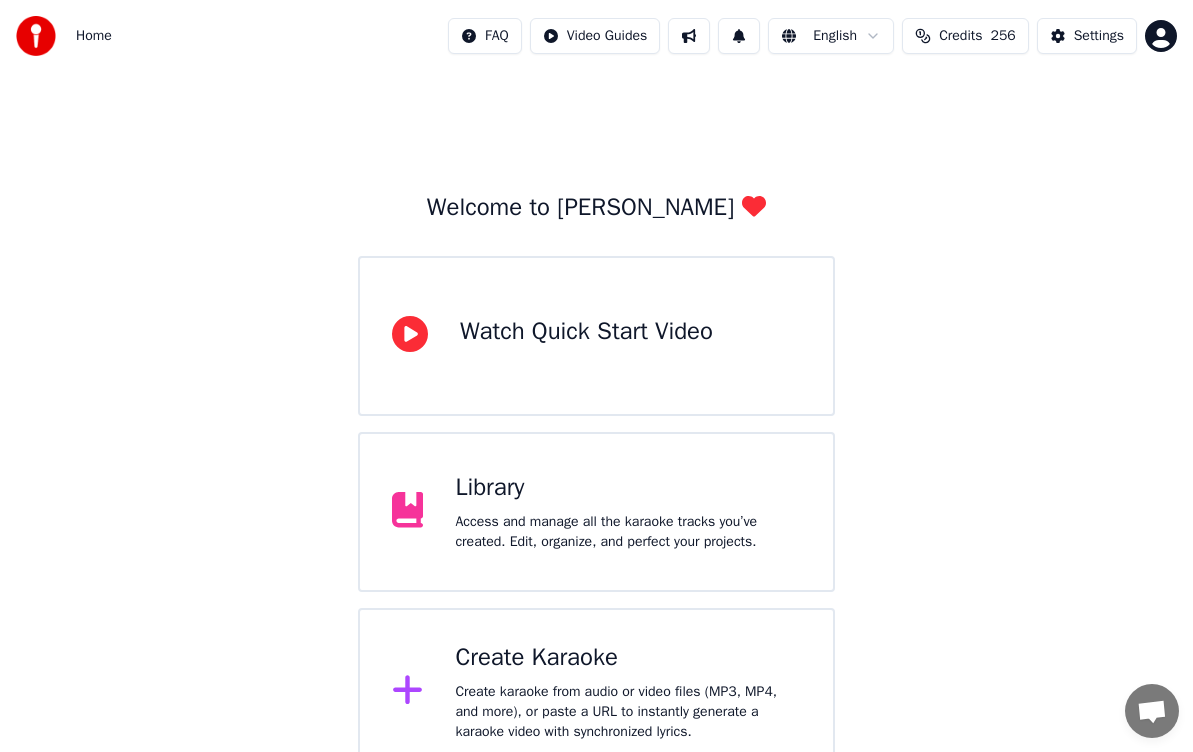 click on "Create Karaoke" at bounding box center (628, 658) 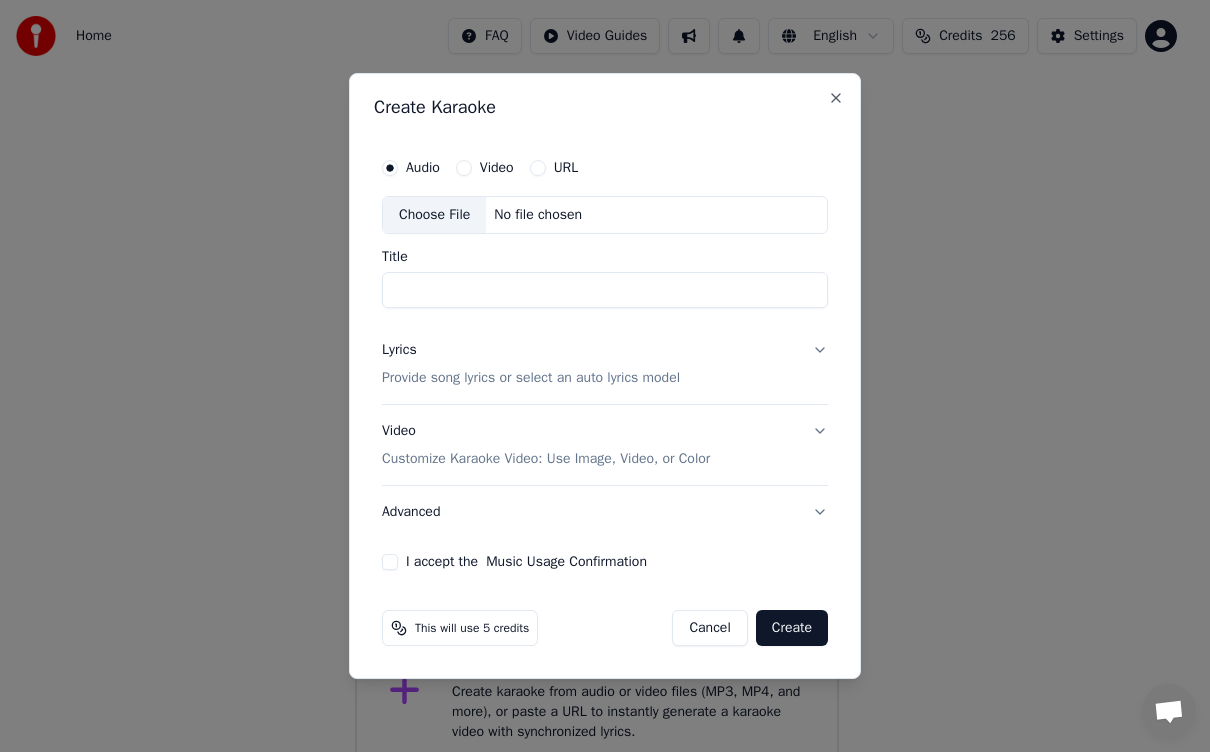 click on "Choose File" at bounding box center [434, 215] 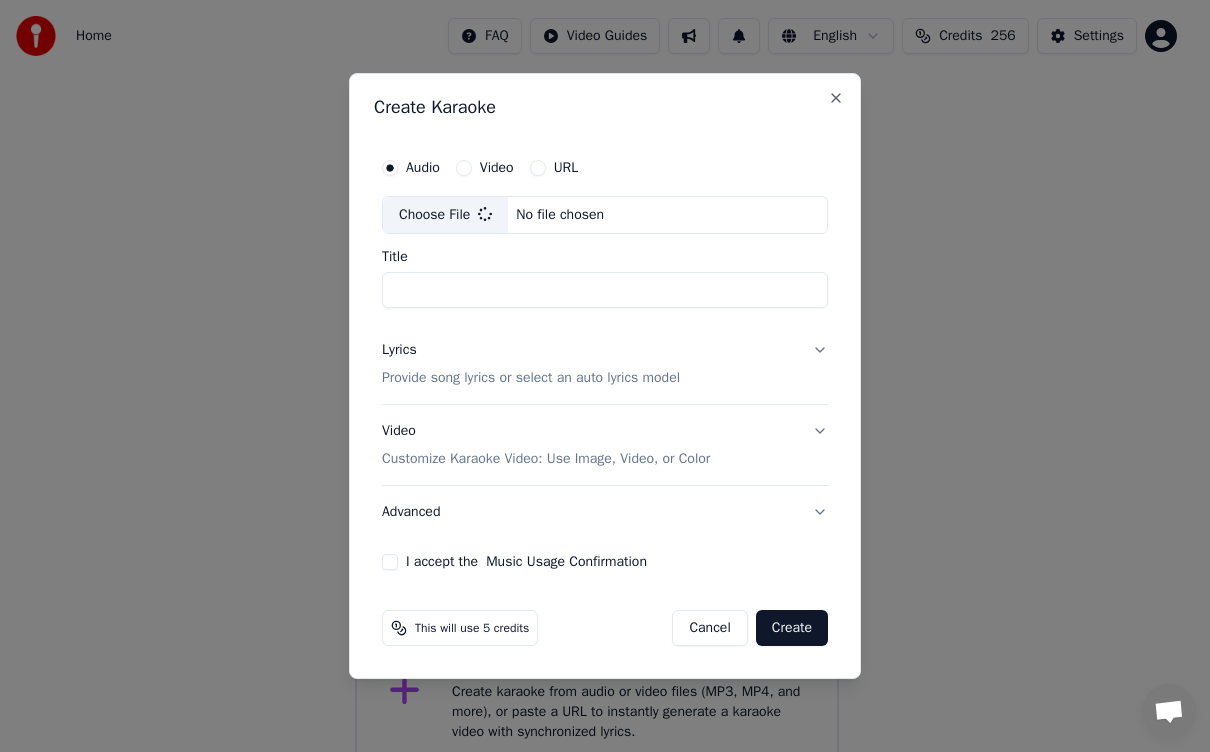 type on "**********" 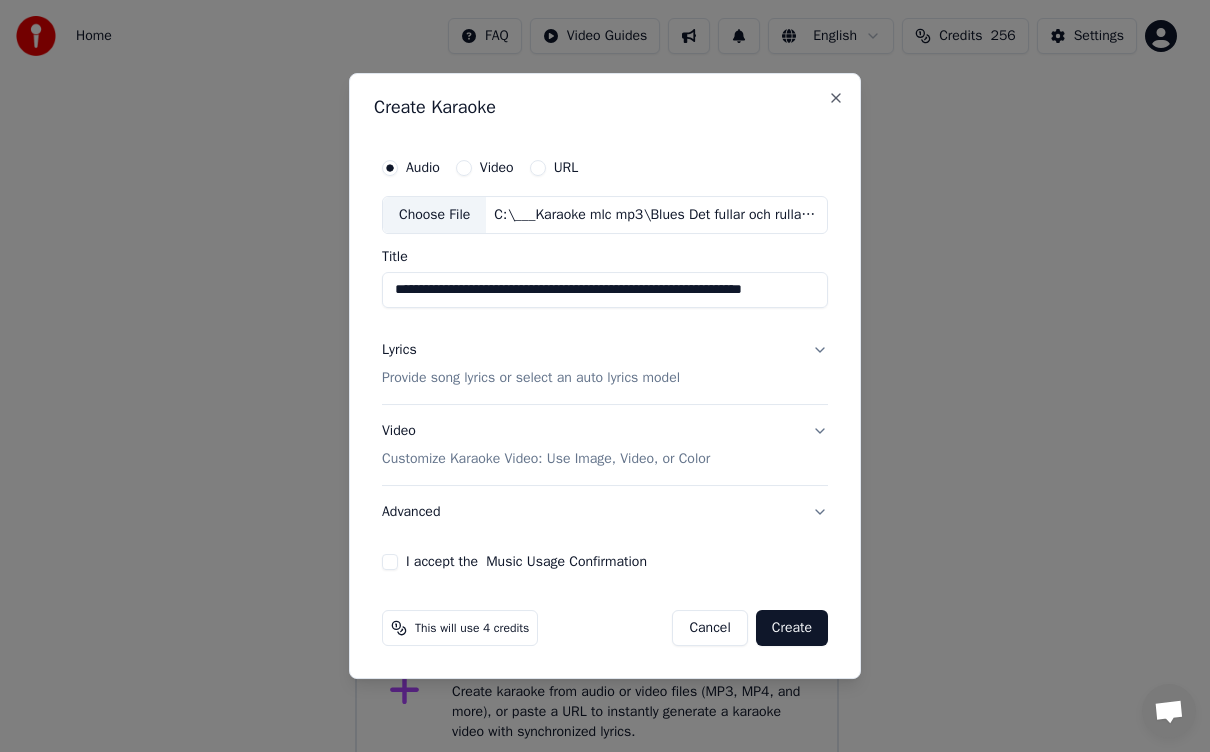 click on "Provide song lyrics or select an auto lyrics model" at bounding box center (531, 378) 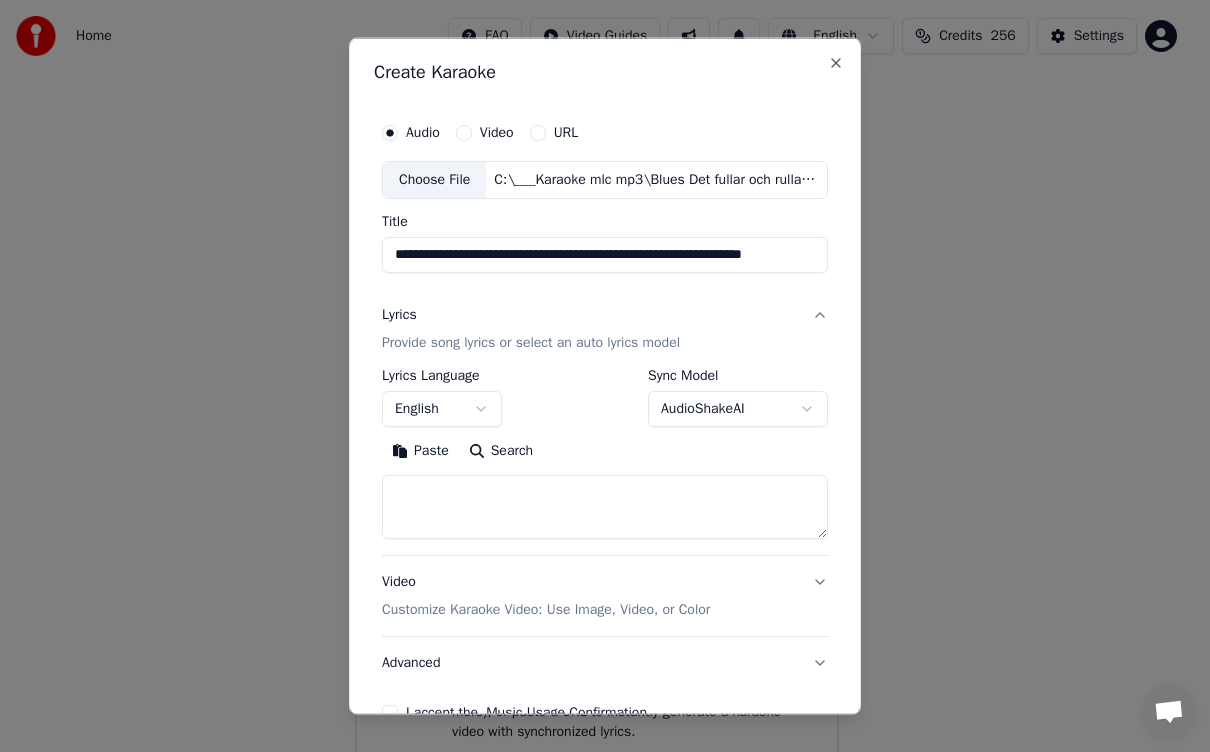 click on "English" at bounding box center [442, 409] 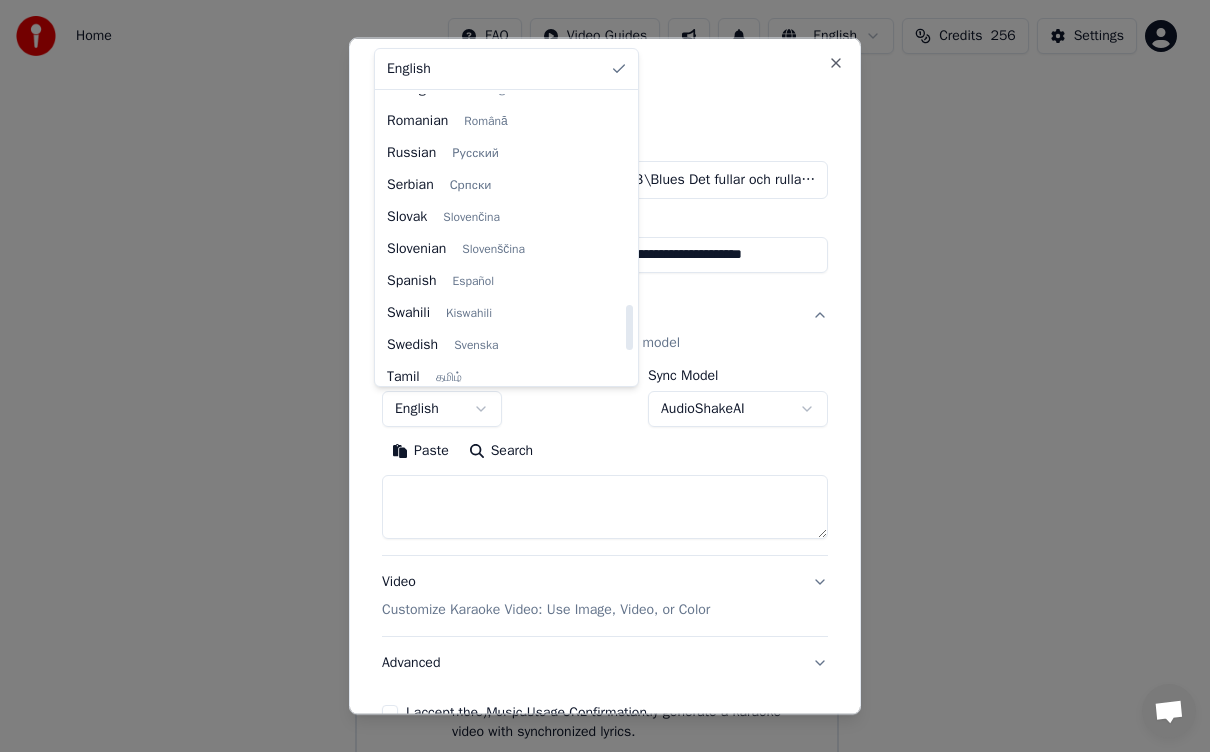 scroll, scrollTop: 1338, scrollLeft: 0, axis: vertical 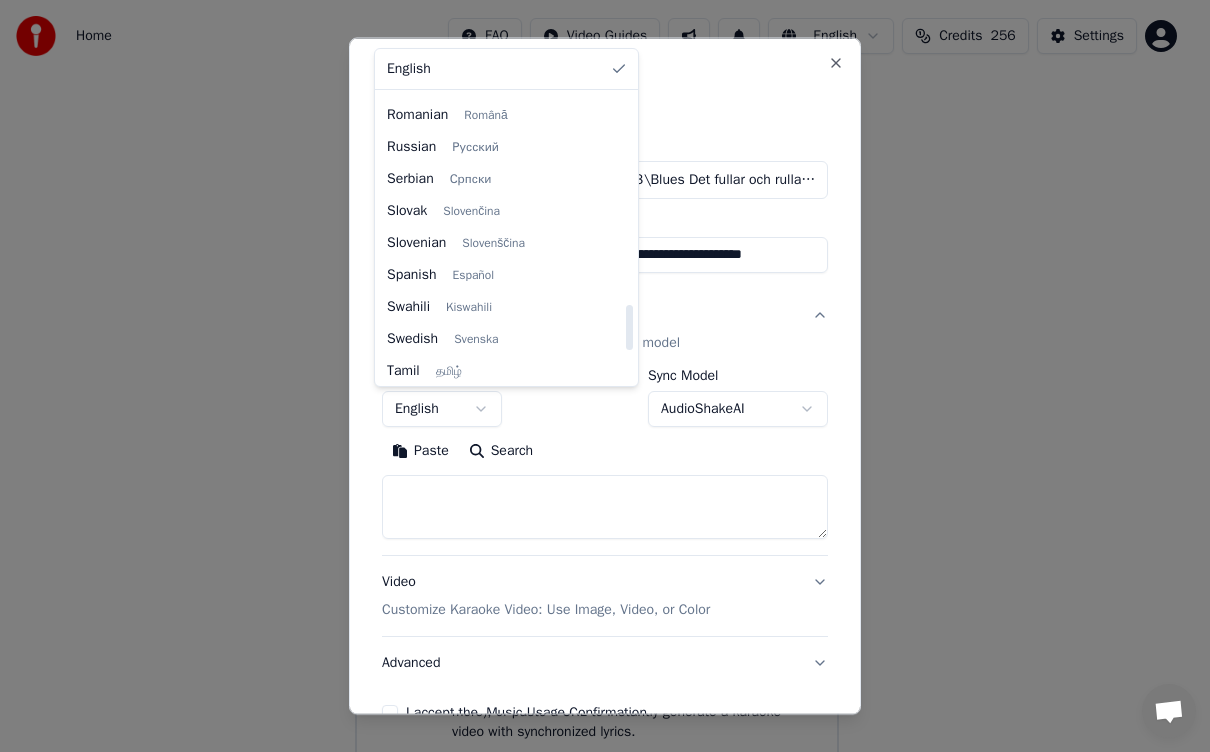 drag, startPoint x: 594, startPoint y: 120, endPoint x: 611, endPoint y: 330, distance: 210.68697 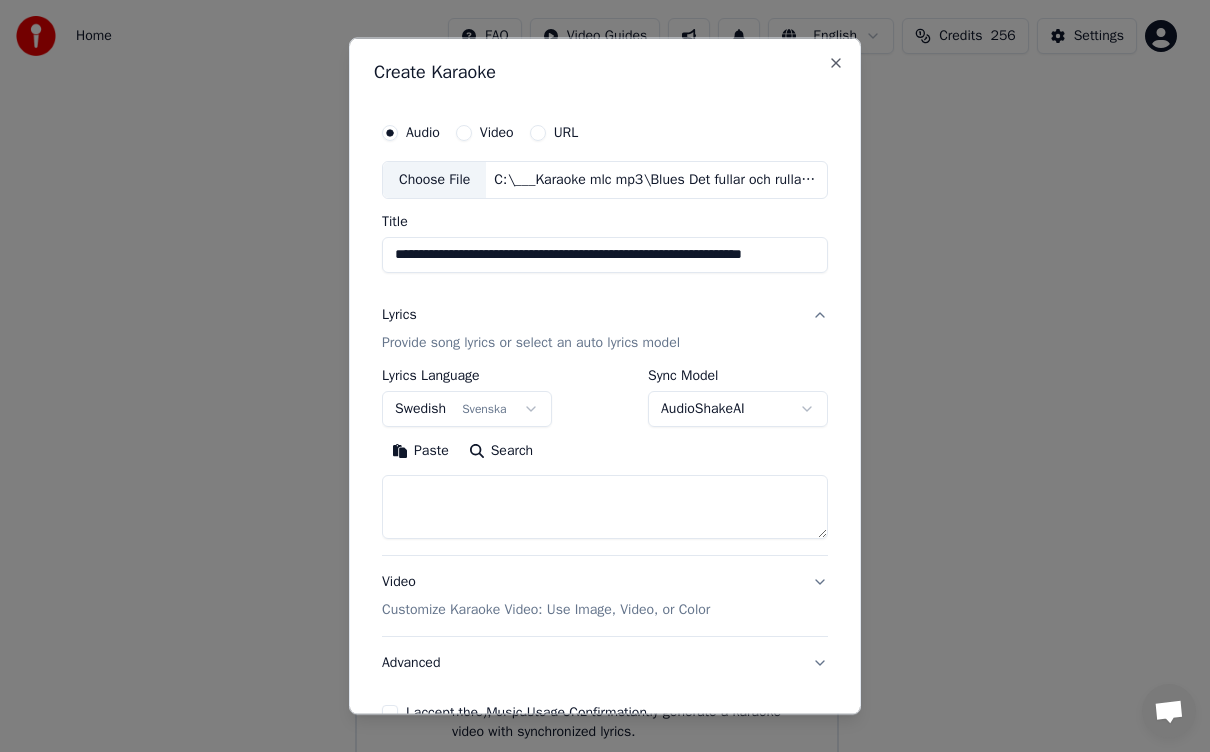 click on "**********" at bounding box center (605, 255) 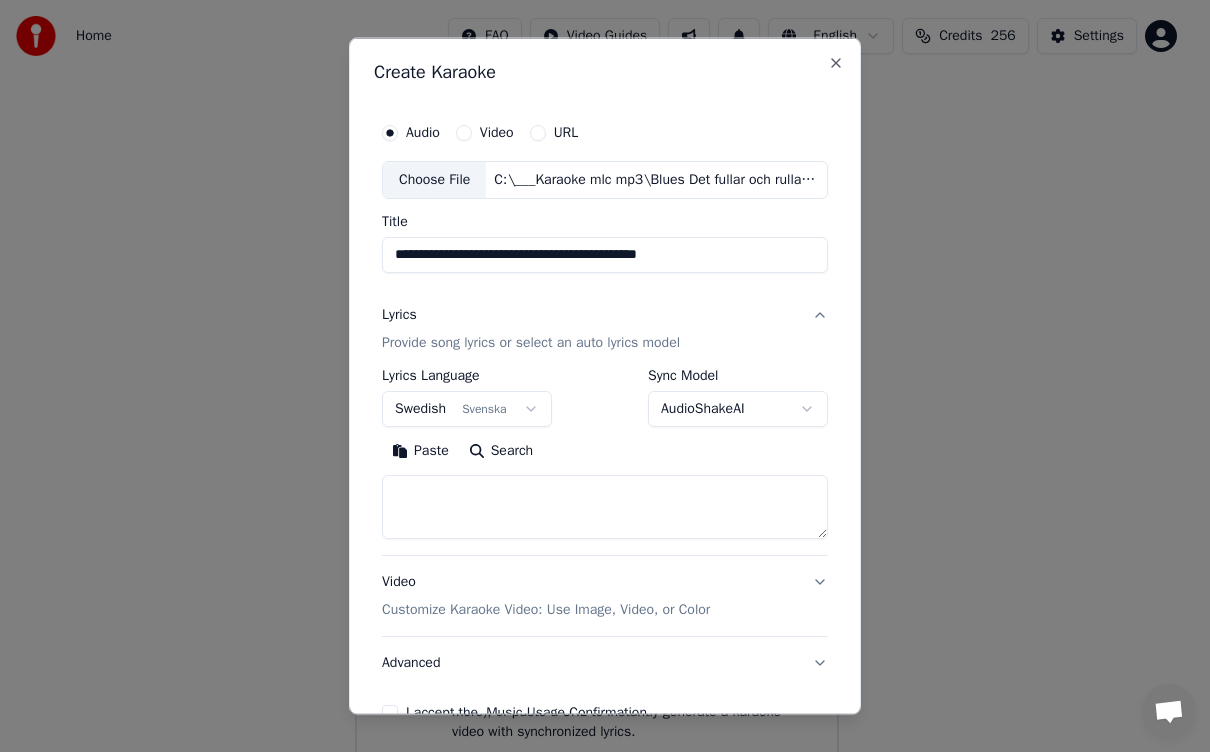 type on "**********" 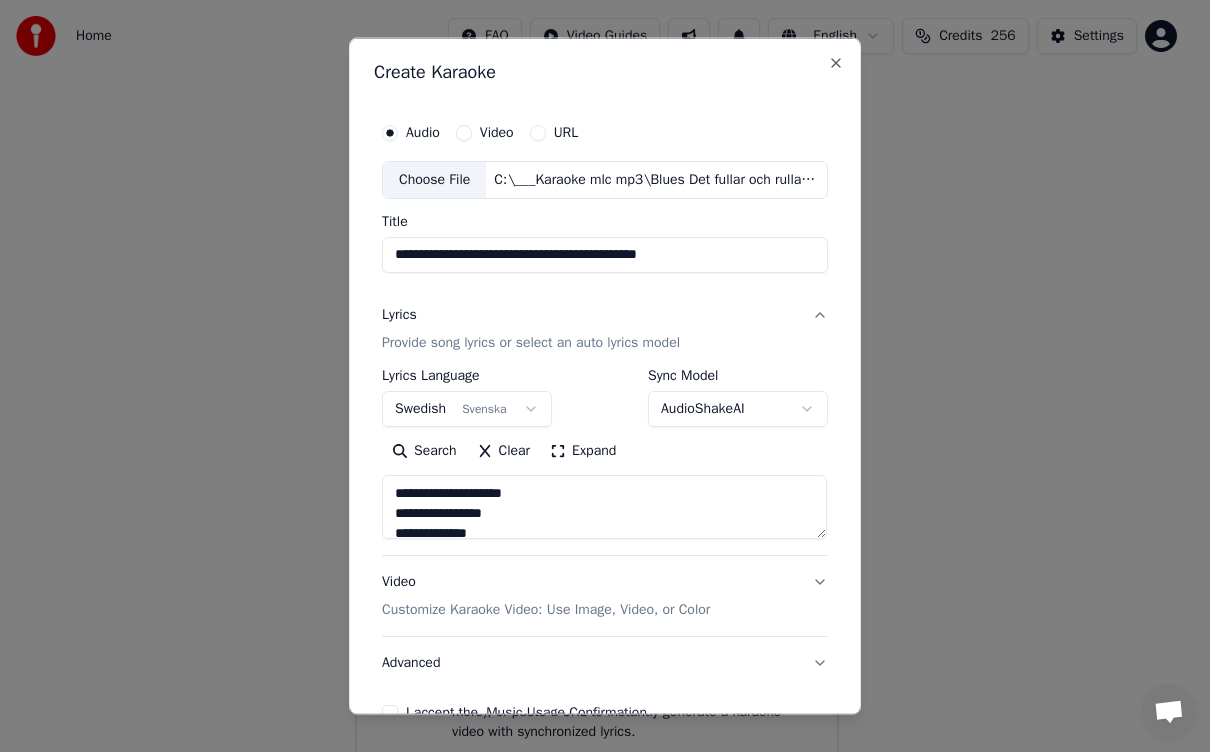scroll, scrollTop: 924, scrollLeft: 0, axis: vertical 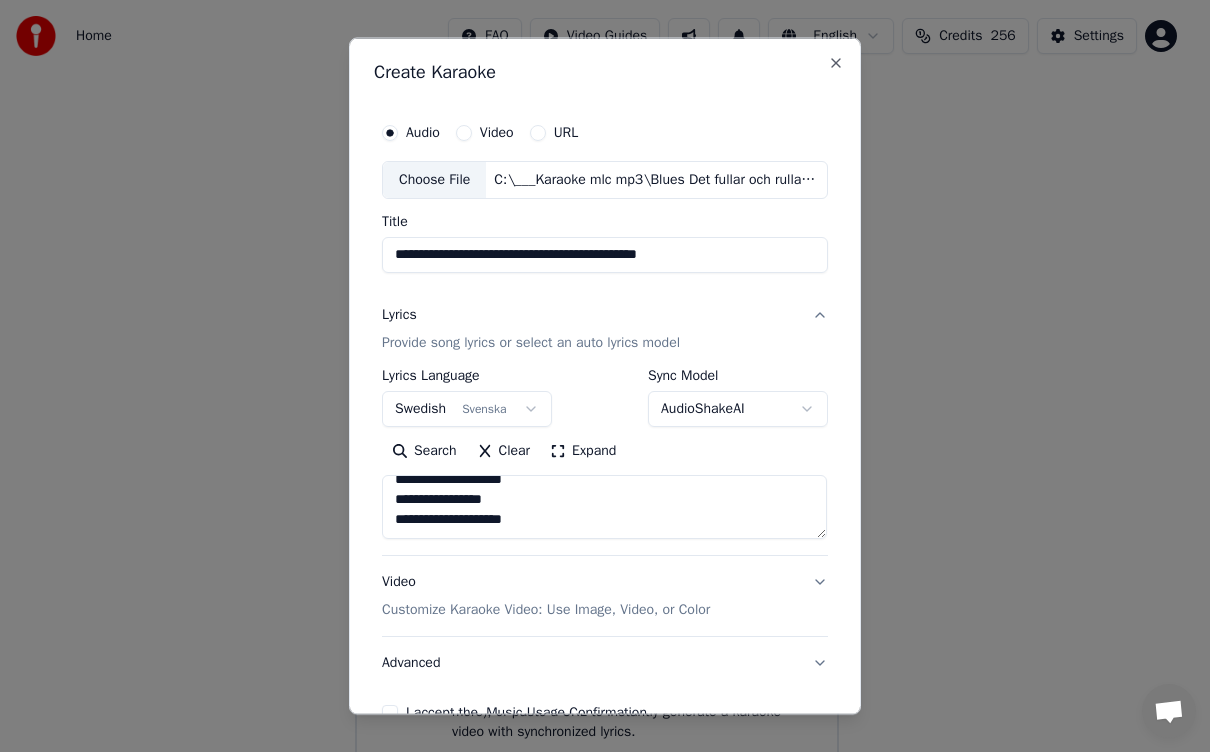 type on "**********" 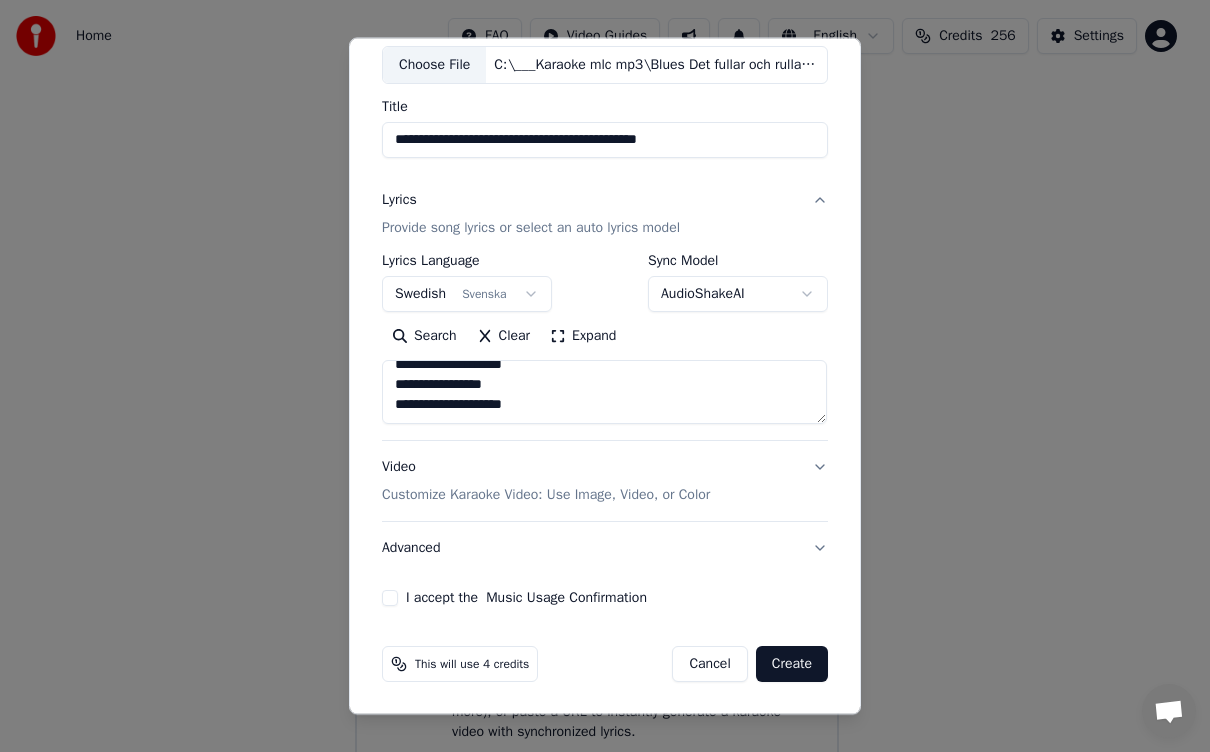 click on "I accept the   Music Usage Confirmation" at bounding box center [390, 598] 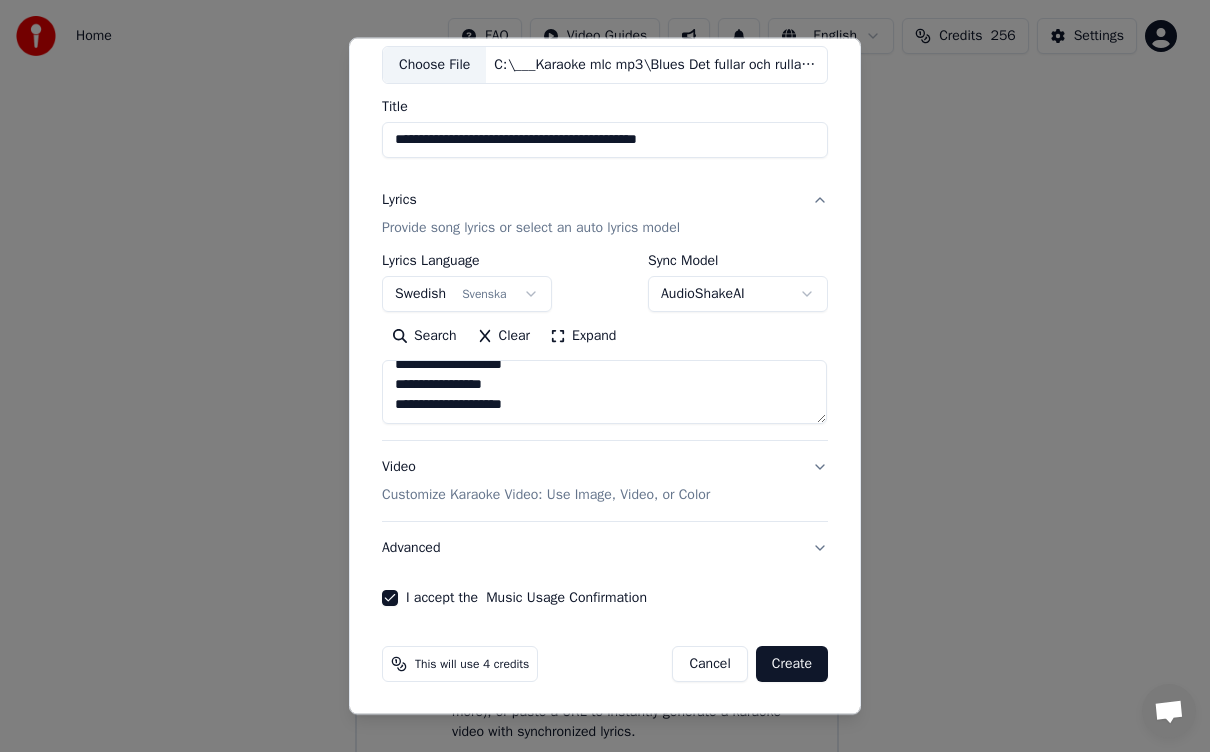 click on "Create" at bounding box center [792, 664] 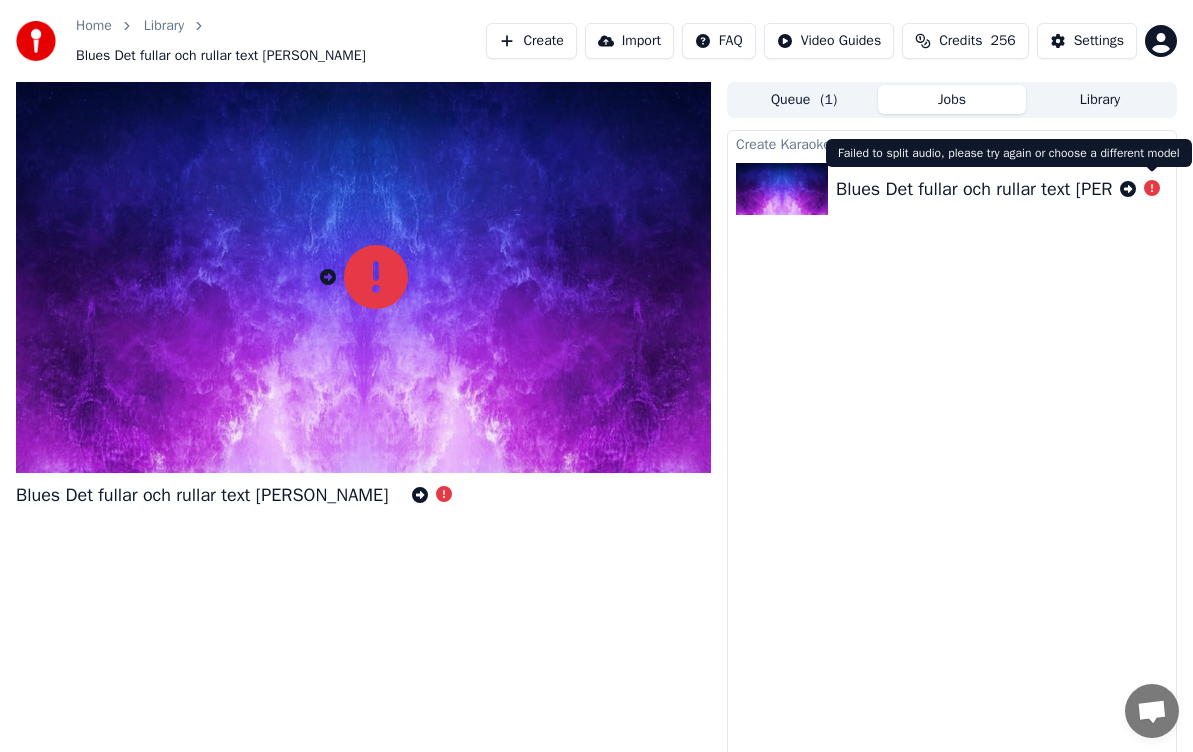 click 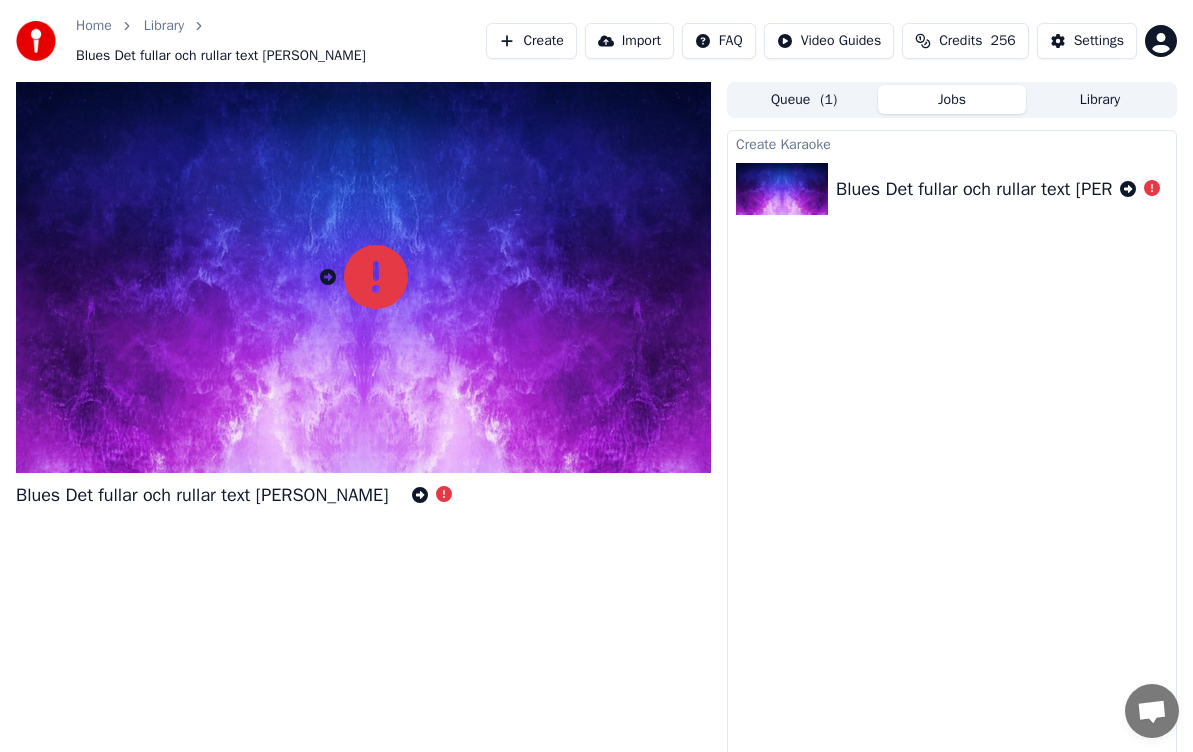 click 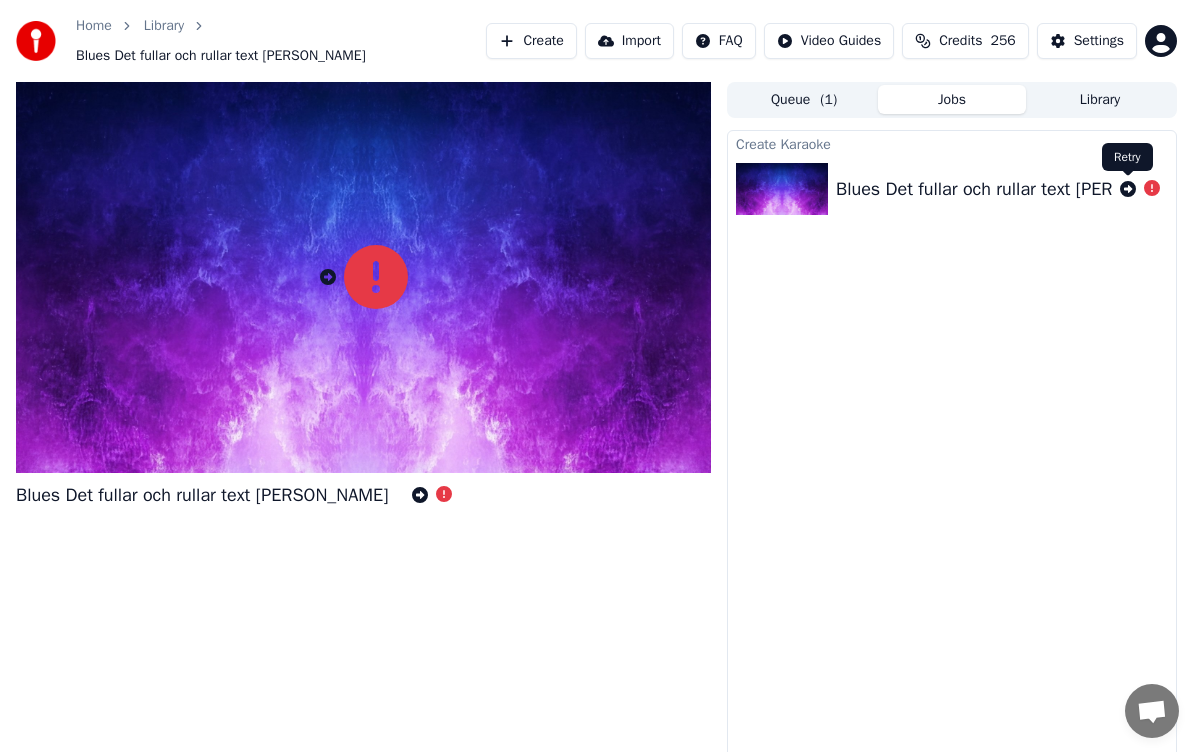 drag, startPoint x: 1122, startPoint y: 188, endPoint x: 1126, endPoint y: 176, distance: 12.649111 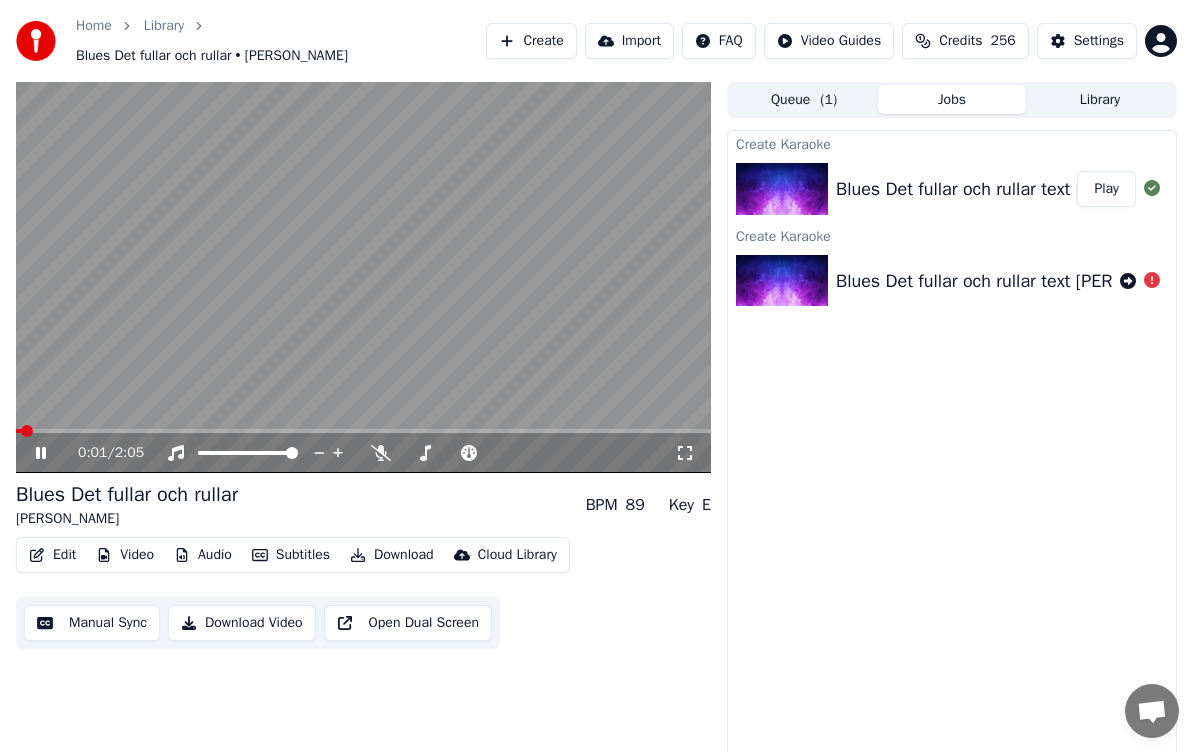 click at bounding box center [19, 431] 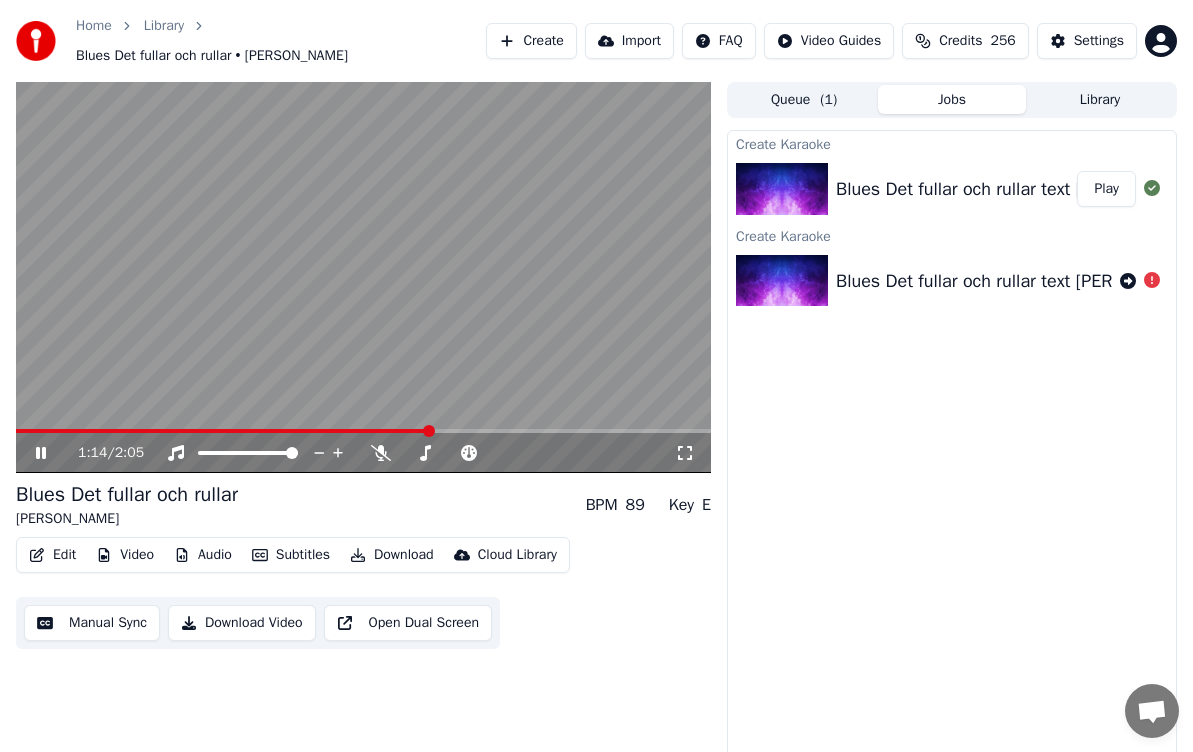 click on "Video" at bounding box center [125, 555] 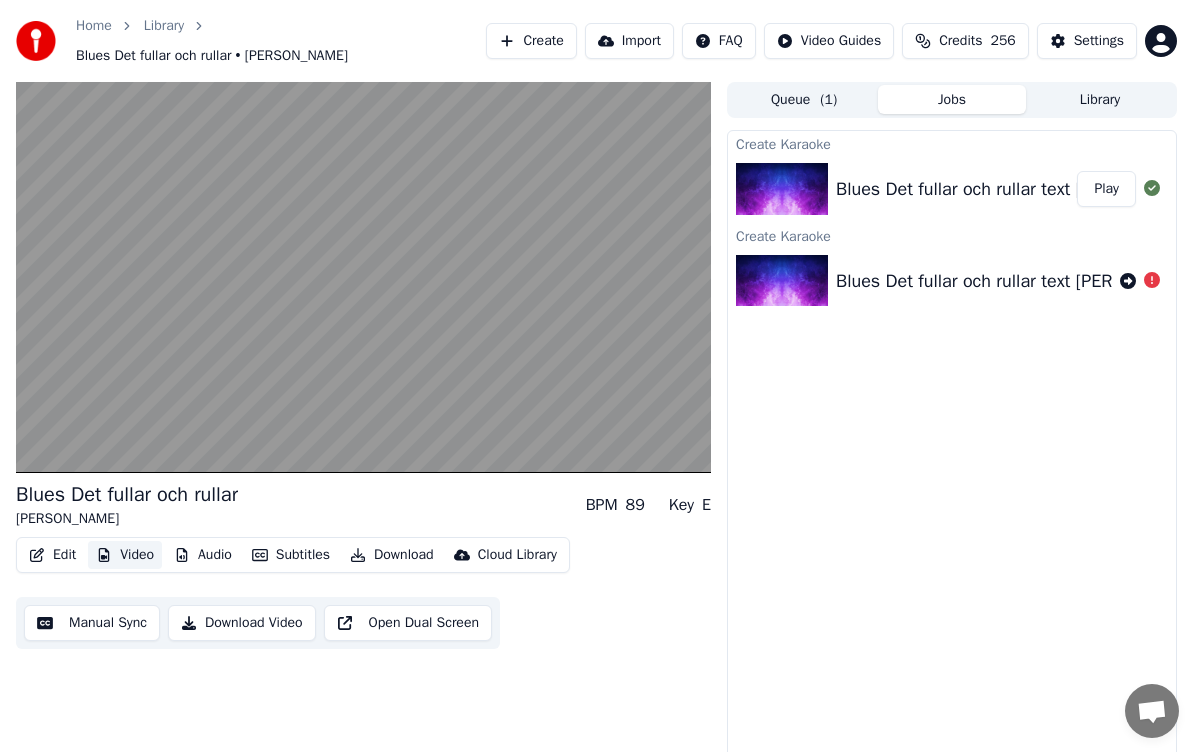 click on "Video" at bounding box center (125, 555) 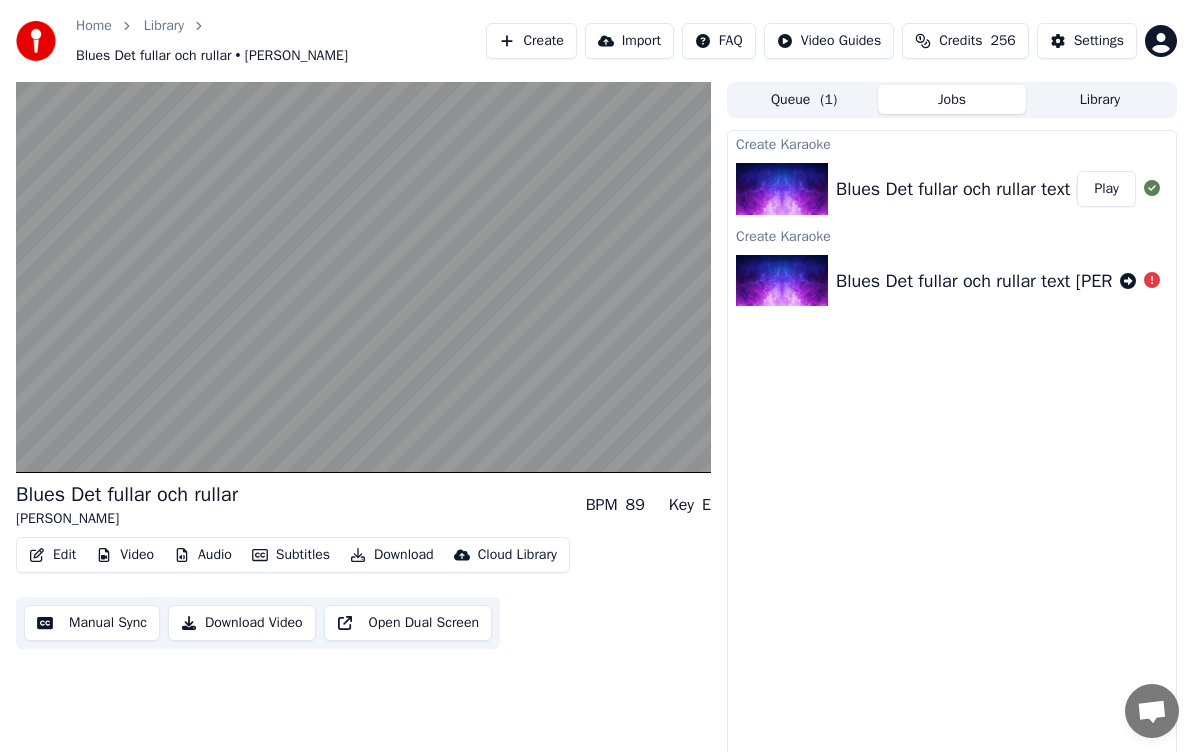 click on "Video" at bounding box center [125, 555] 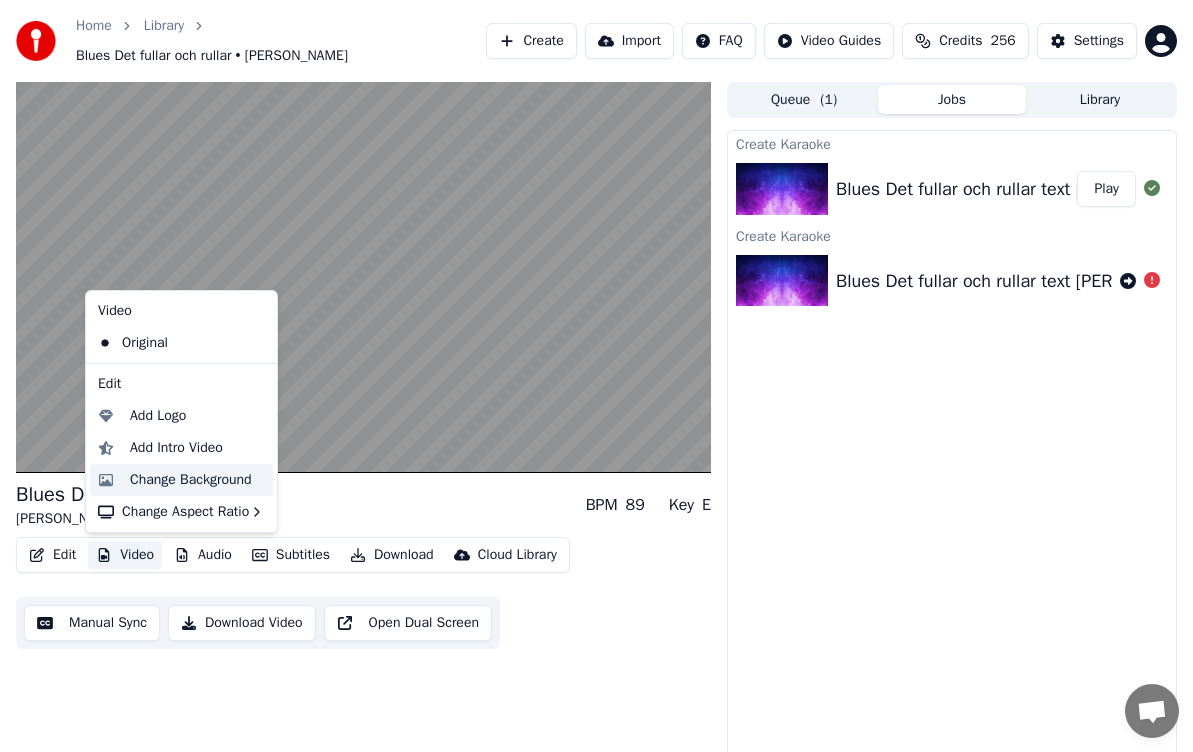 click on "Change Background" at bounding box center (191, 480) 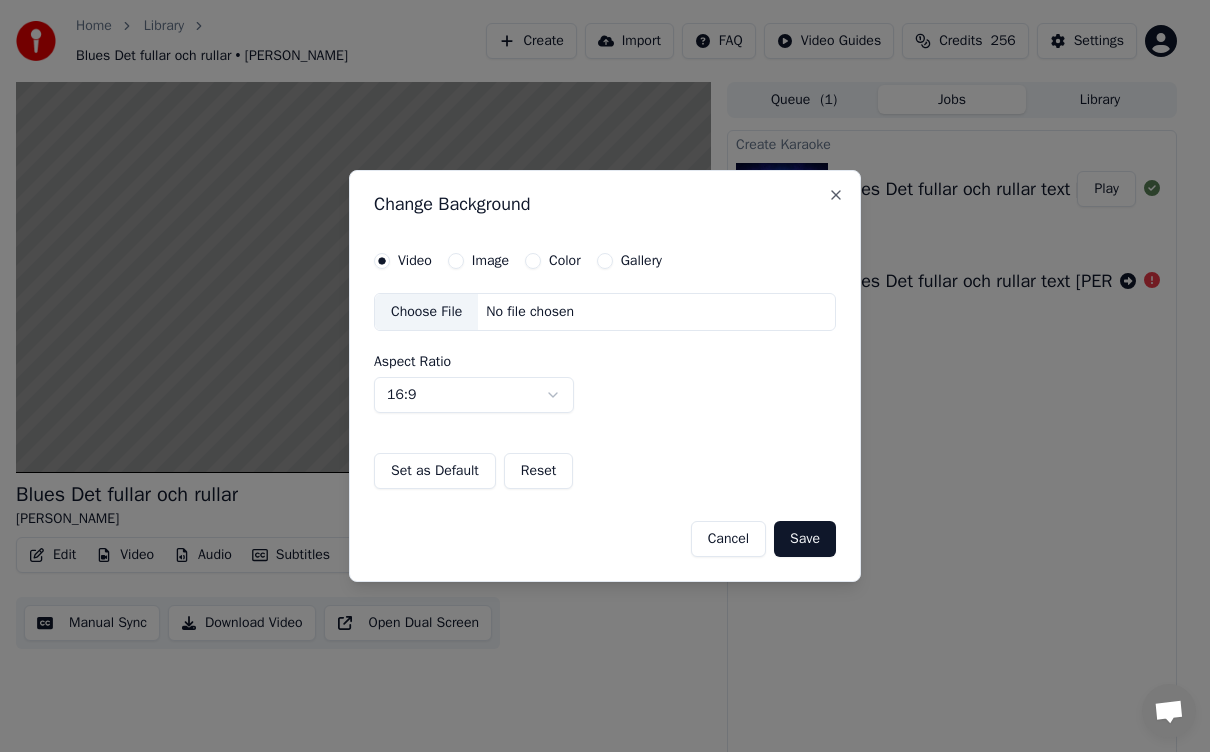 click on "Color" at bounding box center (533, 261) 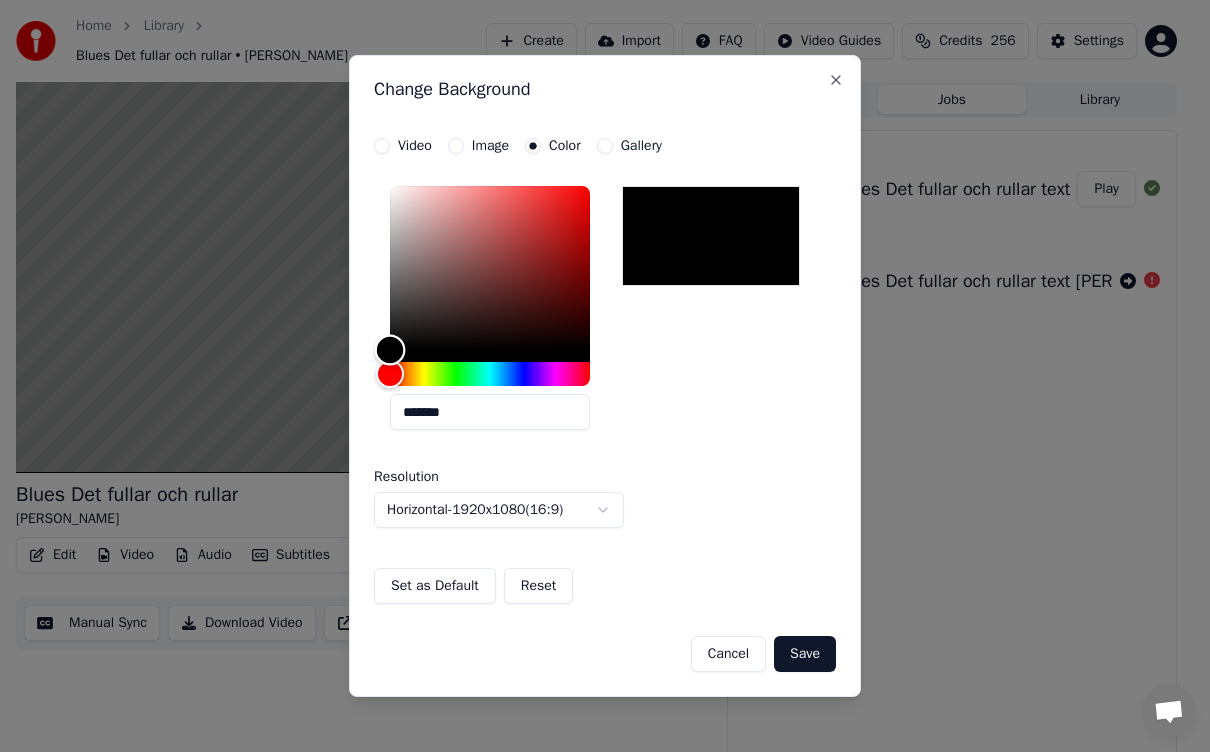 type on "*******" 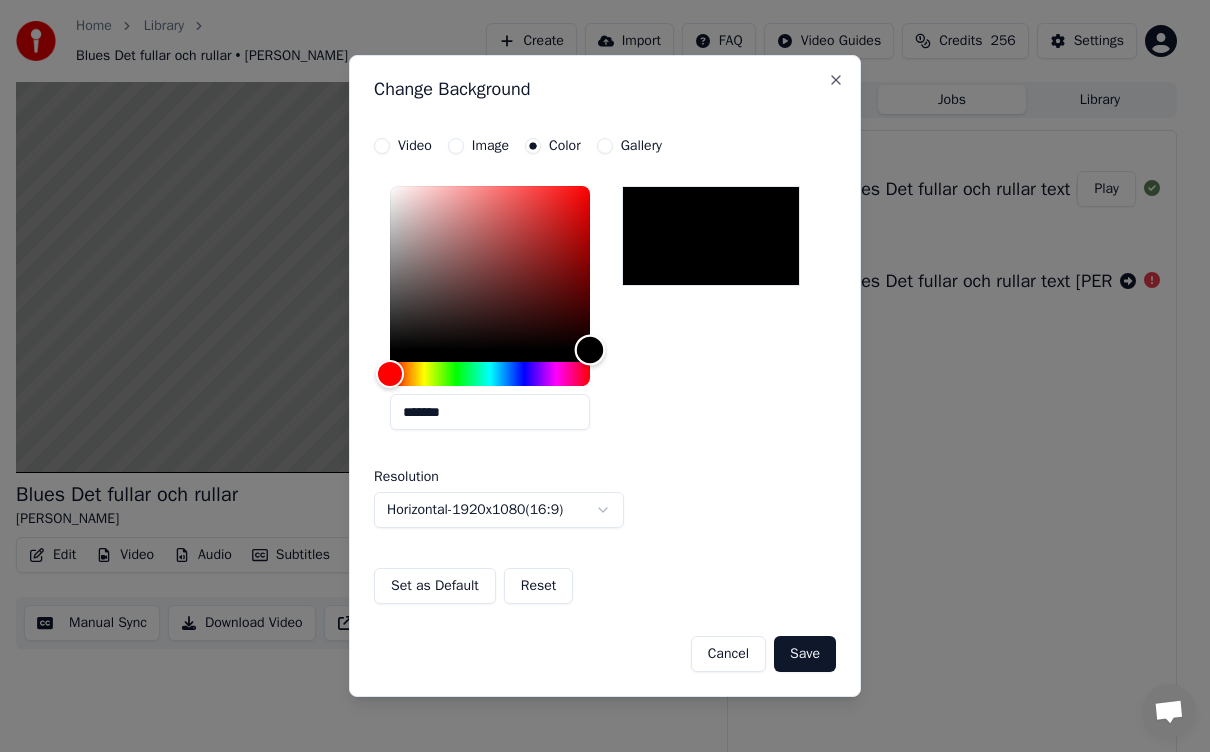 drag, startPoint x: 392, startPoint y: 349, endPoint x: 625, endPoint y: 382, distance: 235.3253 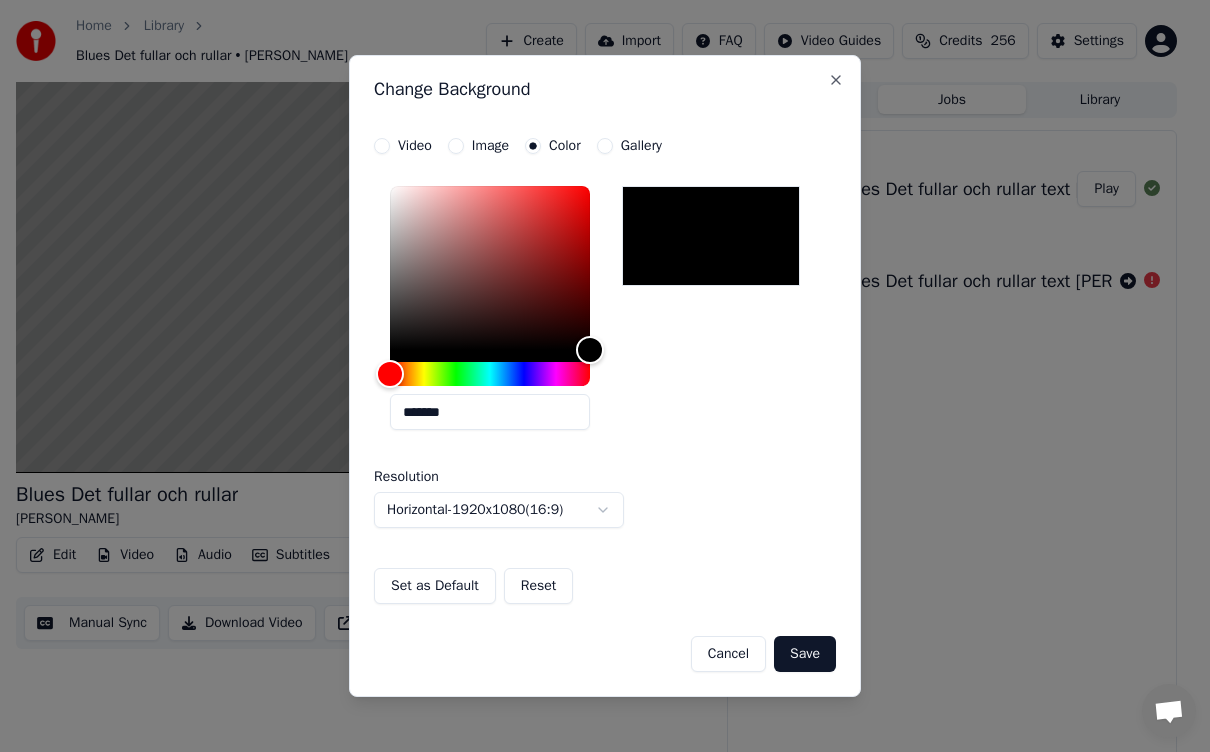 click on "Save" at bounding box center (805, 654) 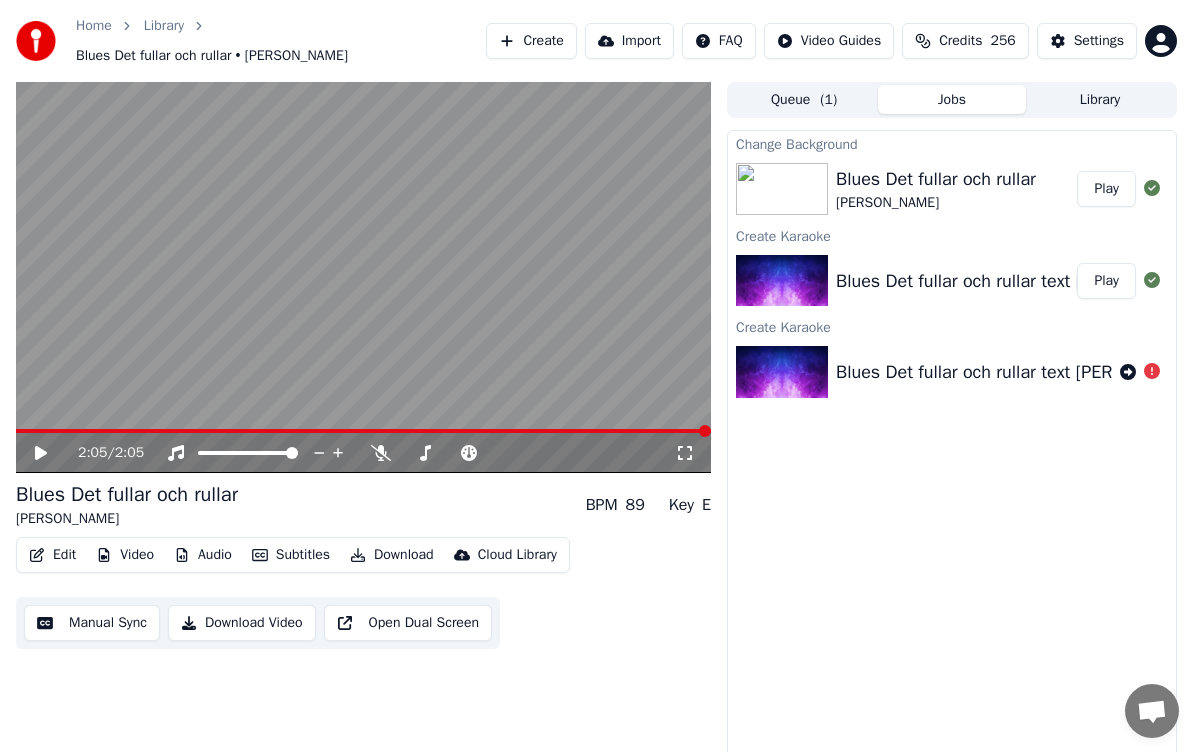 click on "Credits 256" at bounding box center (965, 41) 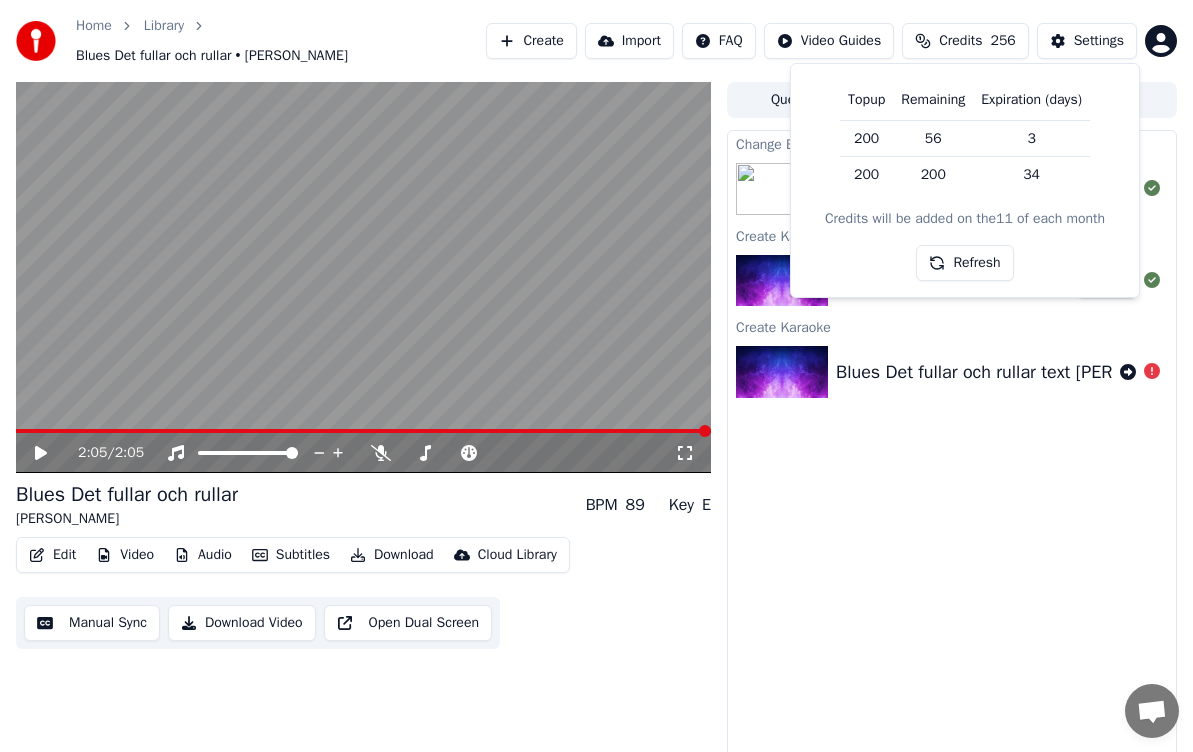 click on "Refresh" at bounding box center (964, 263) 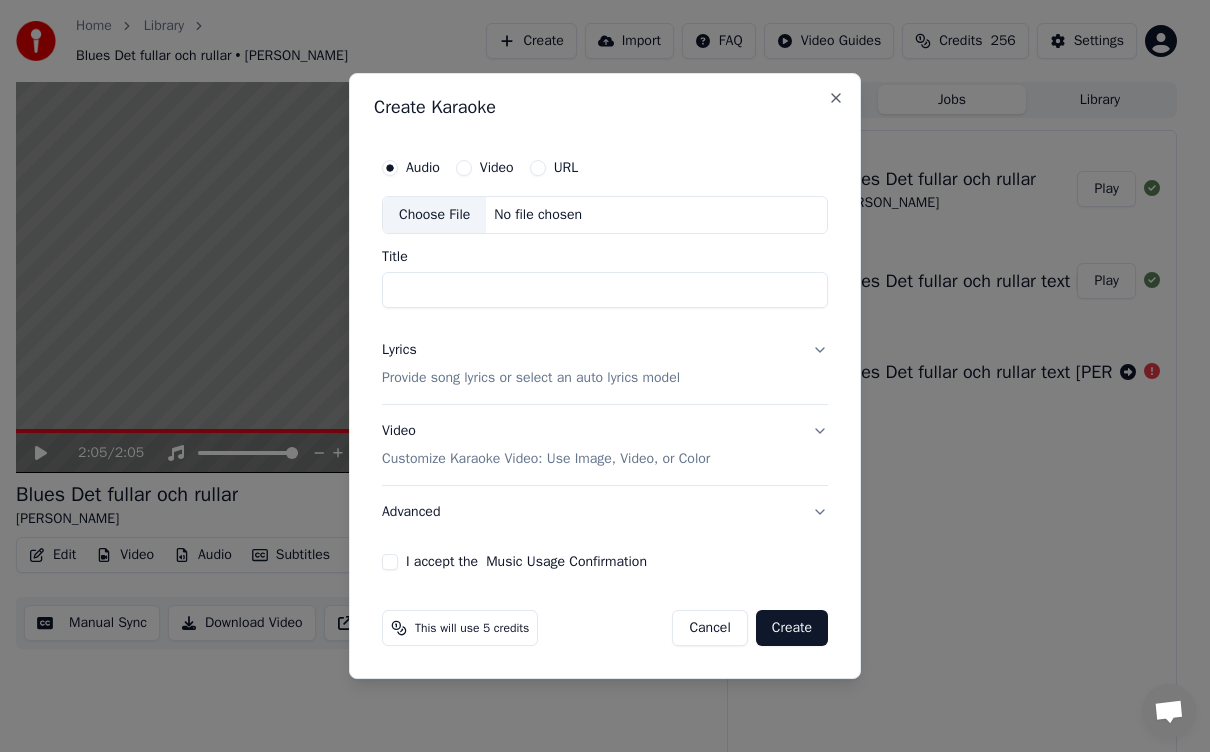 click on "Choose File" at bounding box center (434, 215) 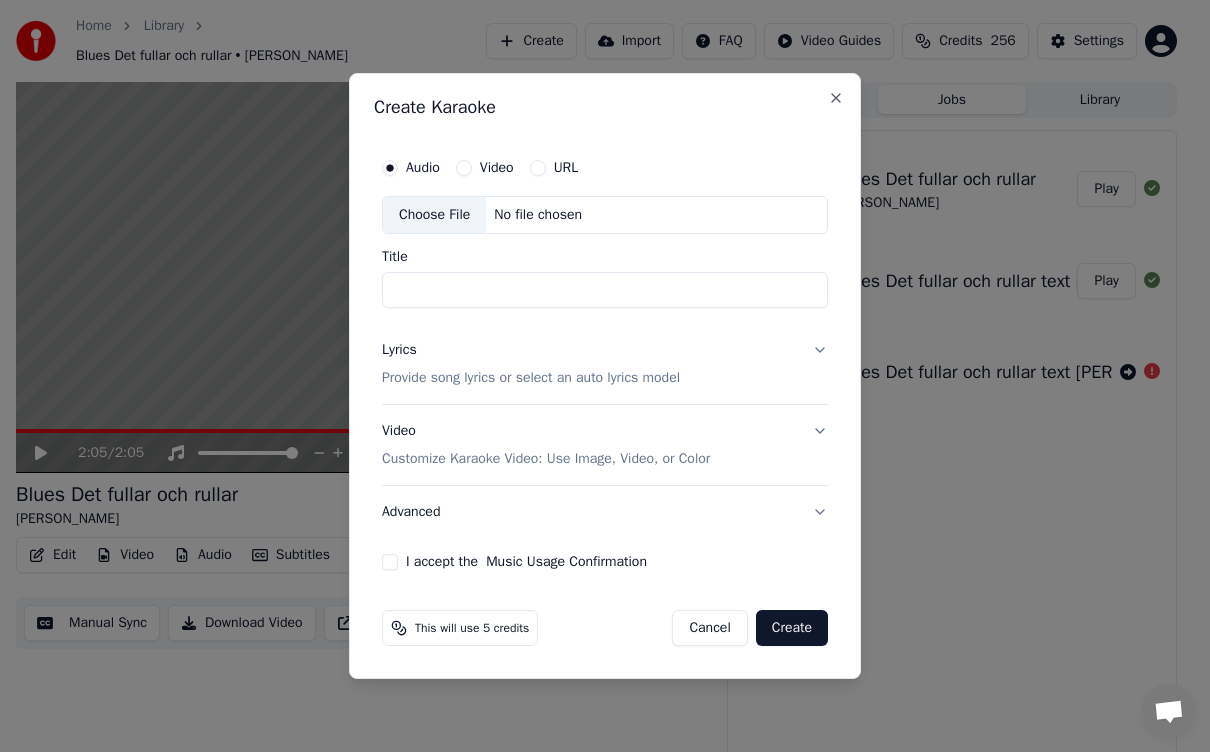 type on "**********" 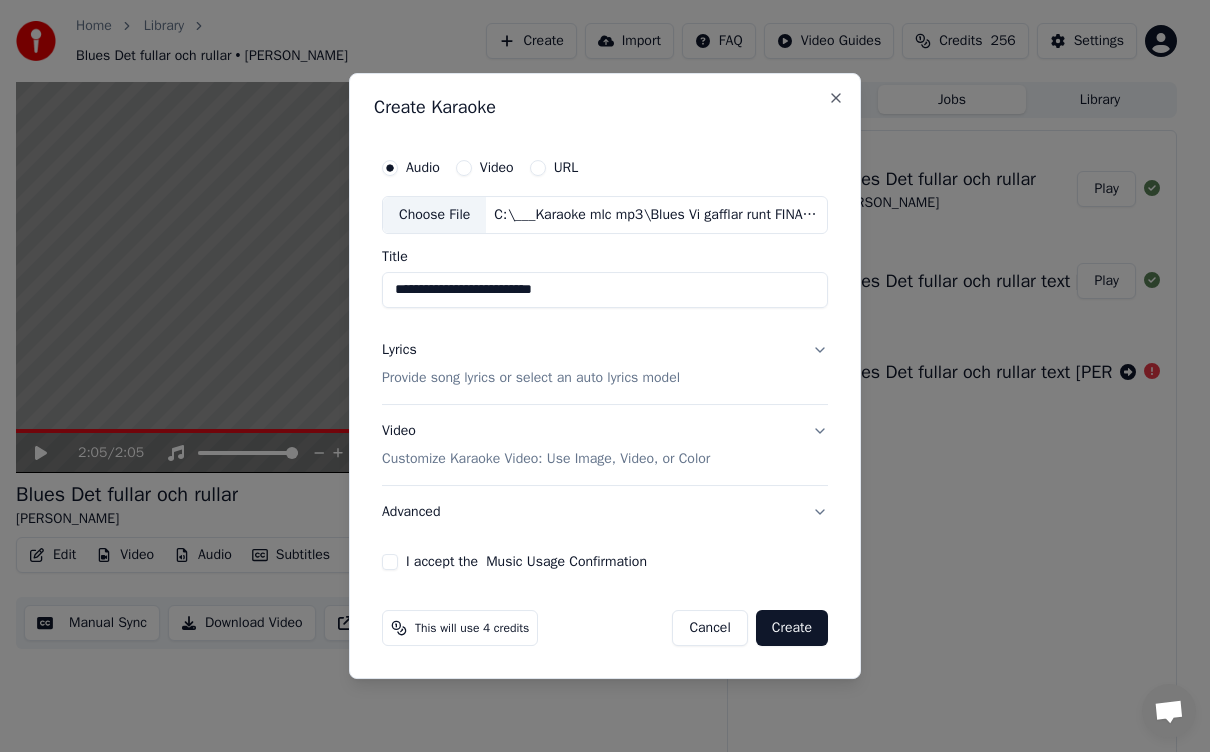click on "Lyrics Provide song lyrics or select an auto lyrics model" at bounding box center (531, 364) 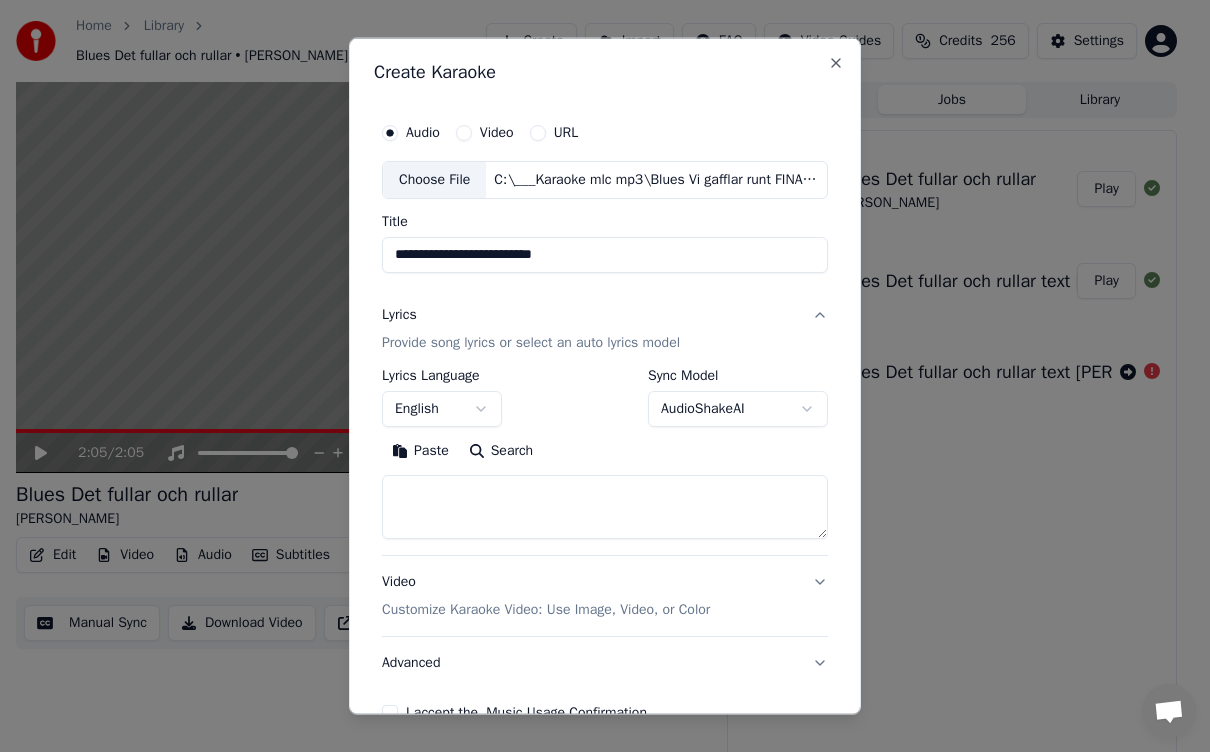 click on "English" at bounding box center [442, 409] 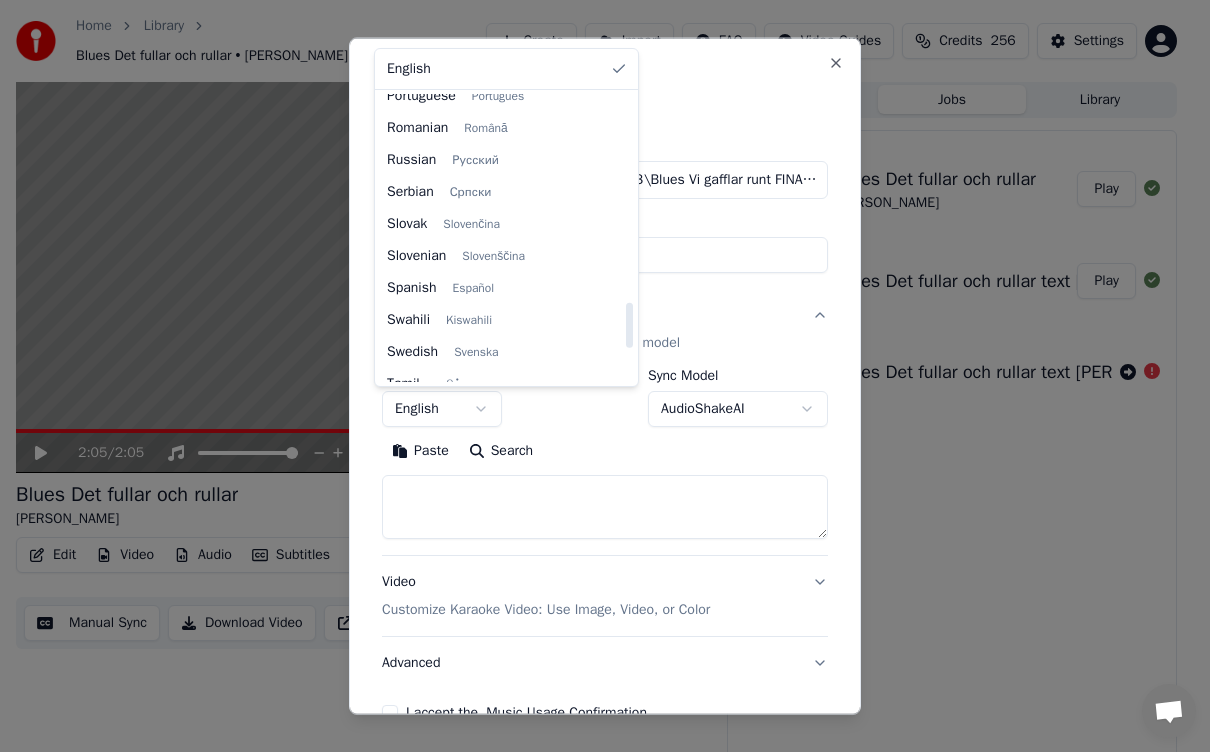 scroll, scrollTop: 1332, scrollLeft: 0, axis: vertical 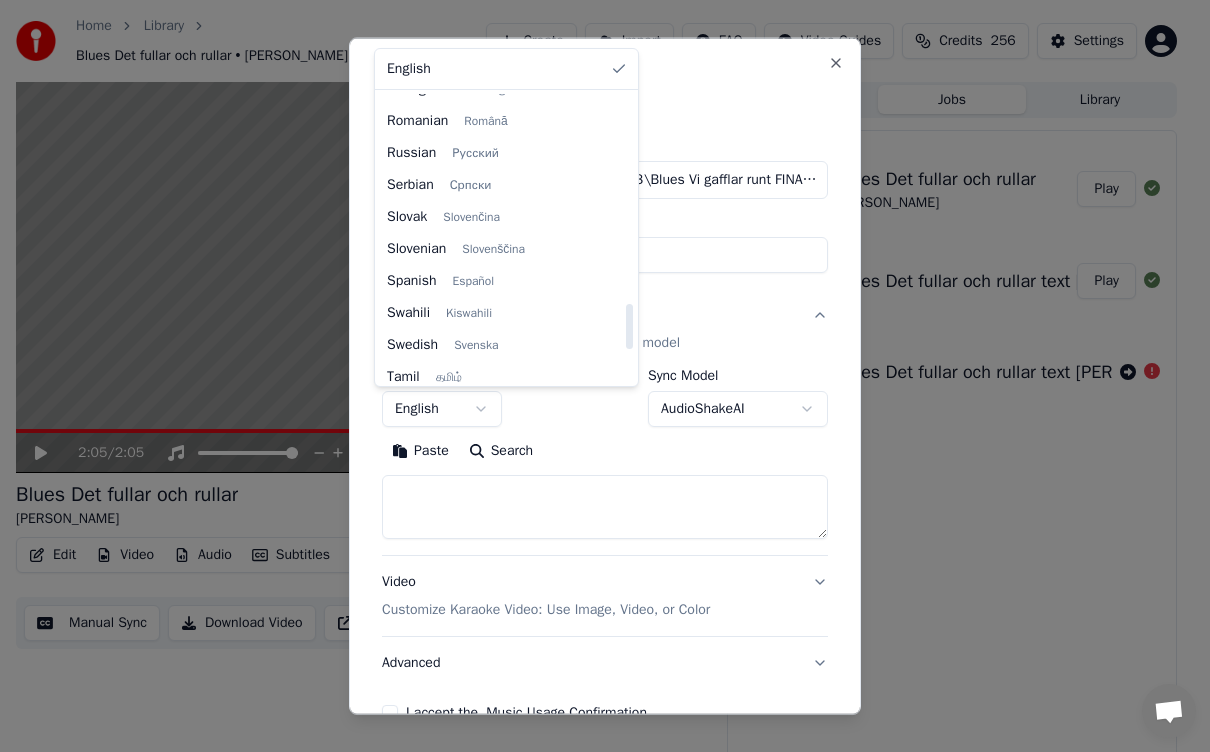 drag, startPoint x: 596, startPoint y: 134, endPoint x: 601, endPoint y: 343, distance: 209.0598 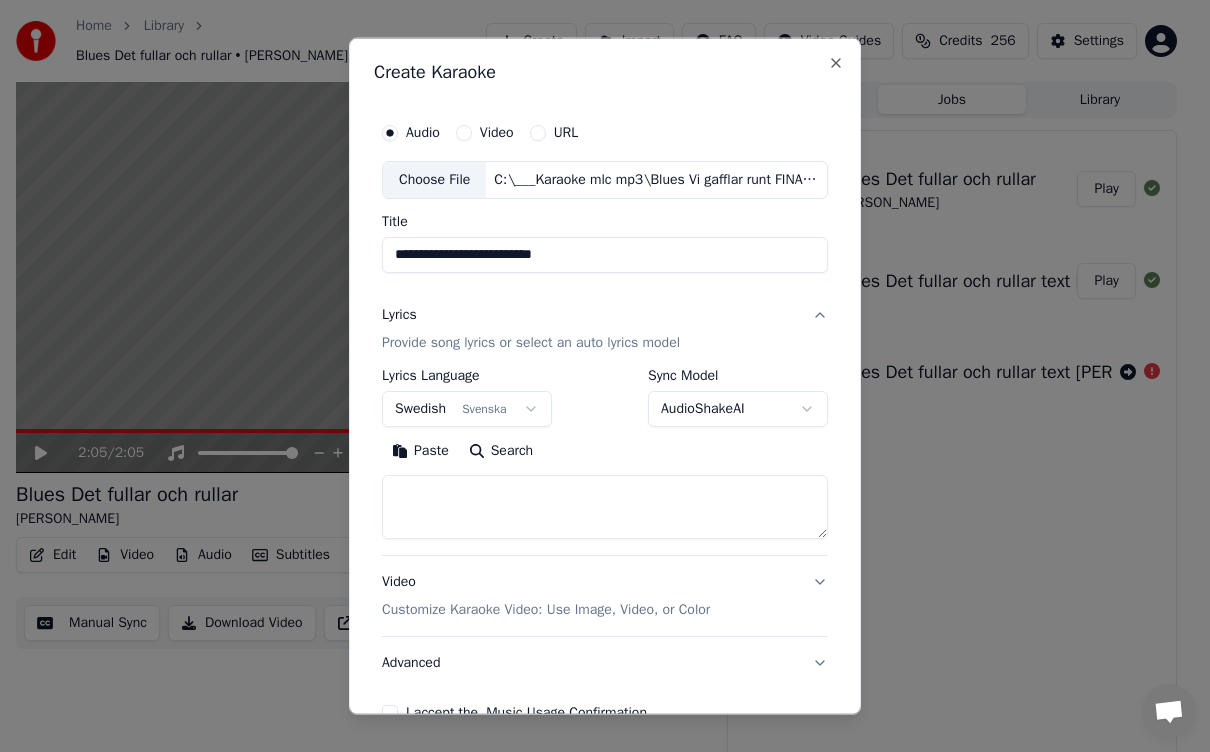 click at bounding box center [605, 507] 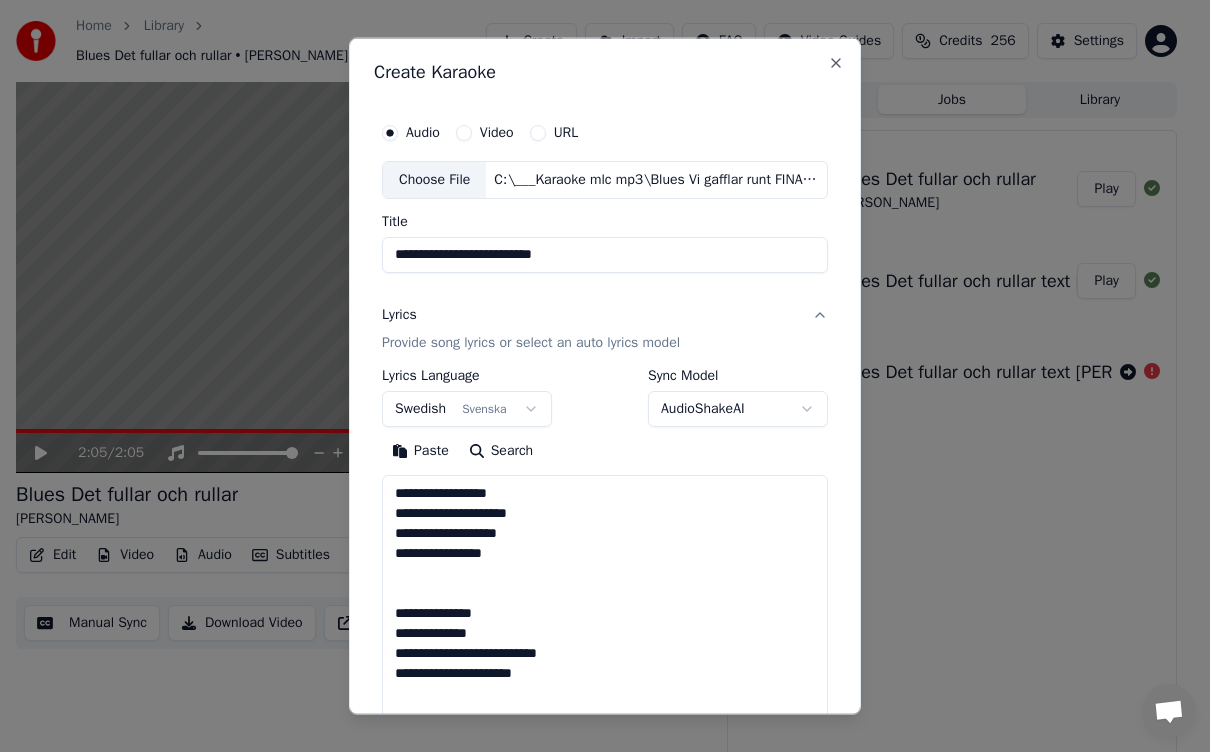 scroll, scrollTop: 904, scrollLeft: 0, axis: vertical 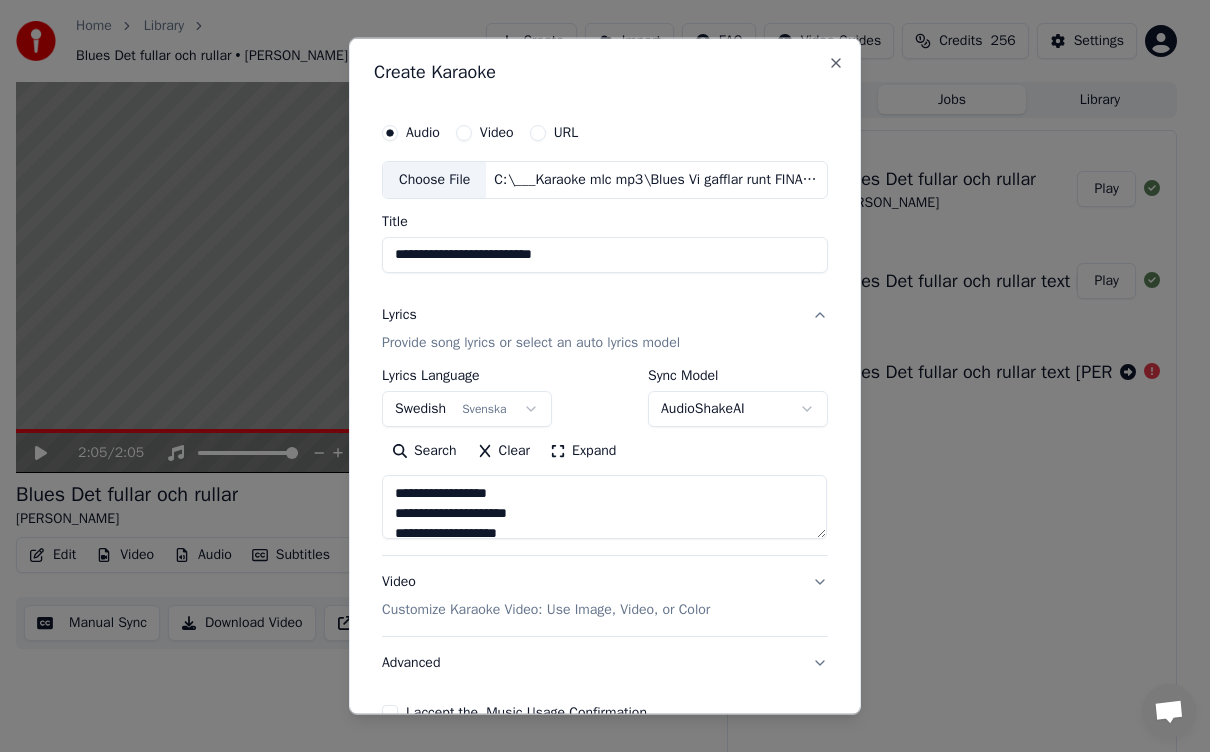 type on "**********" 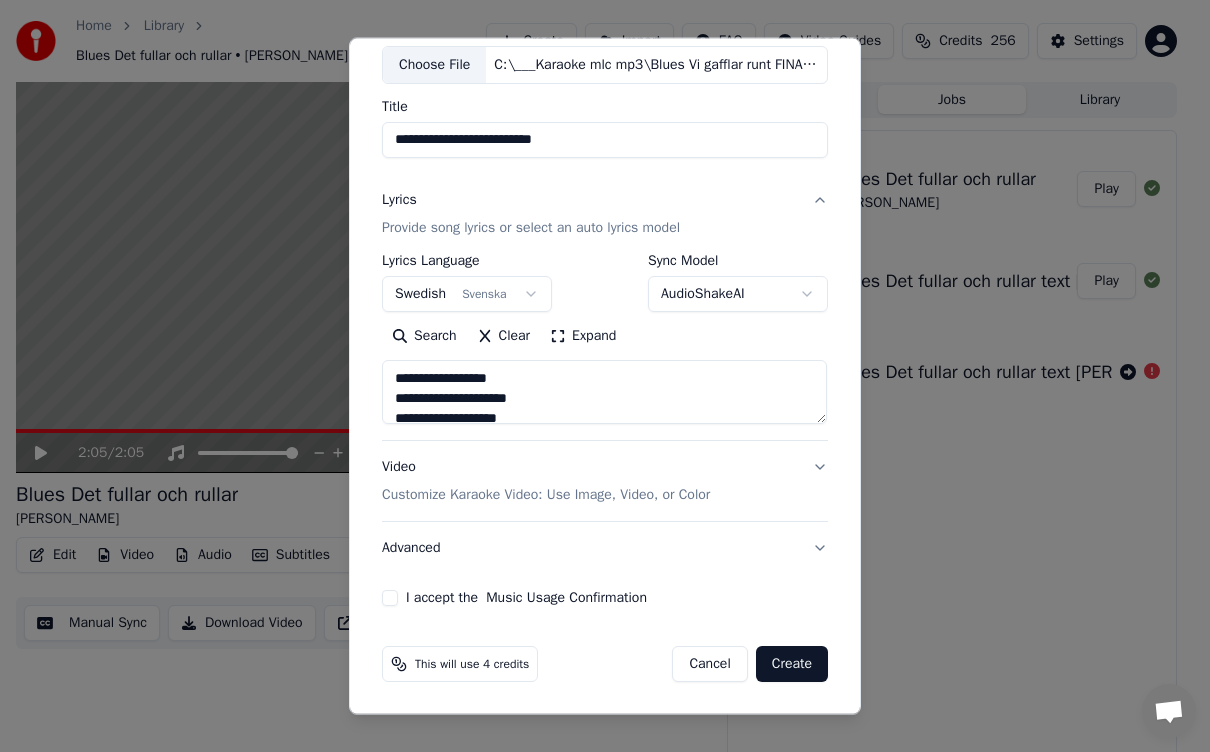 click on "I accept the   Music Usage Confirmation" at bounding box center [390, 598] 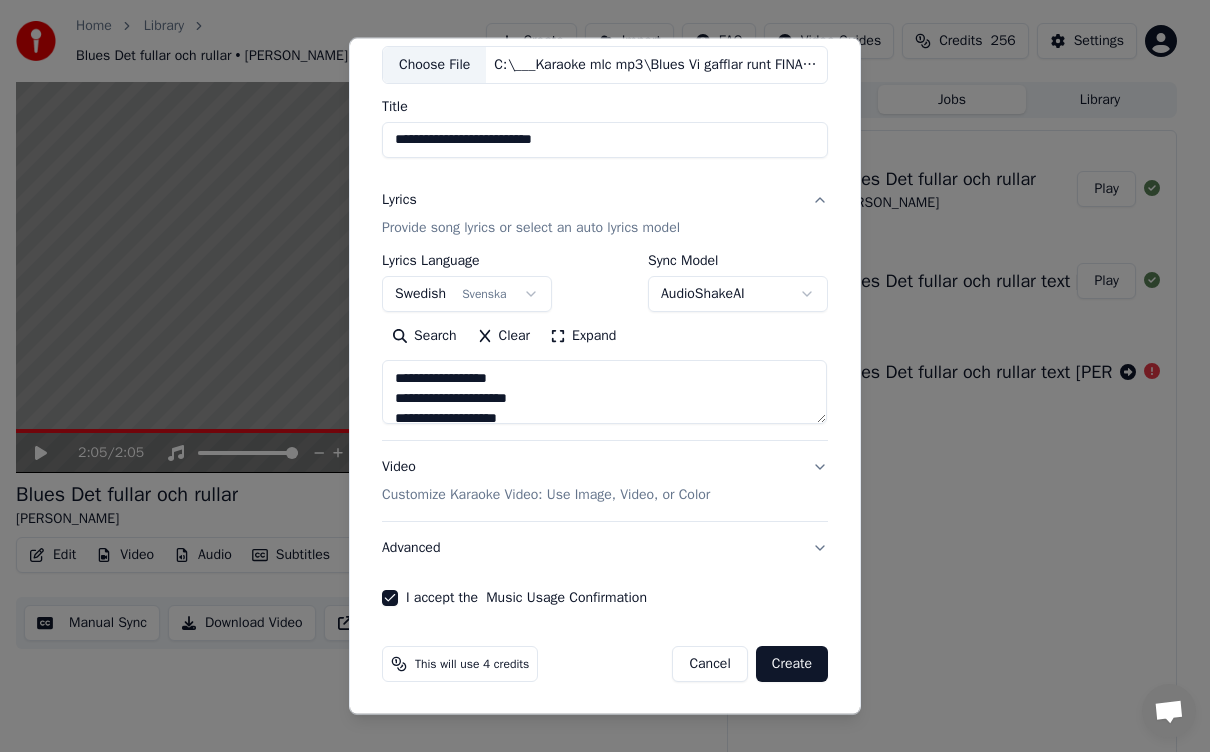 click on "Advanced" at bounding box center (605, 548) 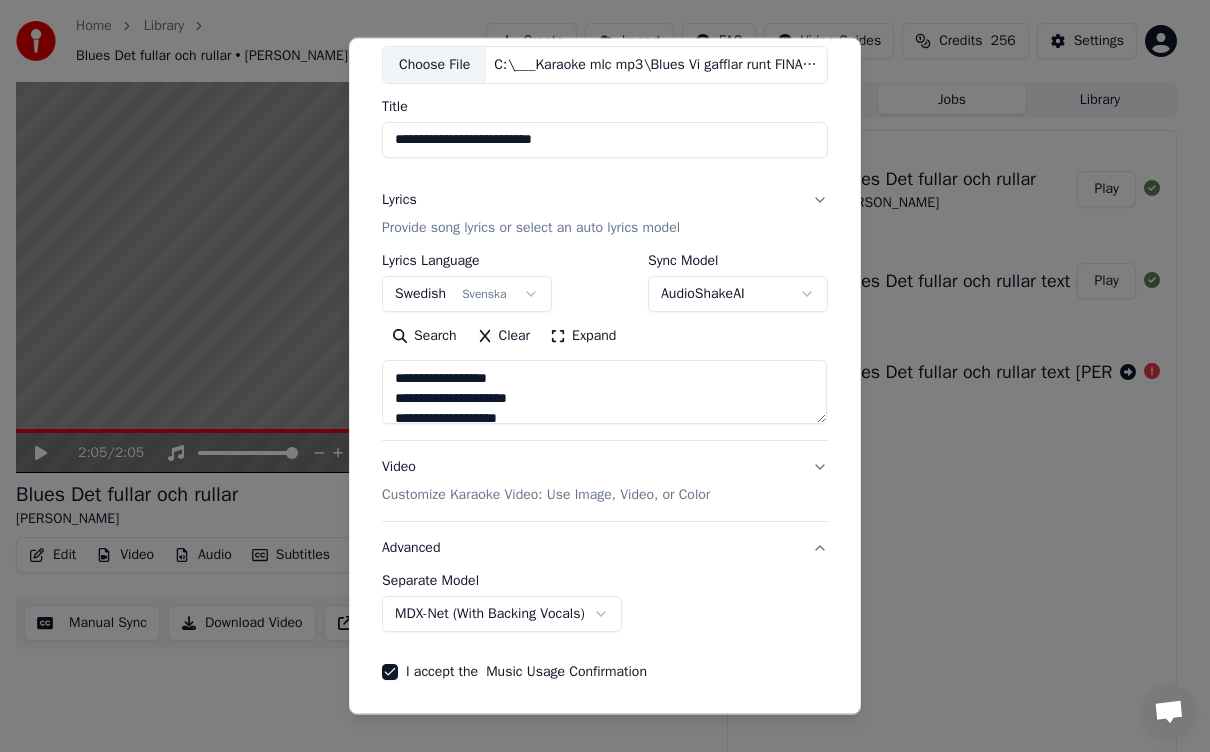 scroll, scrollTop: 3, scrollLeft: 0, axis: vertical 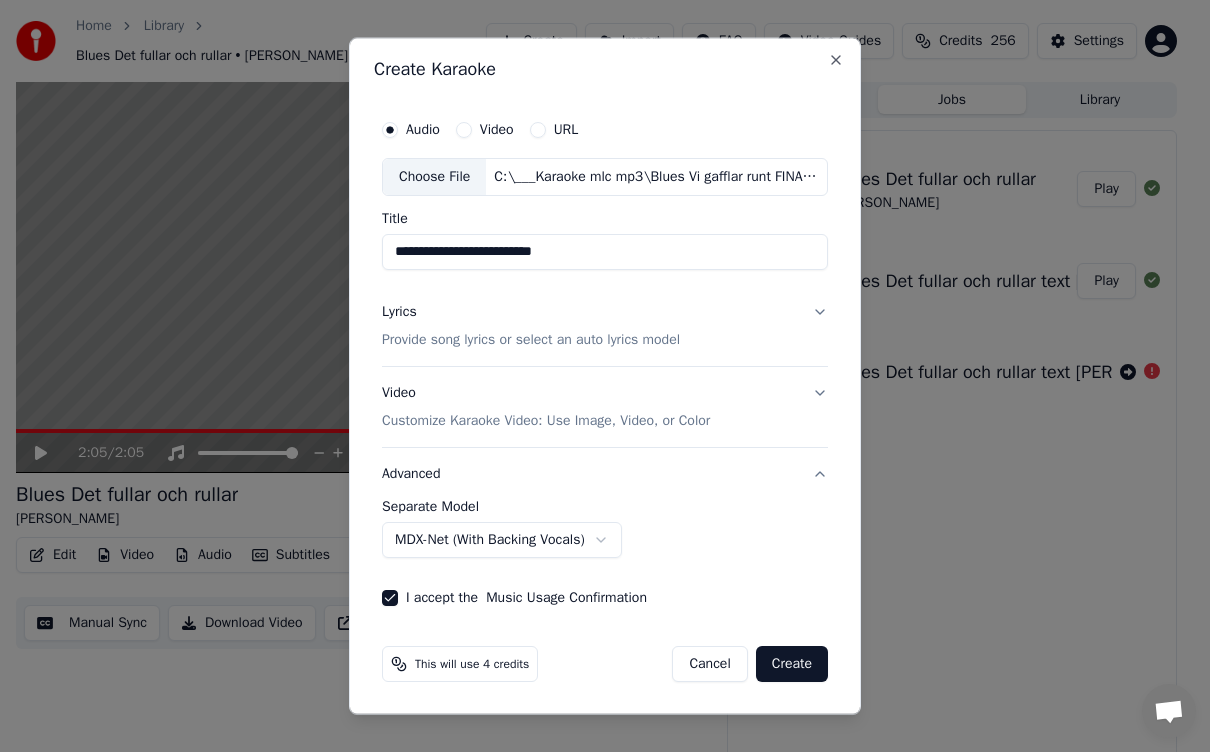 click on "**********" at bounding box center [596, 376] 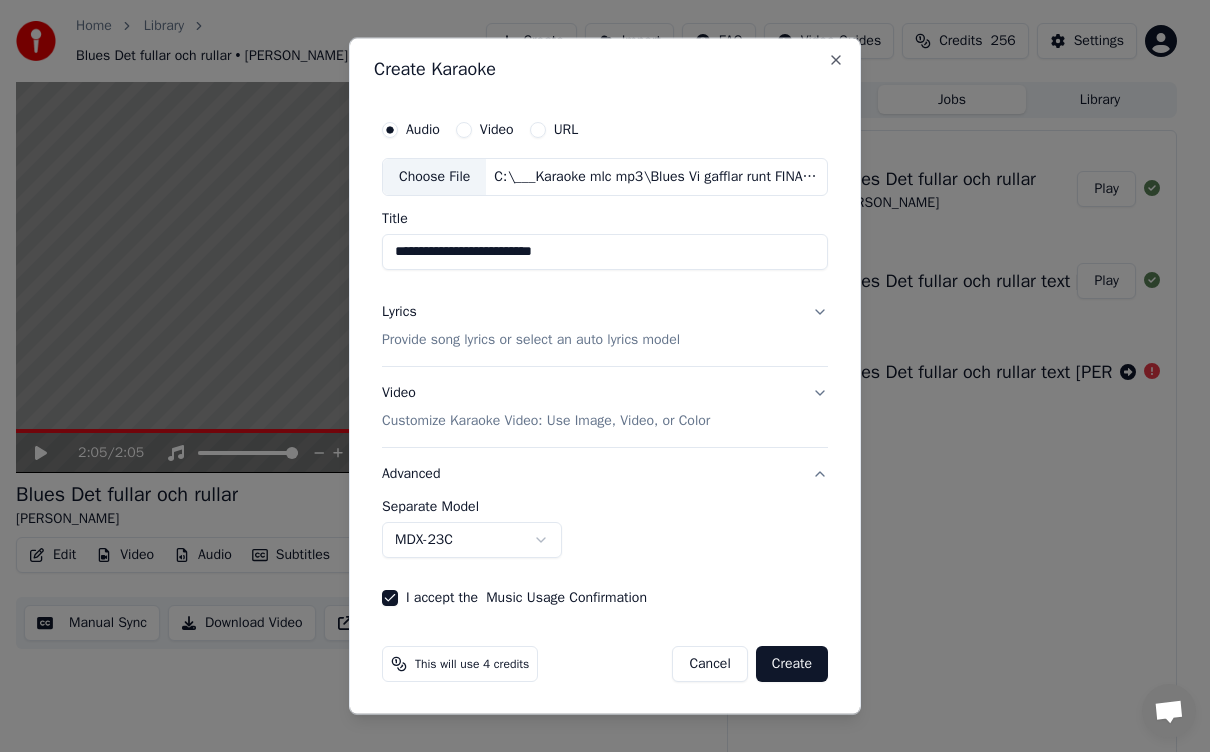 click on "**********" at bounding box center [596, 376] 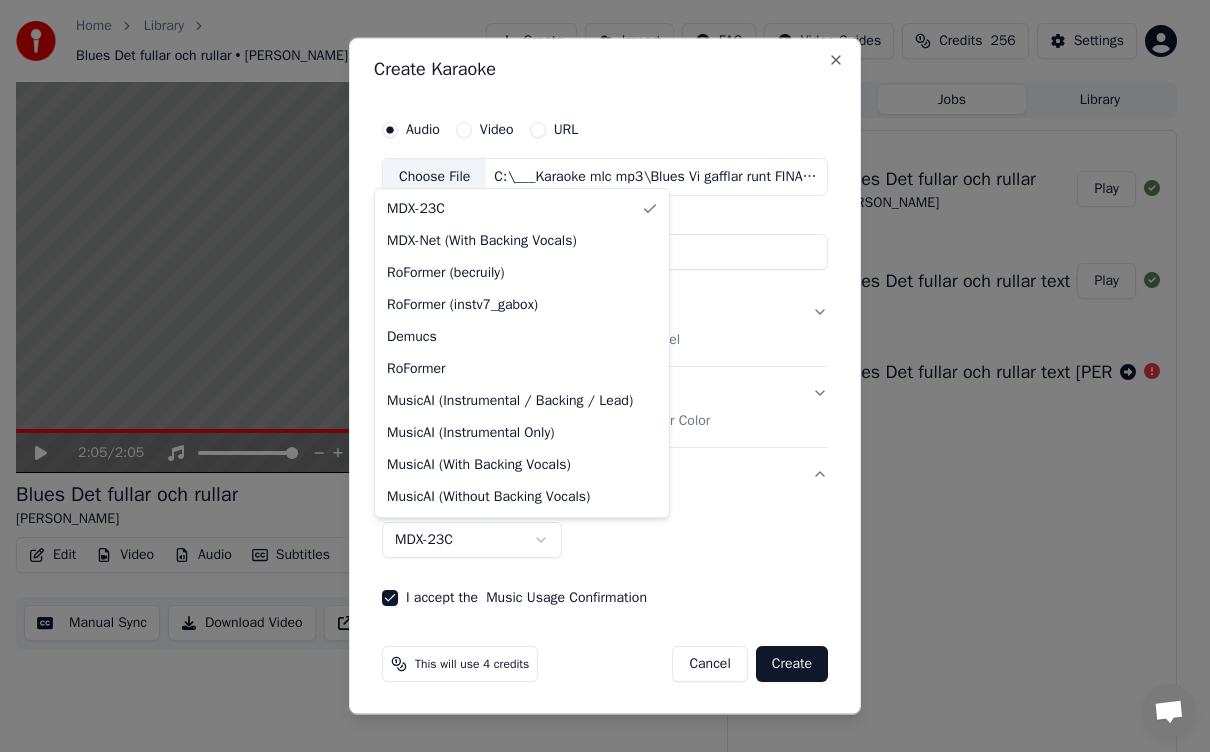 select on "**********" 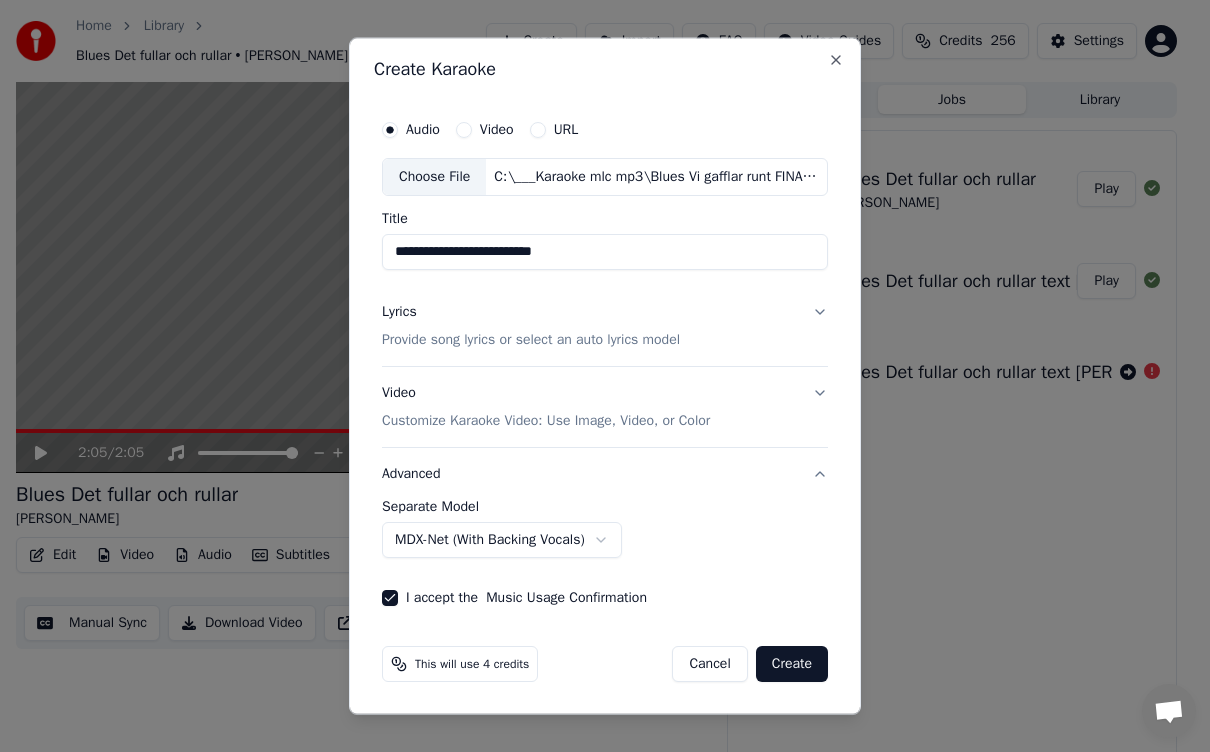 click on "Lyrics" at bounding box center [399, 312] 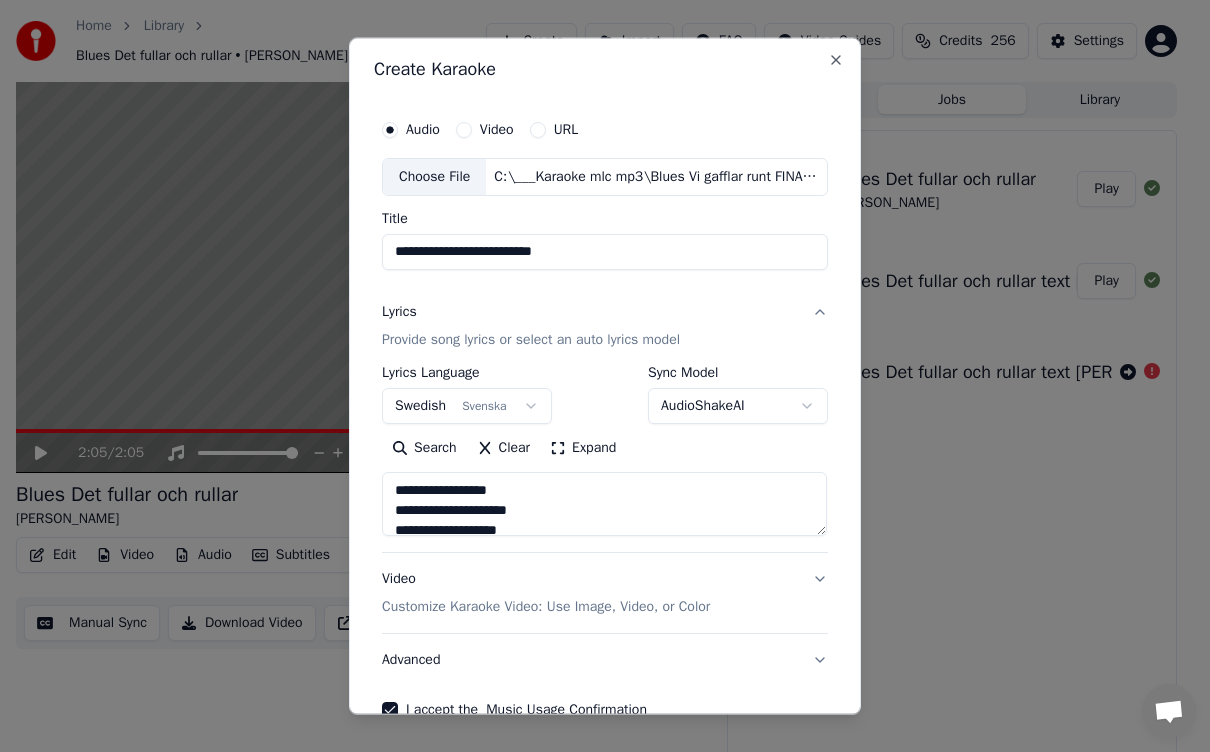 scroll, scrollTop: 115, scrollLeft: 0, axis: vertical 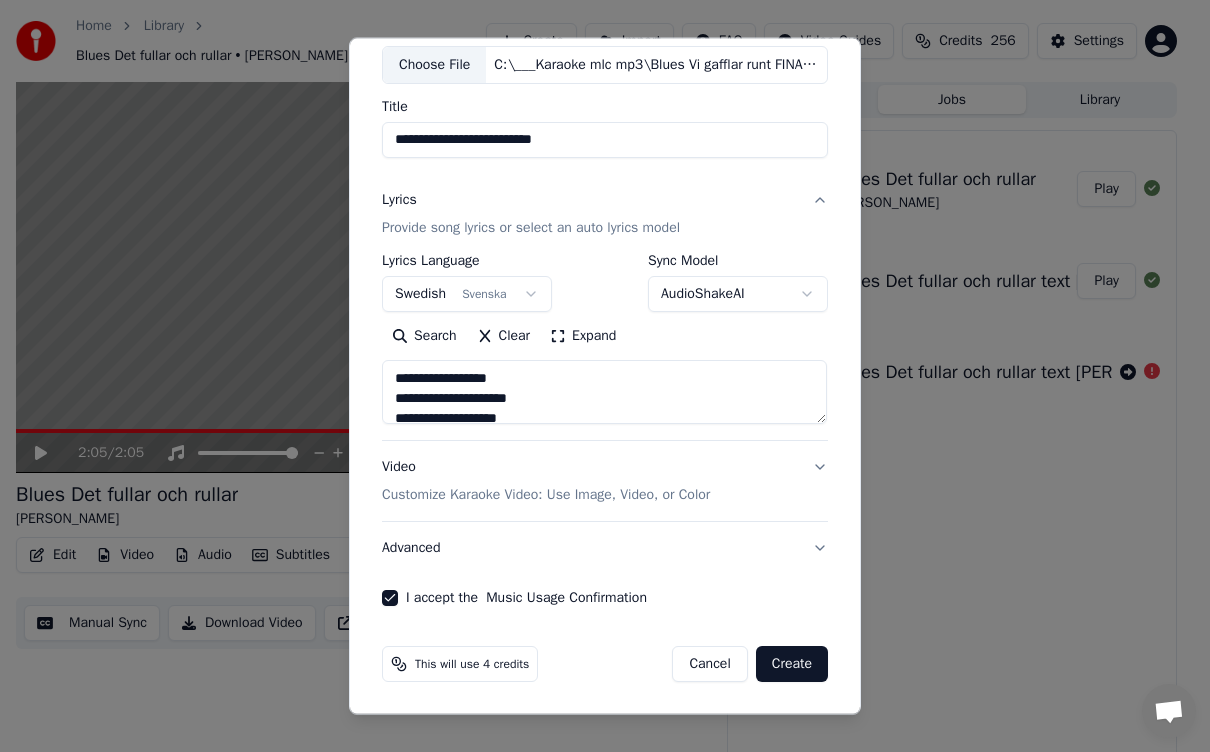 click on "Create" at bounding box center (792, 664) 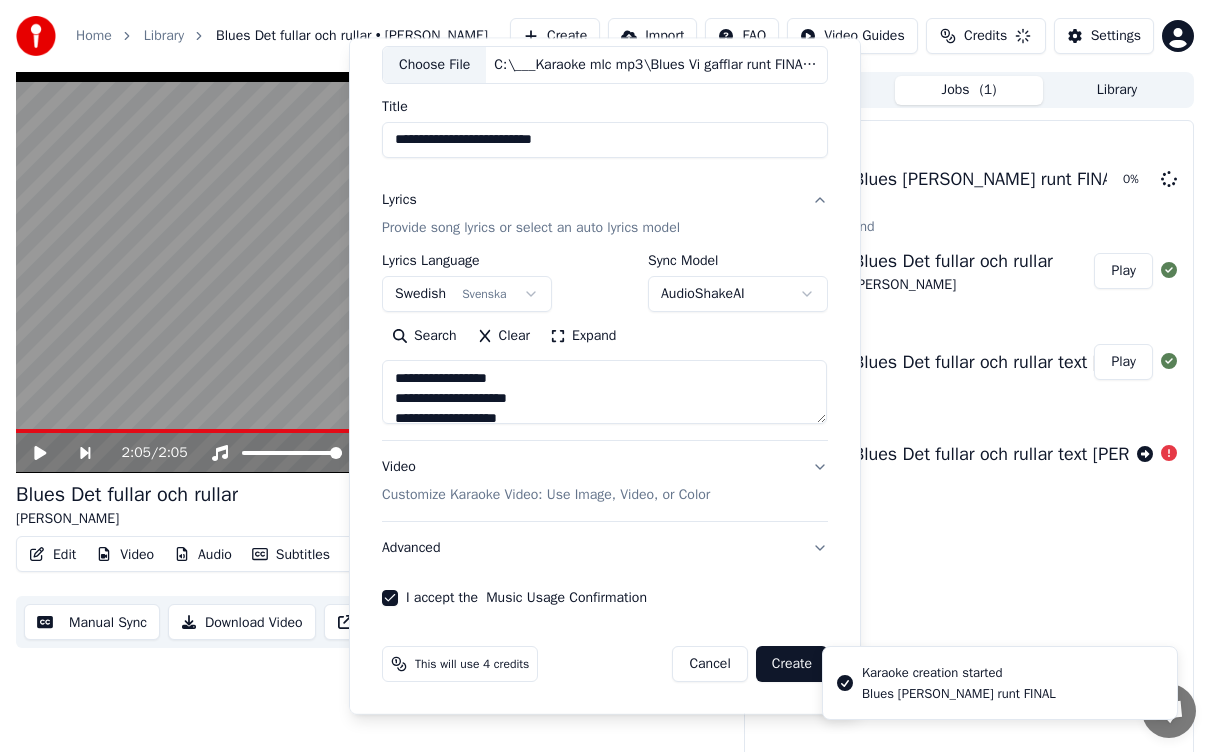 type 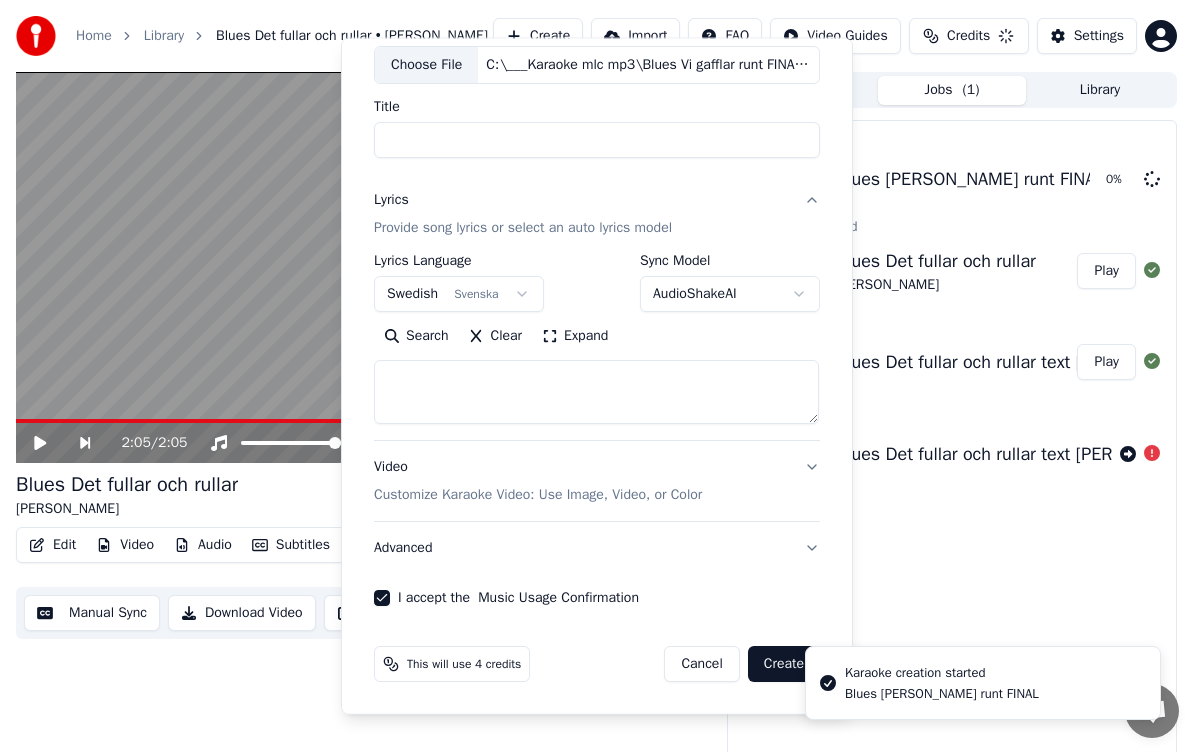 select 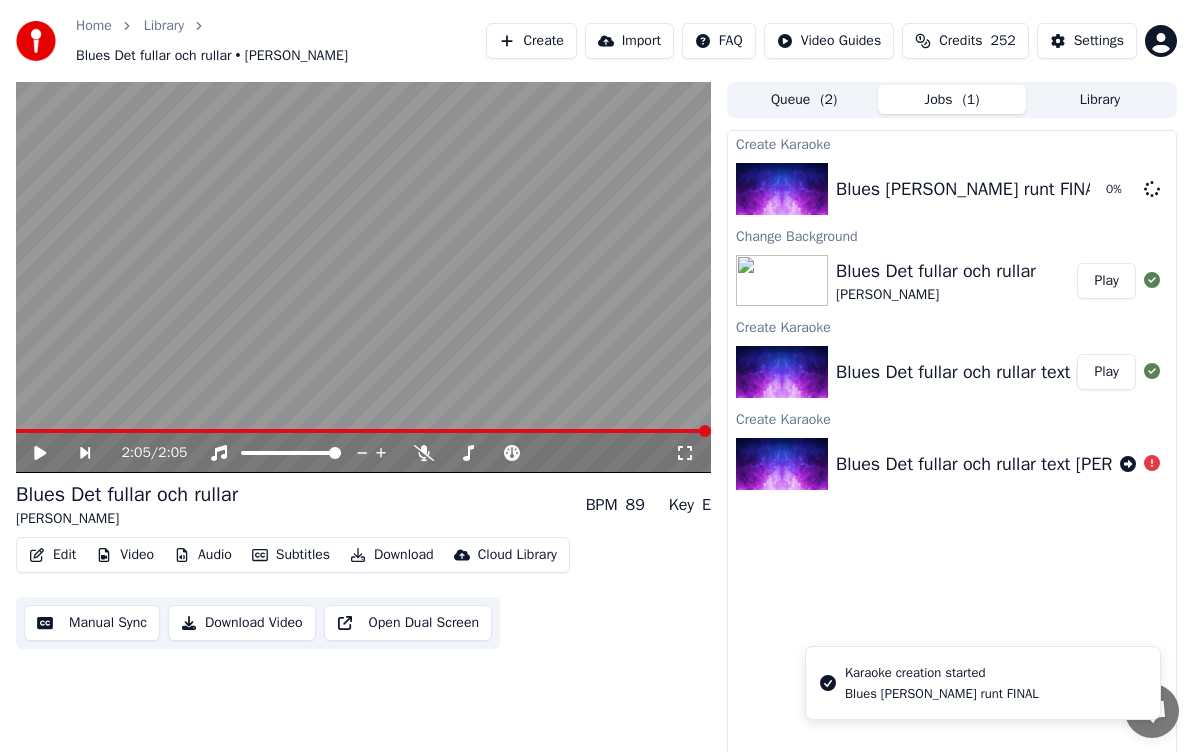 click on "Credits 252" at bounding box center (965, 41) 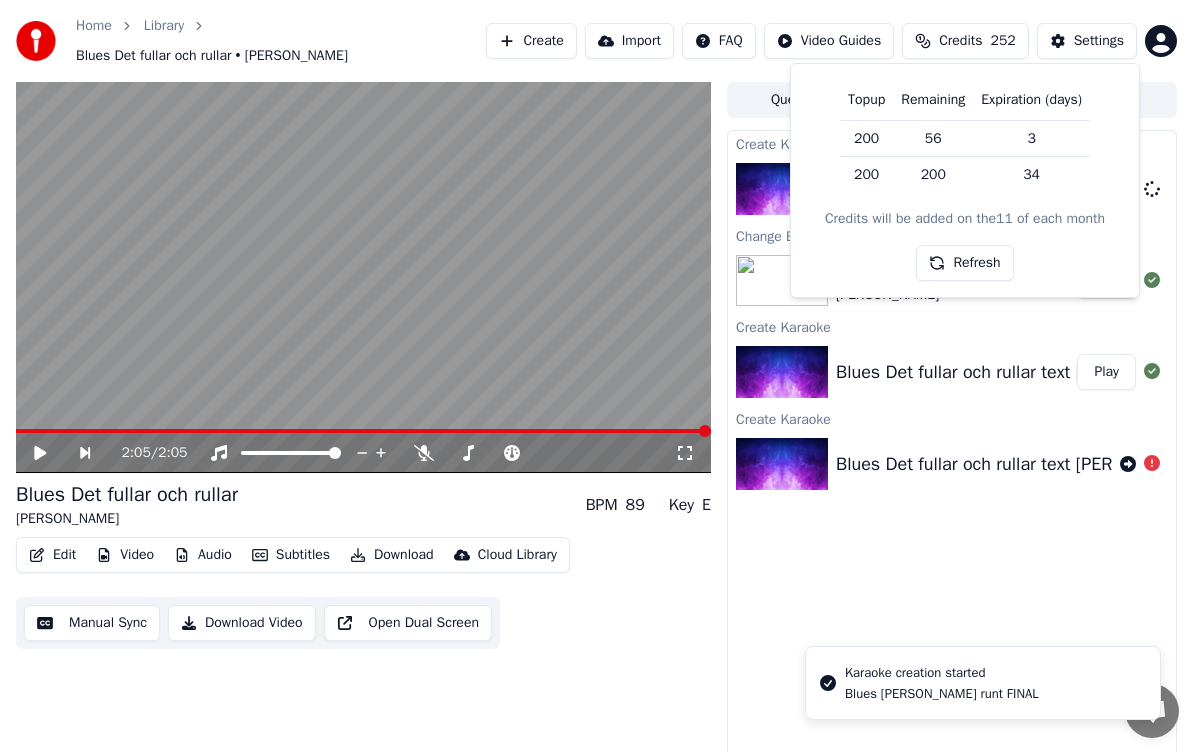 click on "Refresh" at bounding box center [964, 263] 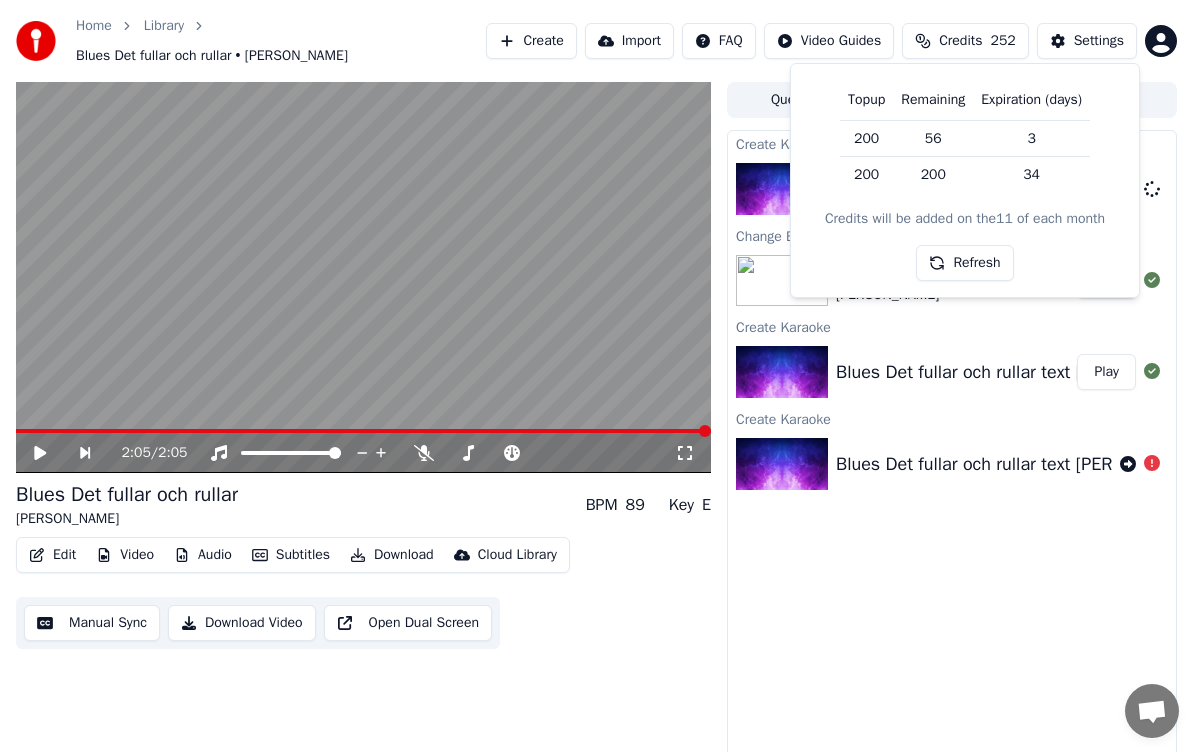 click on "Refresh" at bounding box center (964, 263) 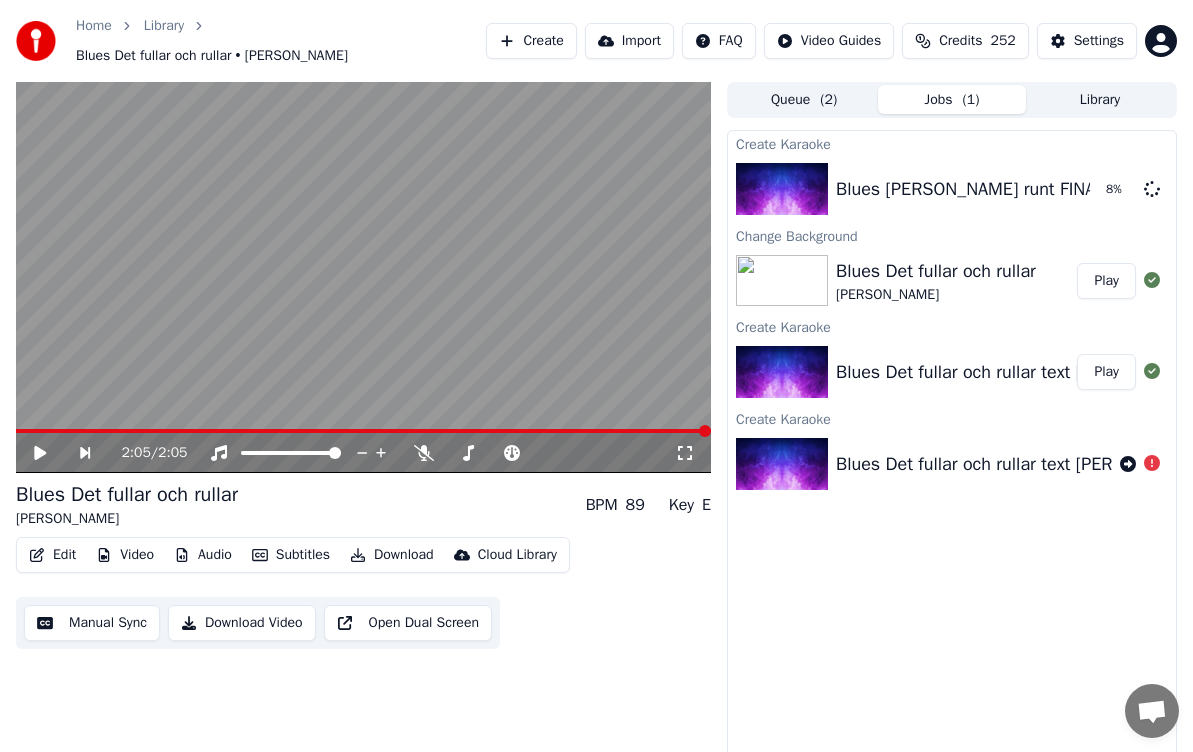 click on "Create Karaoke Blues Vi gafflar runt FINAL 8 % Change Background Blues Det fullar och rullar [PERSON_NAME] Play Create Karaoke Blues Det fullar och rullar  text [PERSON_NAME] Play Create Karaoke Blues Det fullar och rullar  text [PERSON_NAME]" at bounding box center (952, 449) 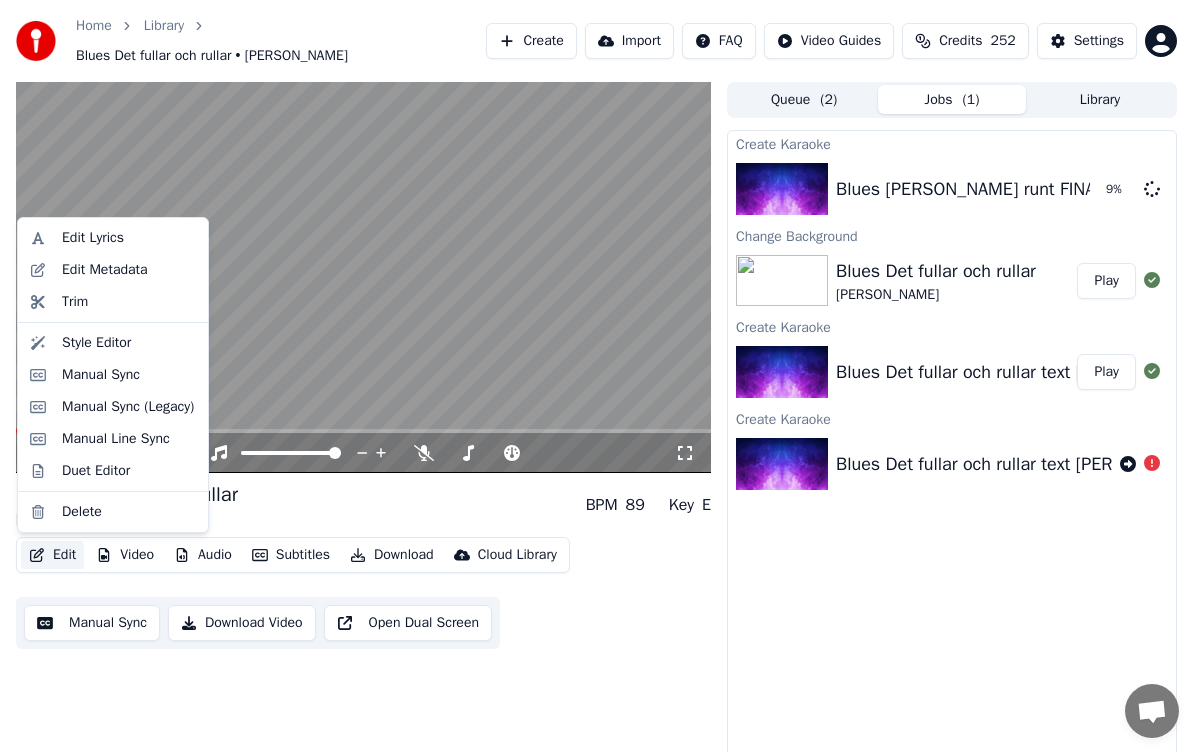 click on "Edit" at bounding box center (52, 555) 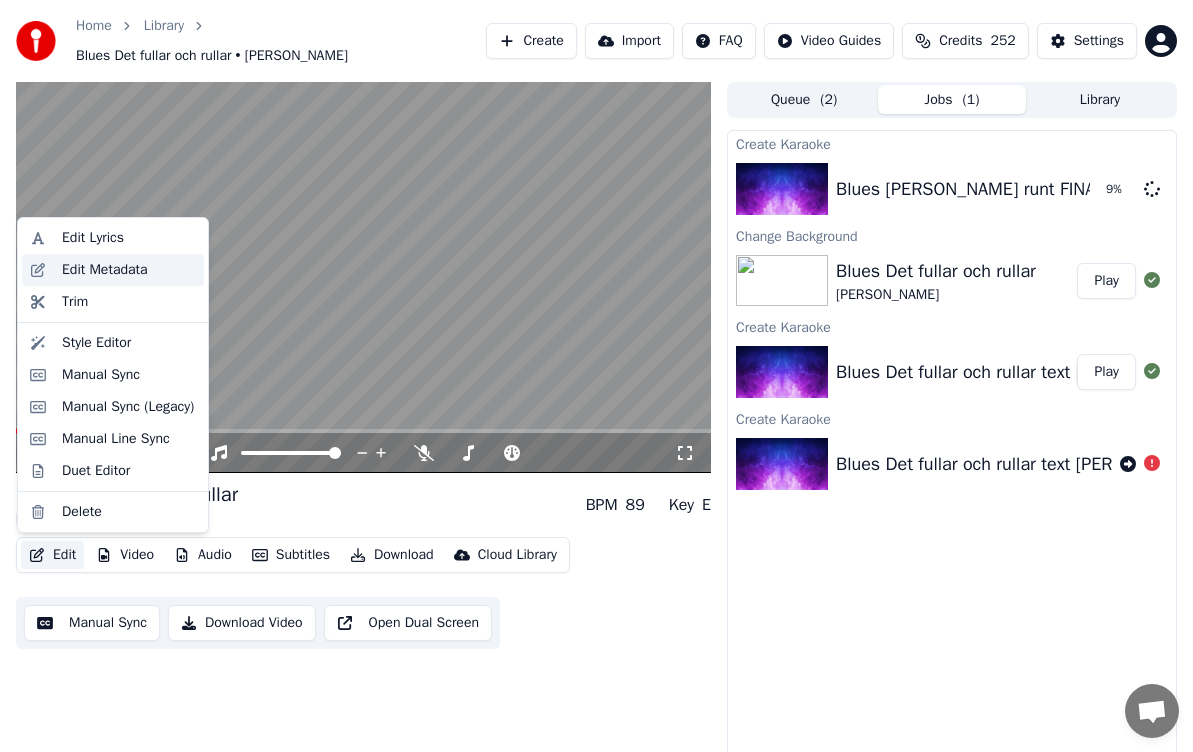 click on "Edit Metadata" at bounding box center [129, 270] 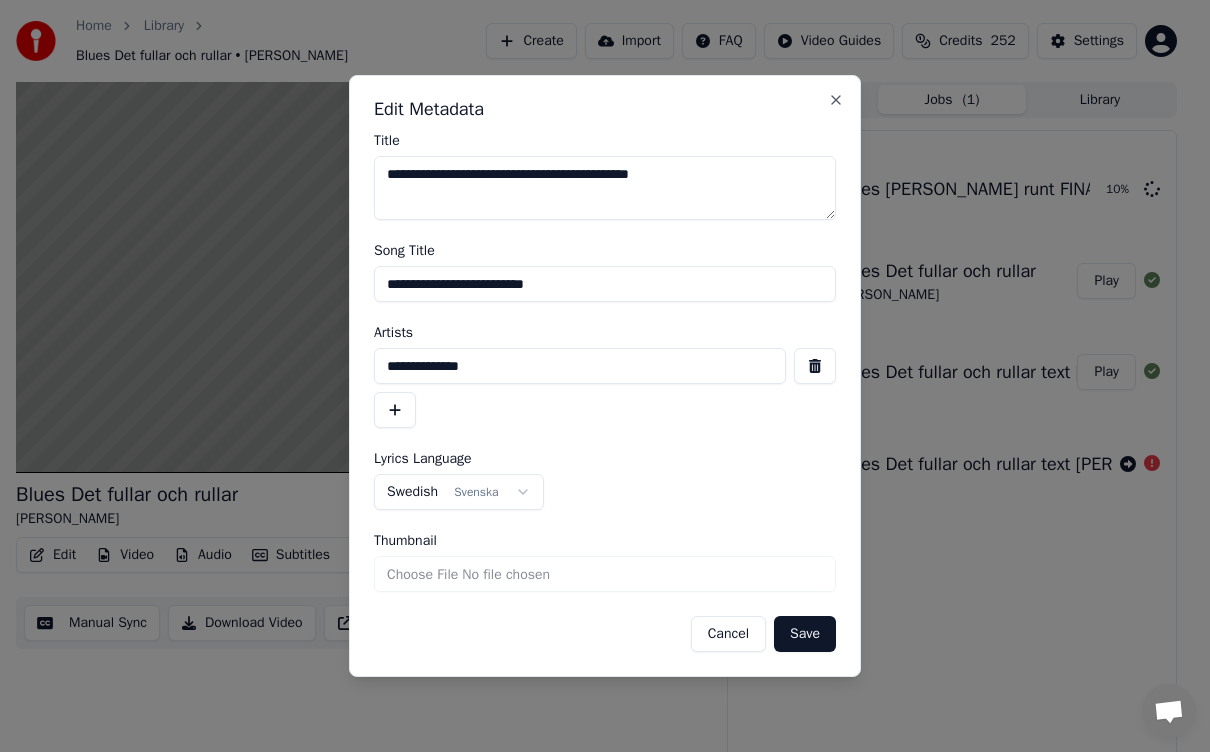 click on "**********" at bounding box center [580, 366] 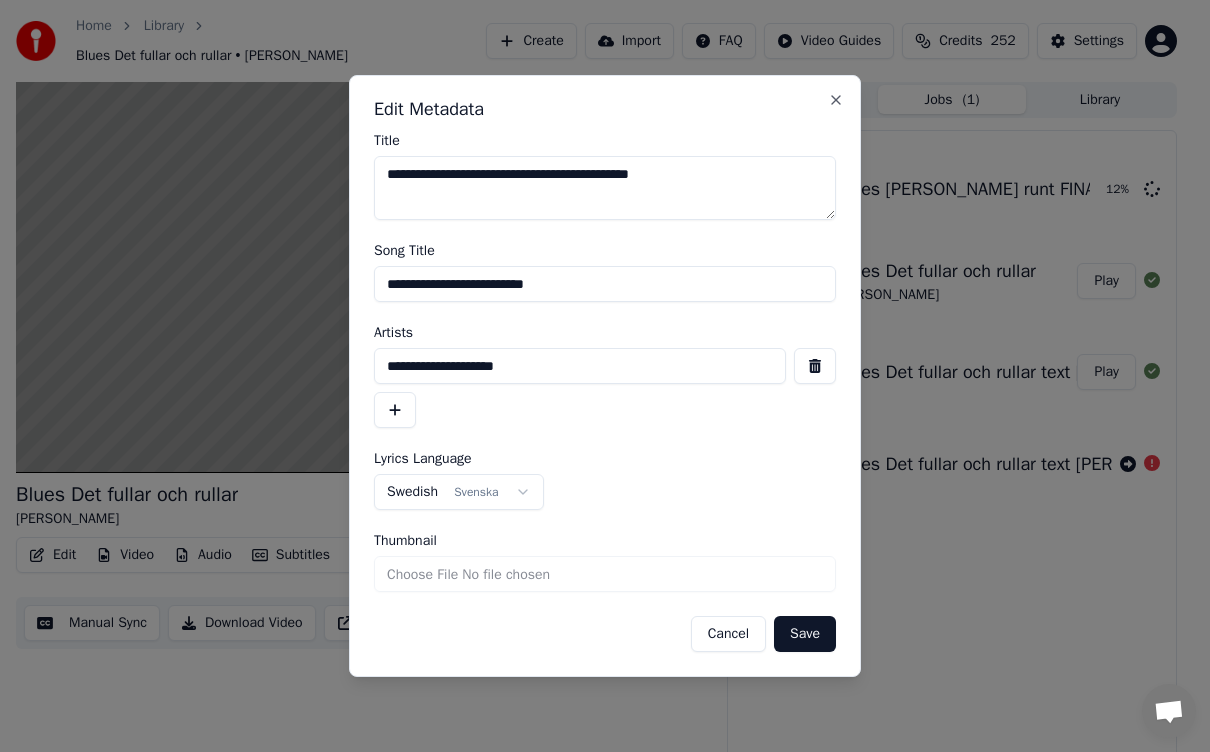 type on "**********" 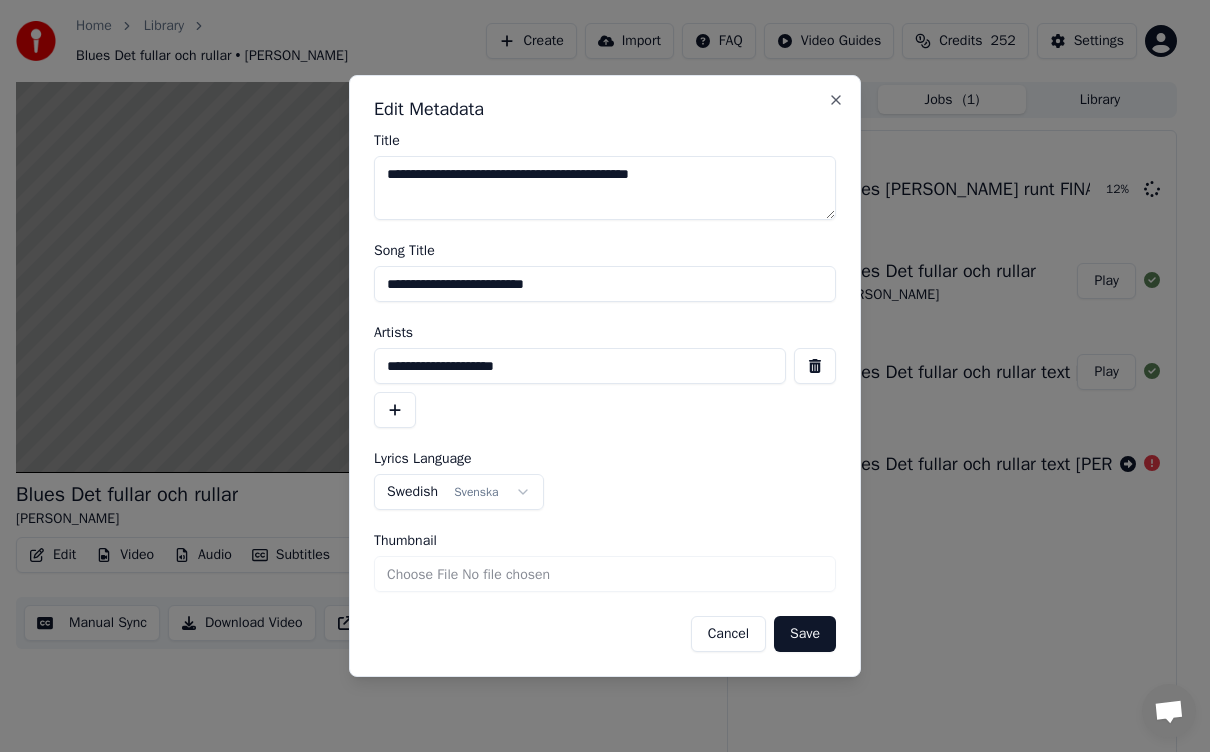 click on "**********" at bounding box center [605, 188] 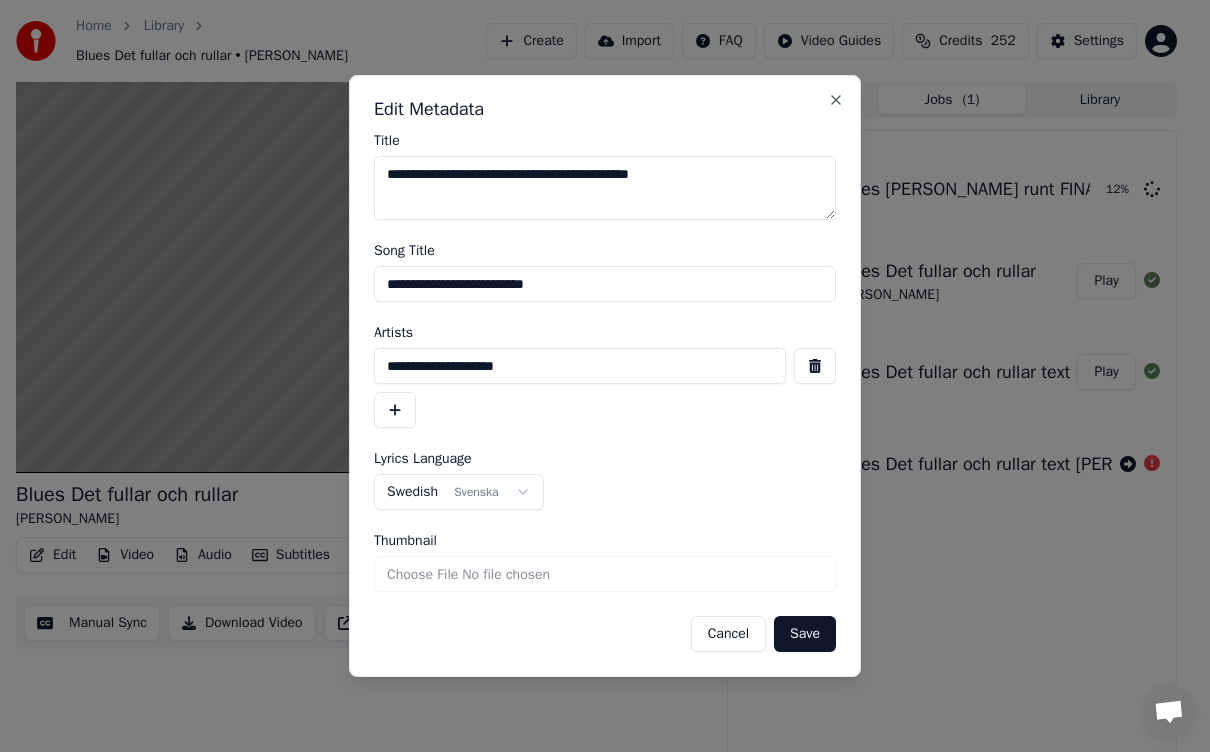 drag, startPoint x: 551, startPoint y: 176, endPoint x: 827, endPoint y: 215, distance: 278.74182 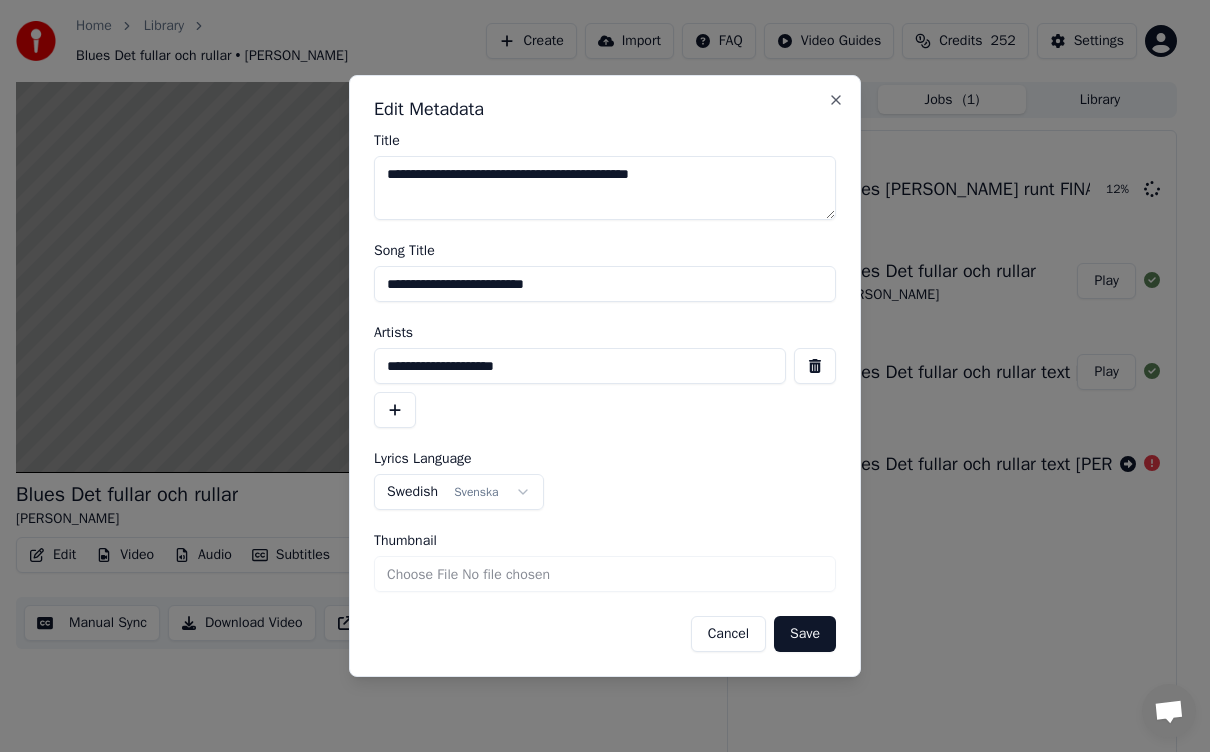 click on "**********" at bounding box center (605, 188) 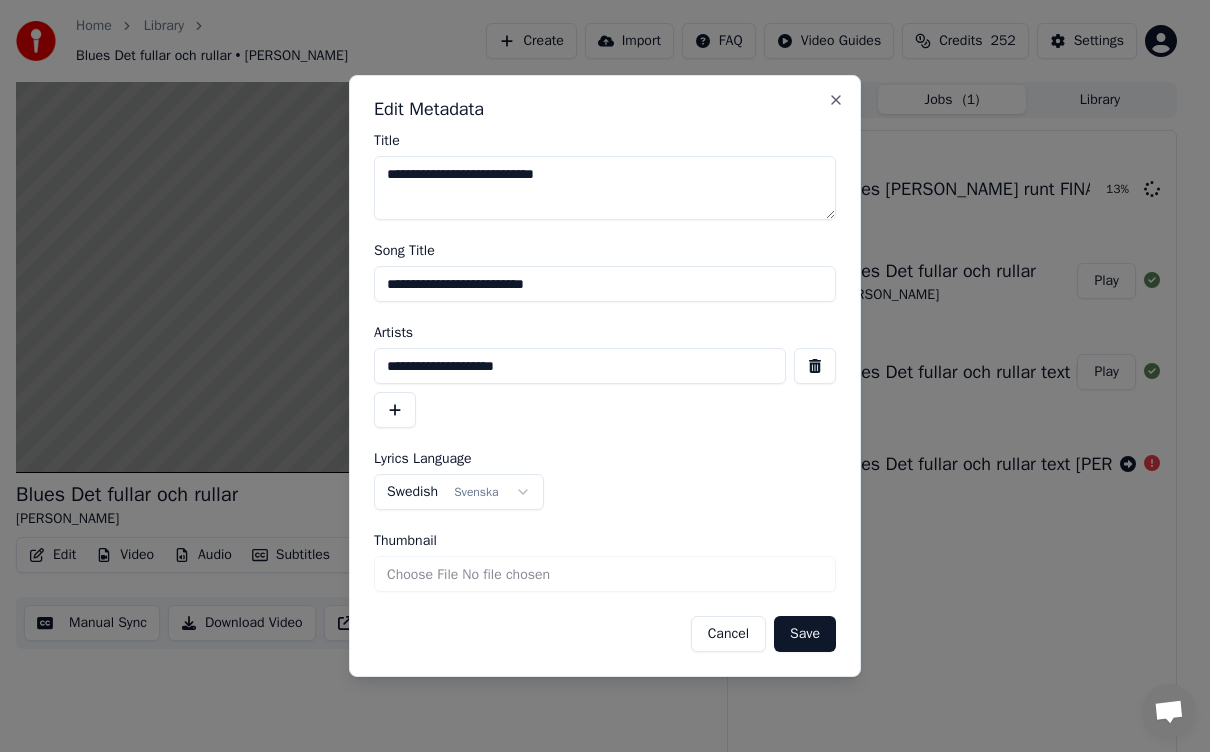 drag, startPoint x: 425, startPoint y: 172, endPoint x: 211, endPoint y: 144, distance: 215.824 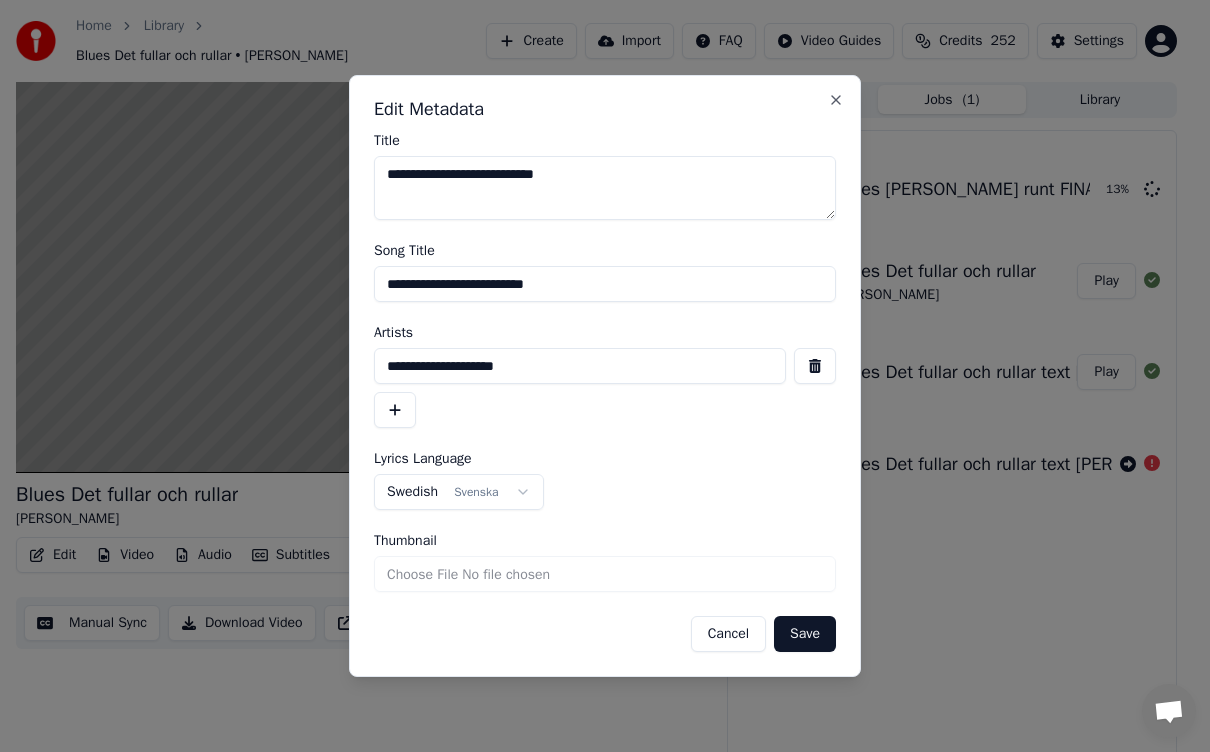 click on "**********" at bounding box center (596, 376) 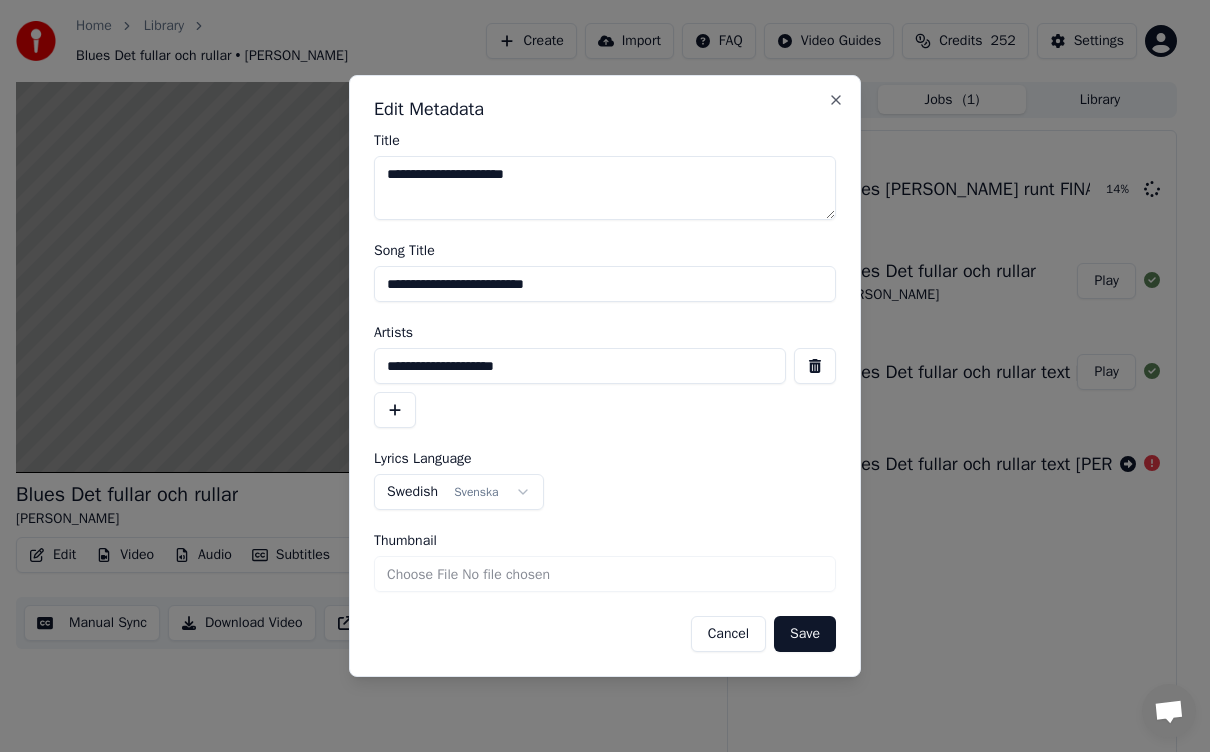 type on "**********" 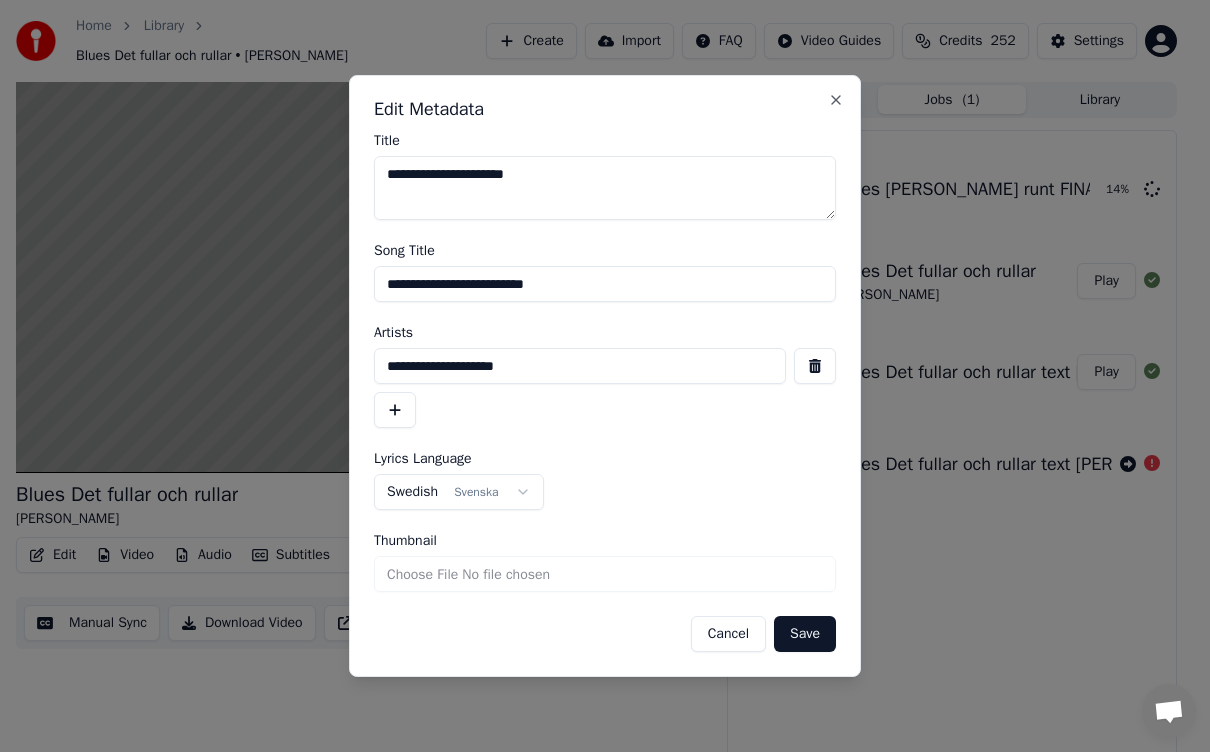 drag, startPoint x: 427, startPoint y: 289, endPoint x: 264, endPoint y: 263, distance: 165.0606 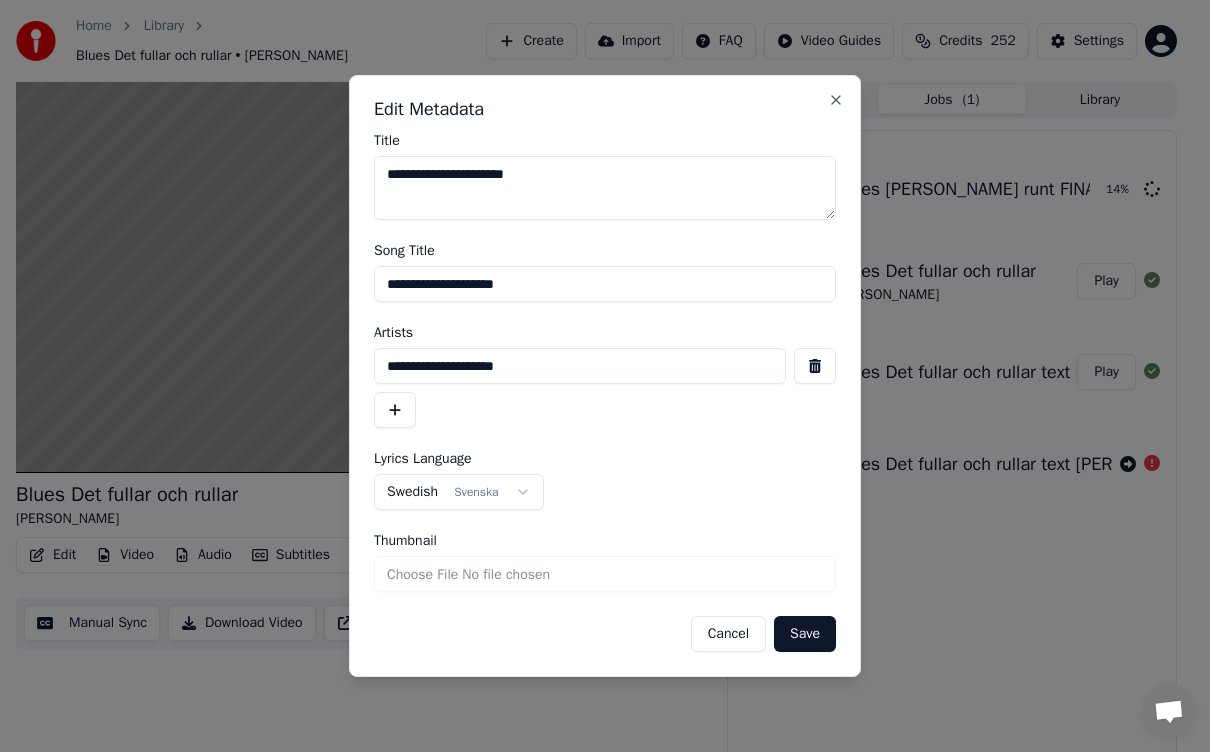 type on "**********" 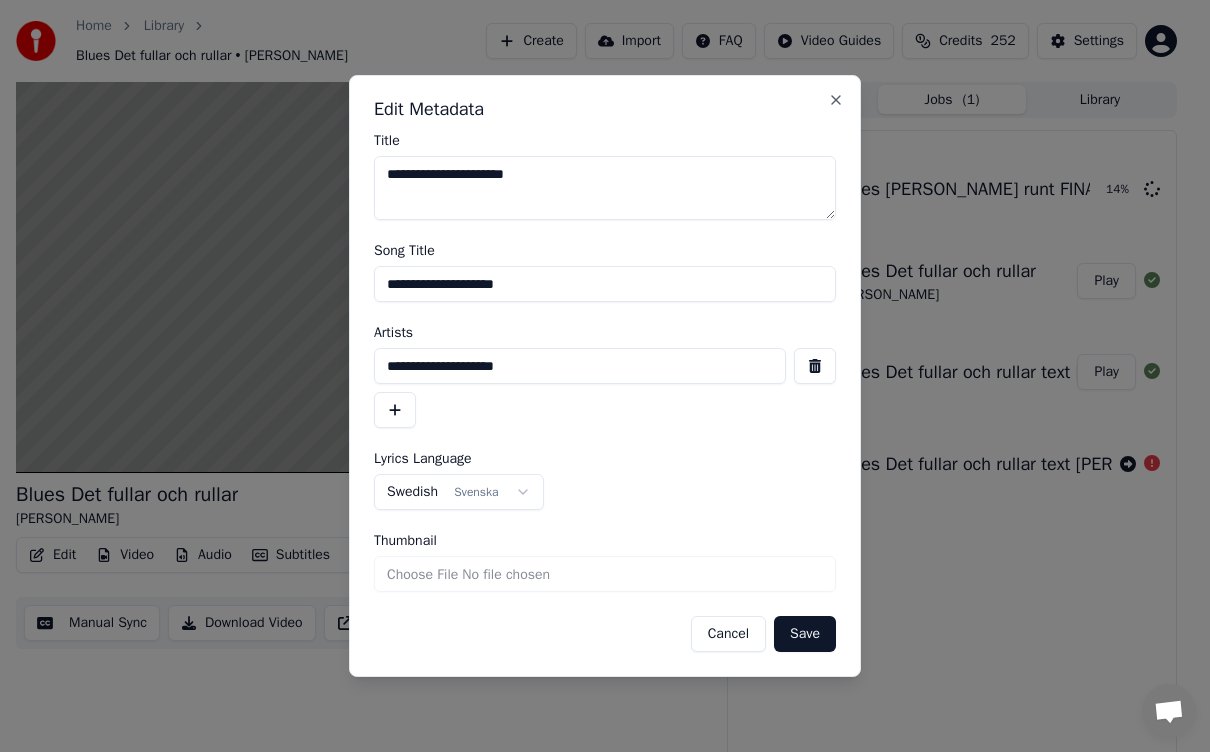click on "Save" at bounding box center (805, 634) 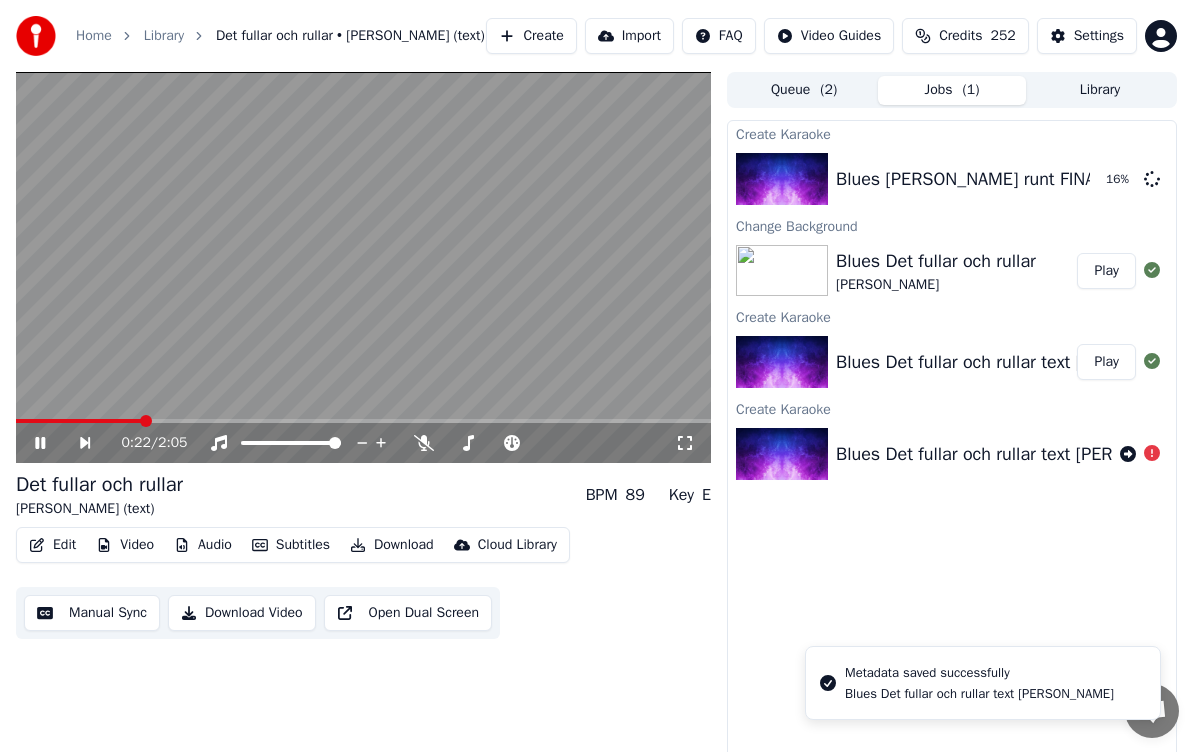 click on "Edit" at bounding box center (52, 545) 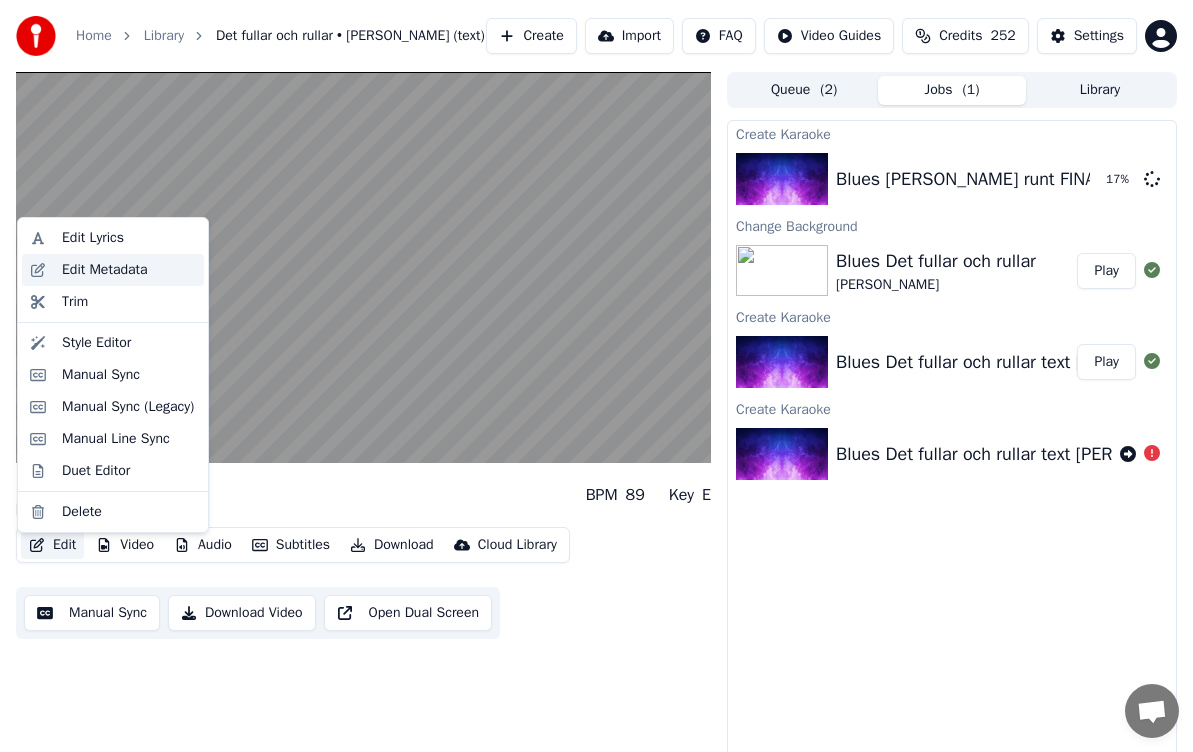 click on "Edit Metadata" at bounding box center (113, 270) 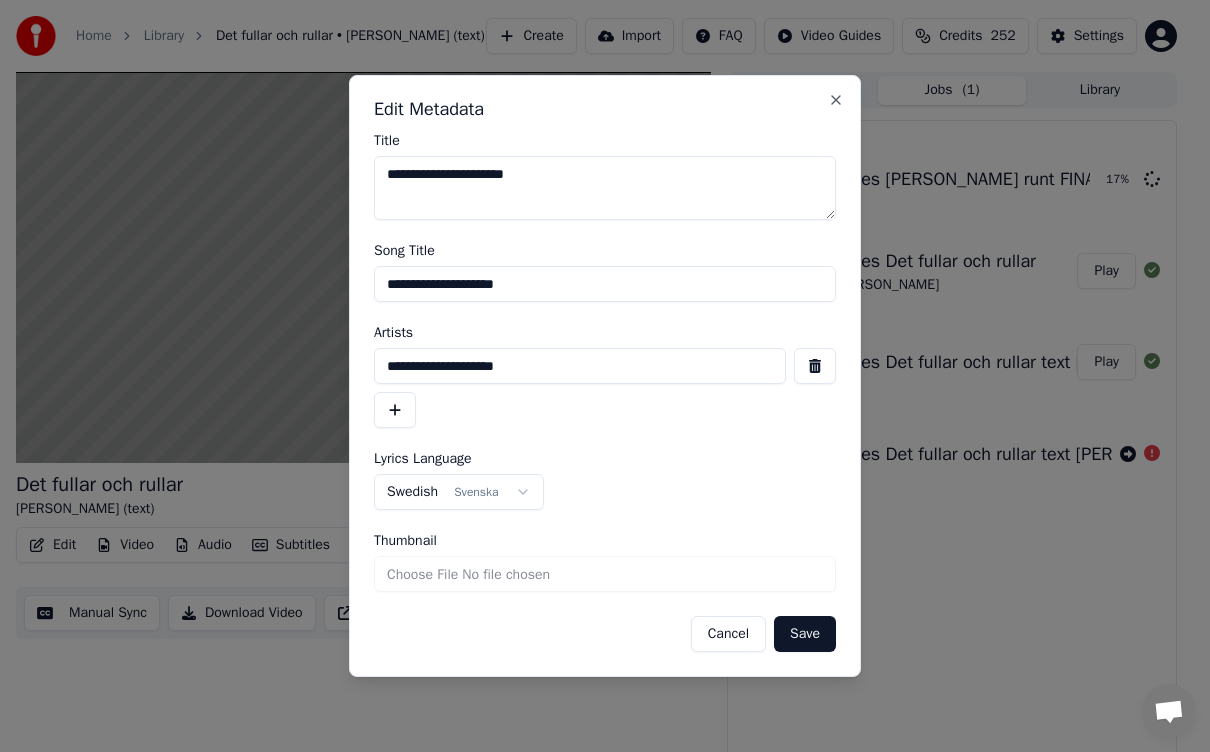 click on "**********" at bounding box center [605, 188] 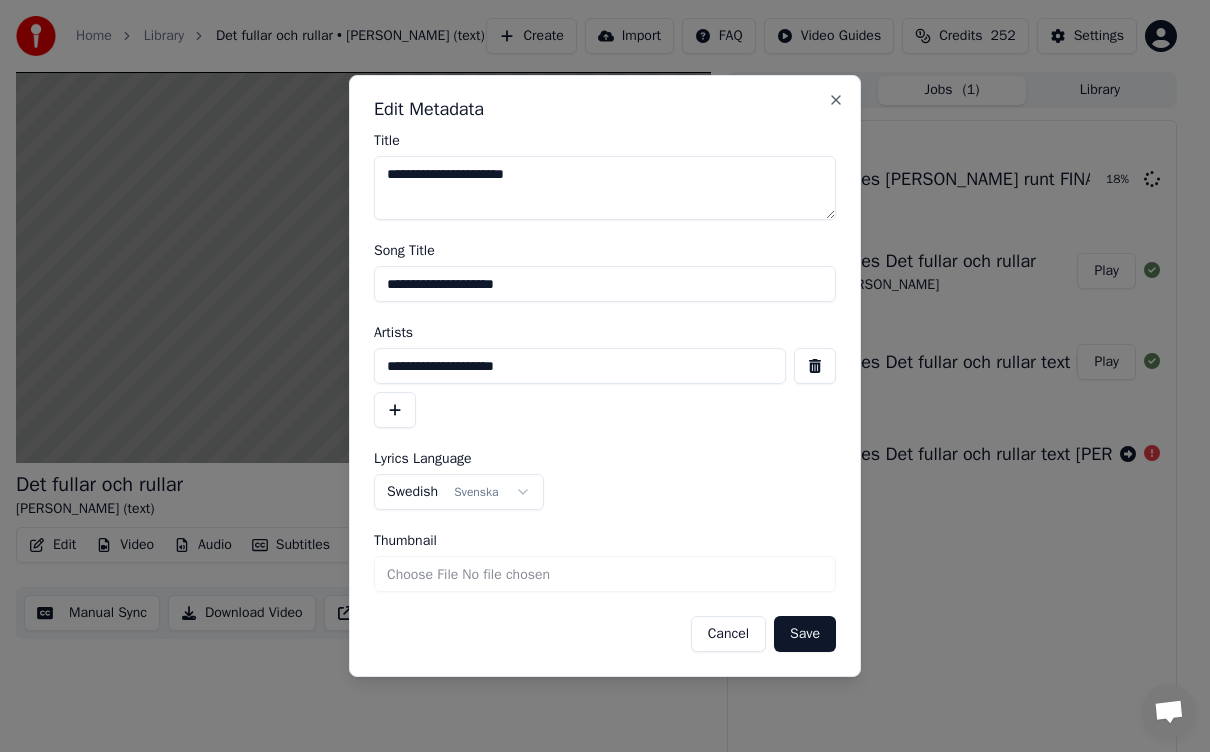 type on "**********" 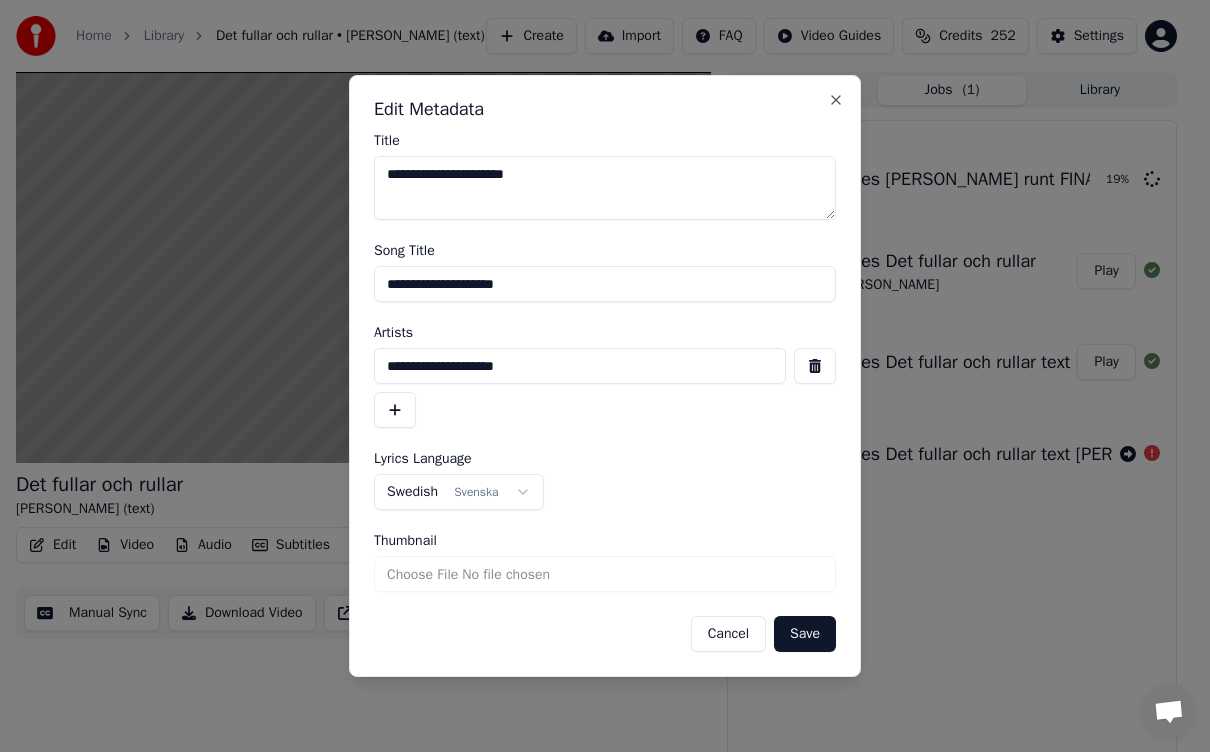 type on "**********" 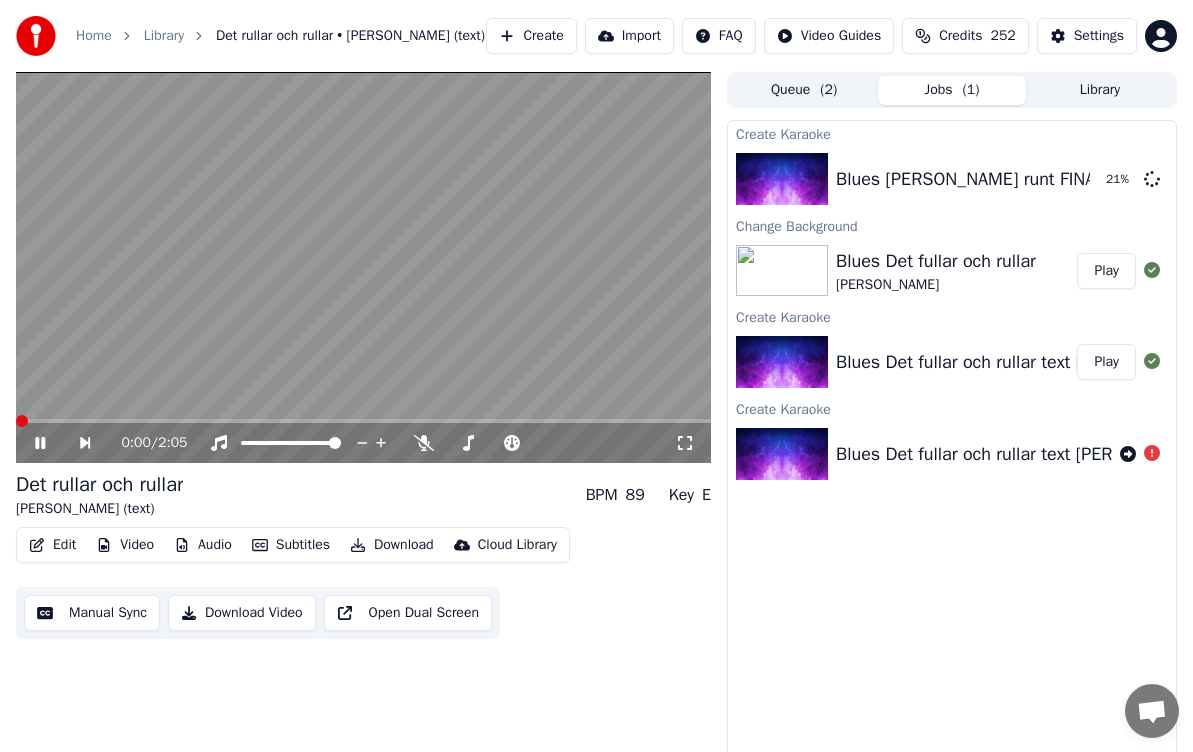 click at bounding box center [22, 421] 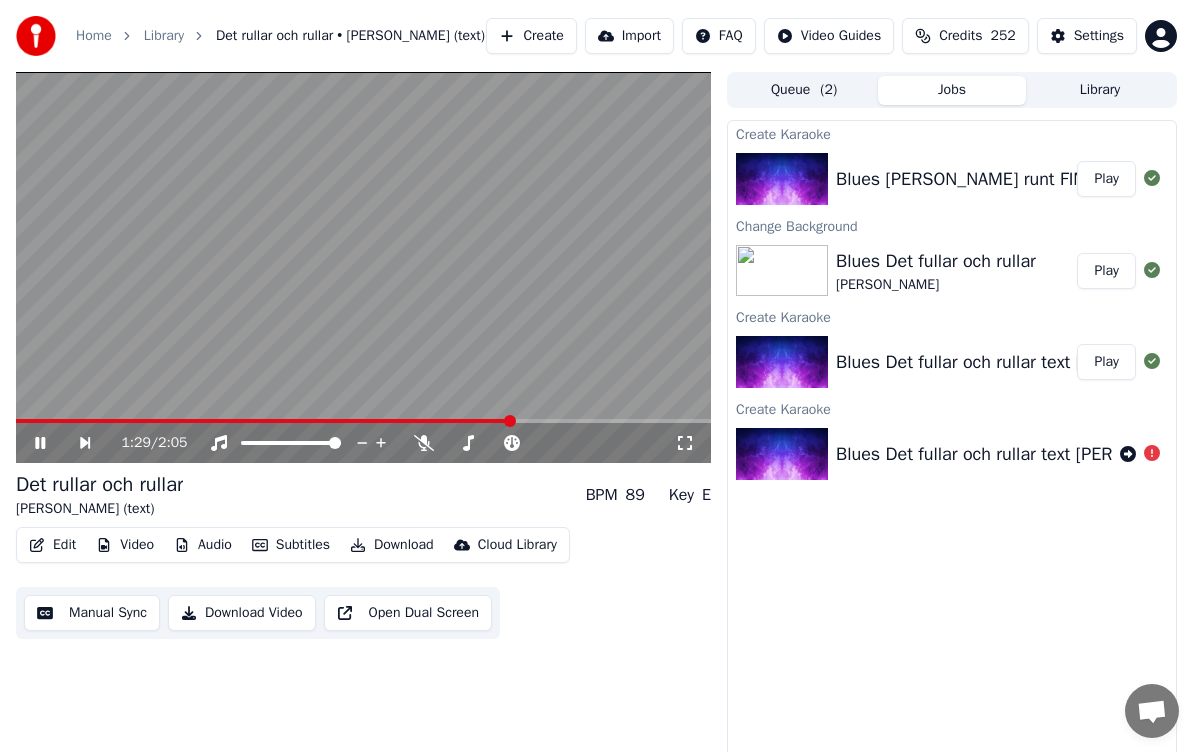 click on "Play" at bounding box center [1106, 179] 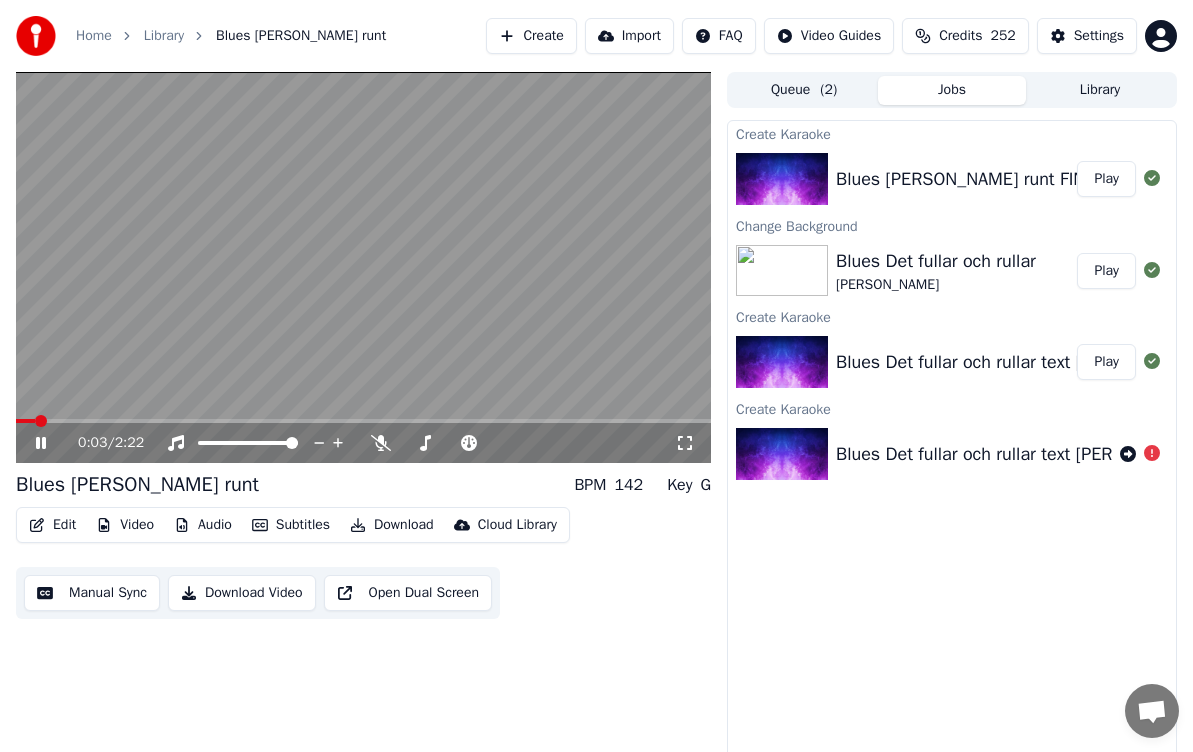 click 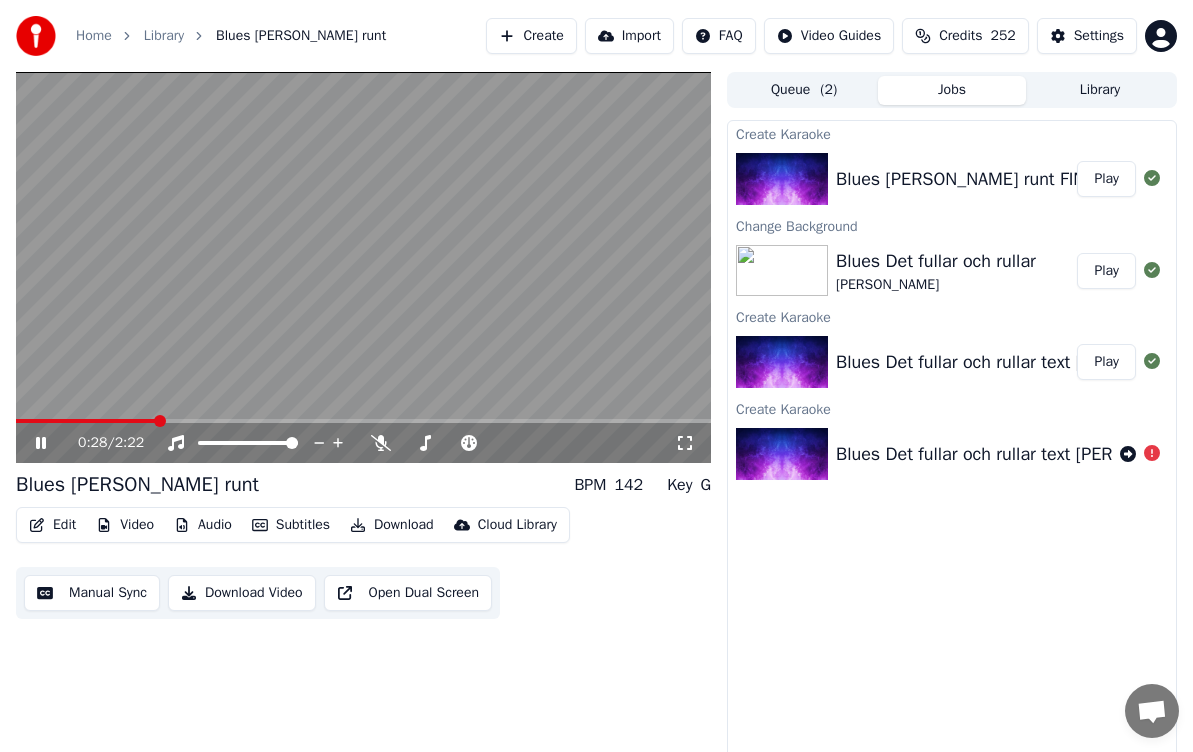 click on "Create Karaoke Blues Vi gafflar runt FINAL Play Change Background Blues Det fullar och rullar [PERSON_NAME] Play Create Karaoke Blues Det fullar och rullar  text [PERSON_NAME] Play Create Karaoke Blues Det fullar och rullar  text [PERSON_NAME]" at bounding box center (952, 439) 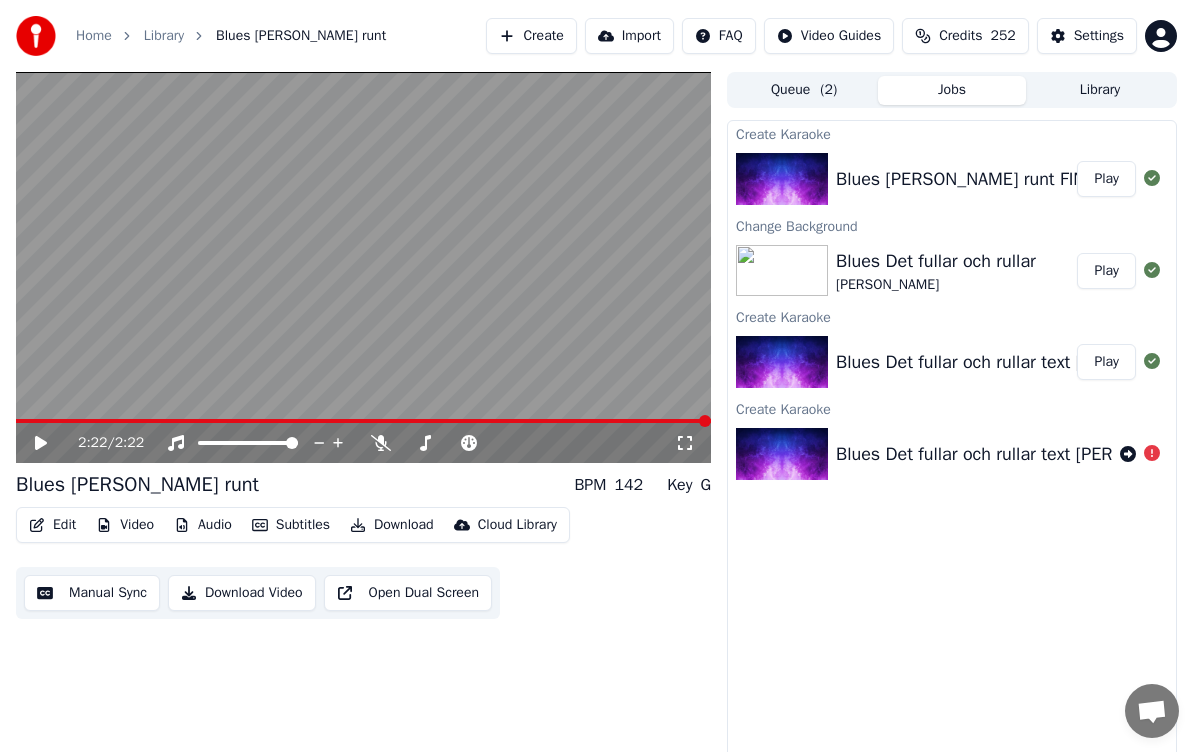 click on "Create Karaoke Blues Vi gafflar runt FINAL Play Change Background Blues Det fullar och rullar [PERSON_NAME] Play Create Karaoke Blues Det fullar och rullar  text [PERSON_NAME] Play Create Karaoke Blues Det fullar och rullar  text [PERSON_NAME]" at bounding box center (952, 439) 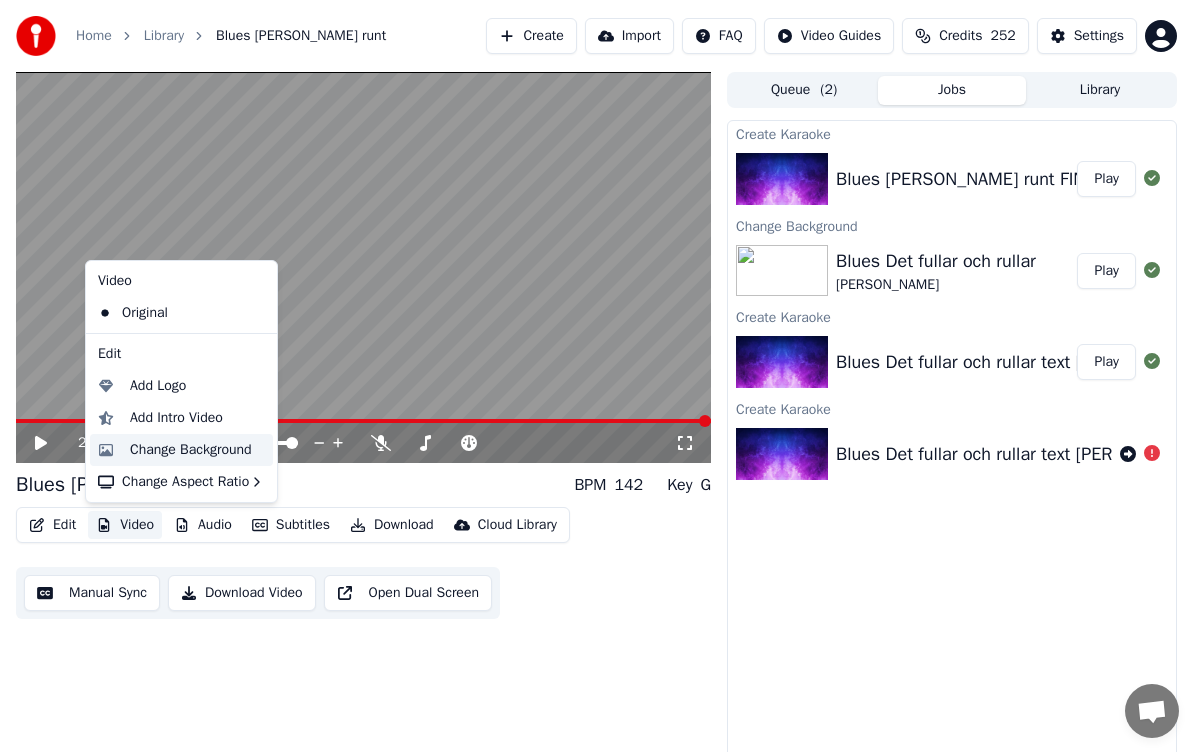 click on "Change Background" at bounding box center (191, 450) 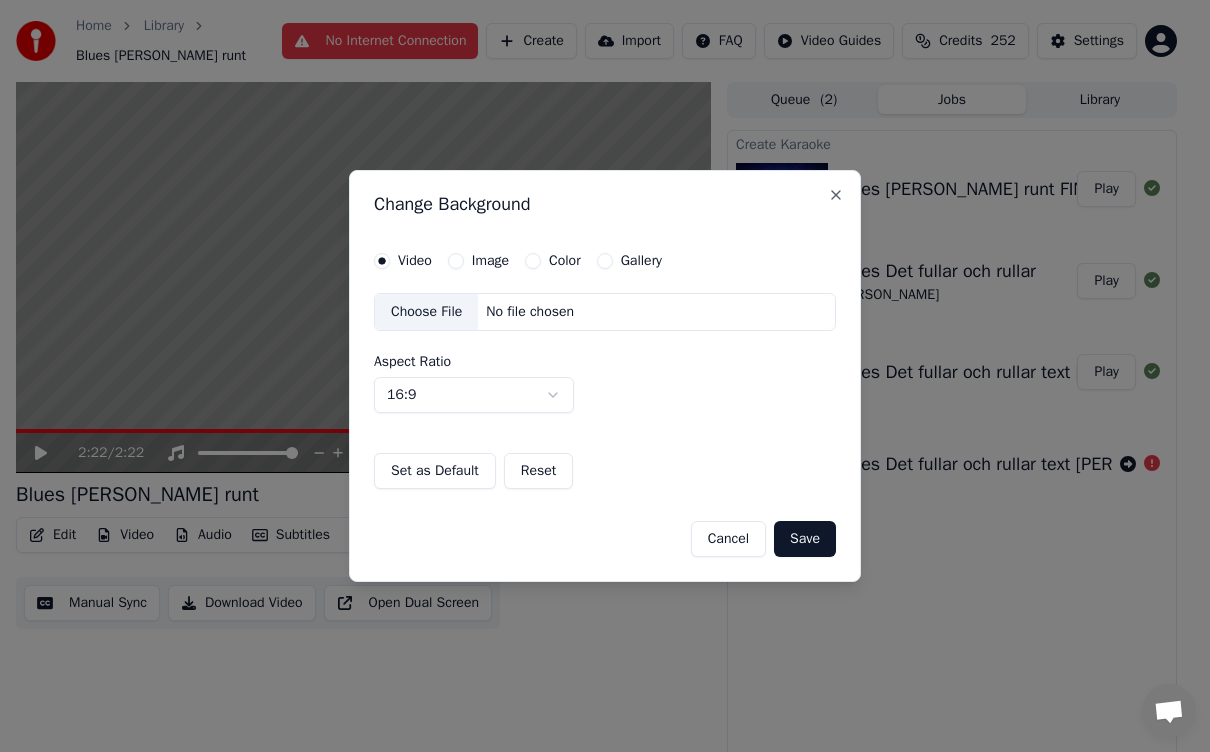 click on "Color" at bounding box center [533, 261] 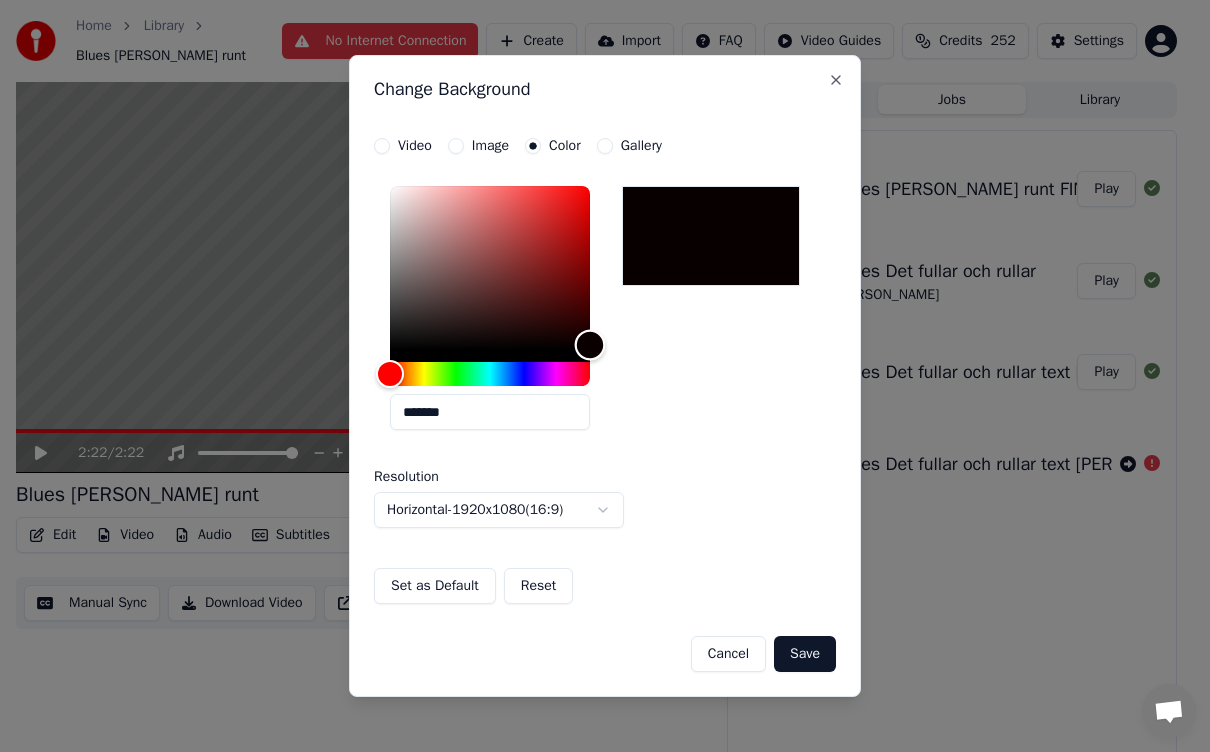 type on "*******" 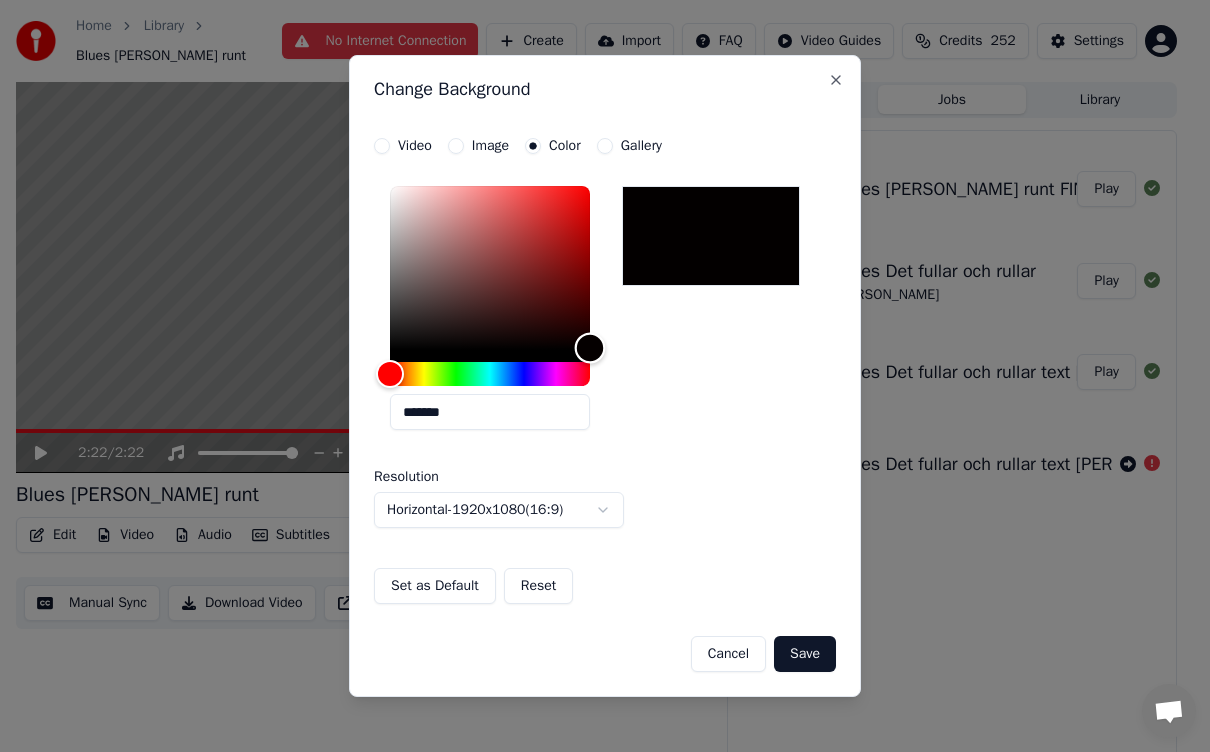 drag, startPoint x: 384, startPoint y: 349, endPoint x: 650, endPoint y: 348, distance: 266.0019 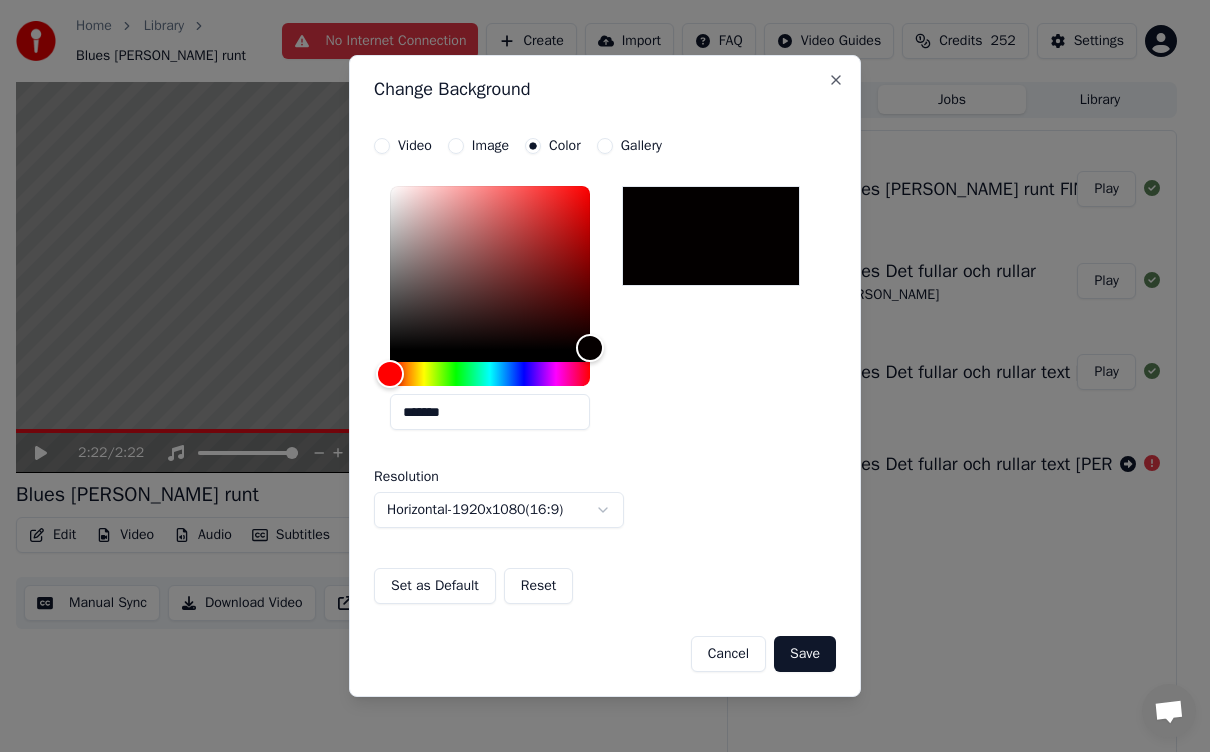 click on "Save" at bounding box center [805, 654] 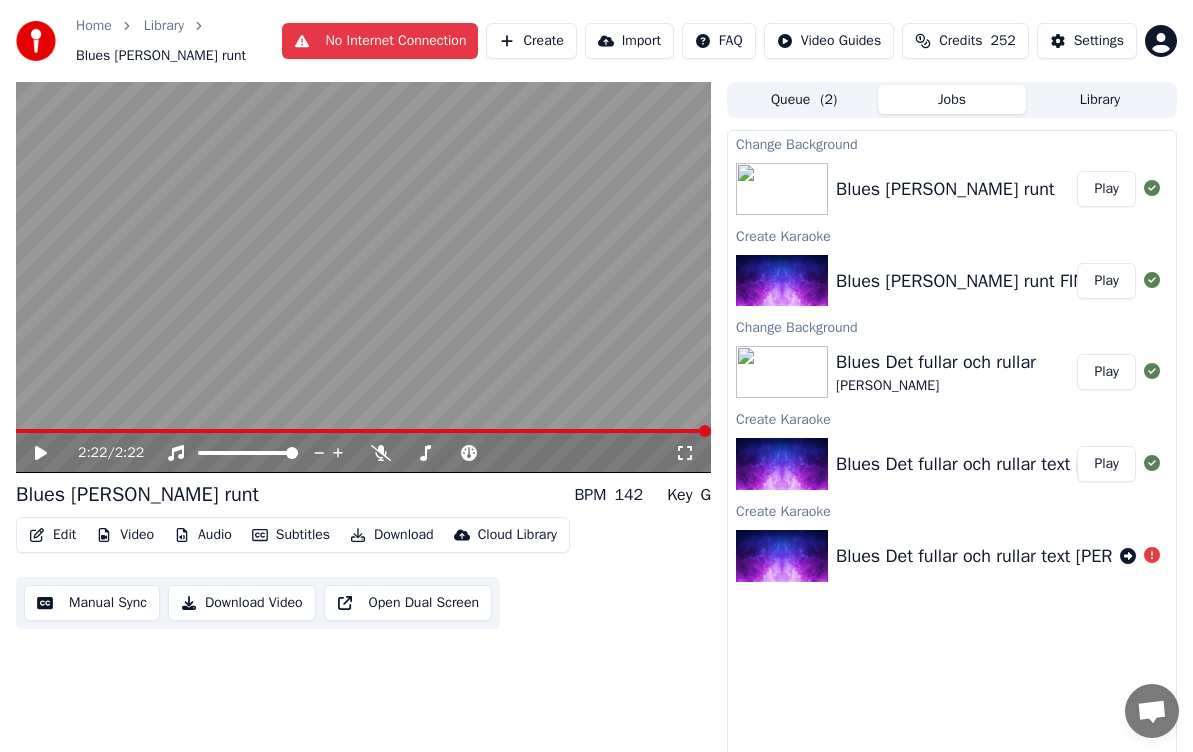 click on "Credits" at bounding box center (960, 41) 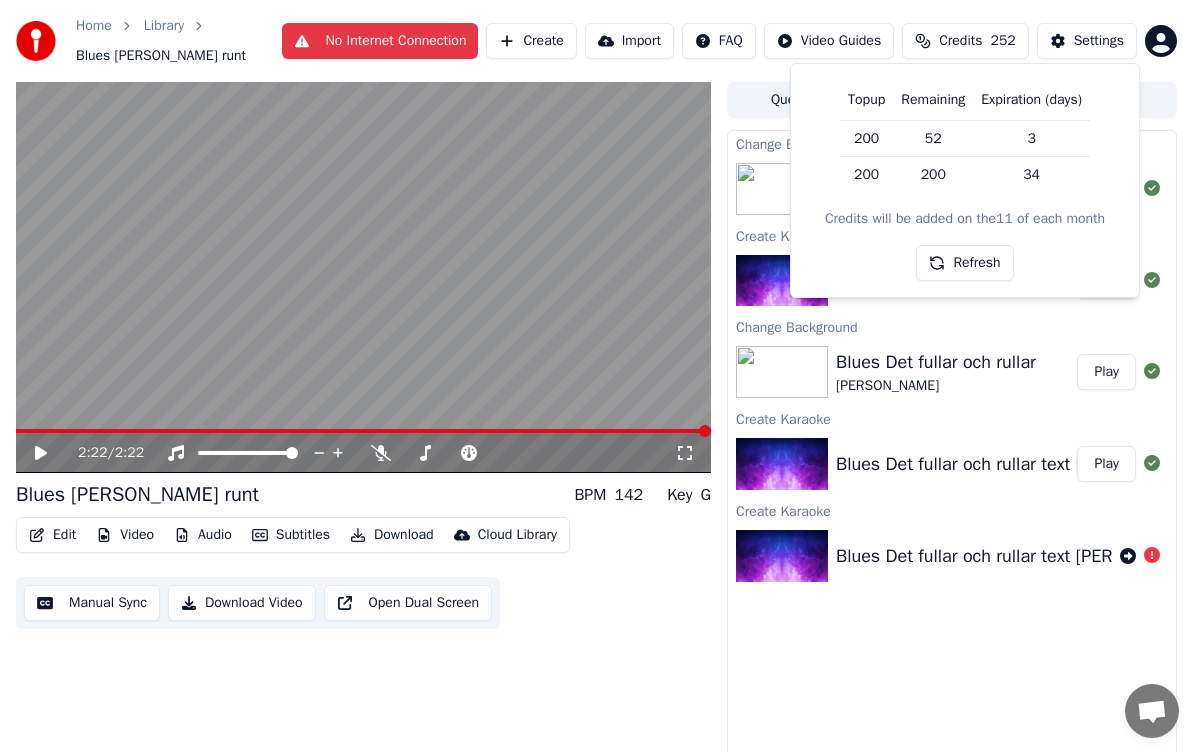 click on "Refresh" at bounding box center (964, 263) 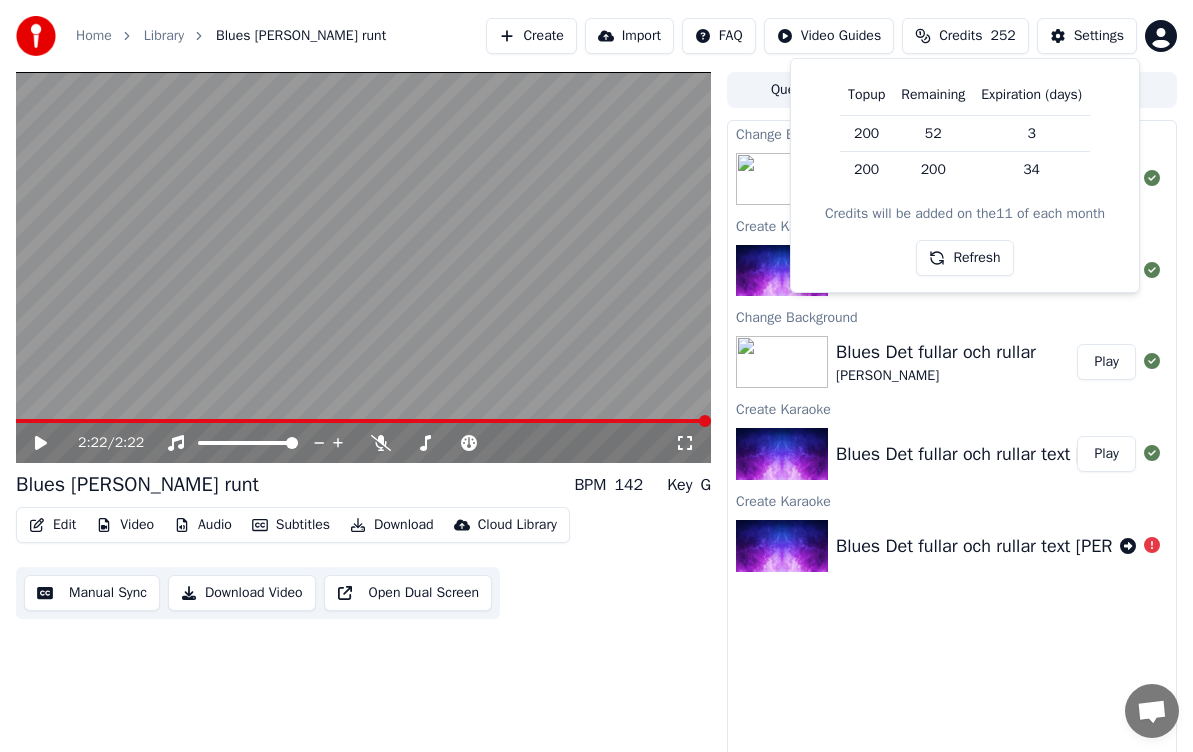 click on "Refresh" at bounding box center [964, 258] 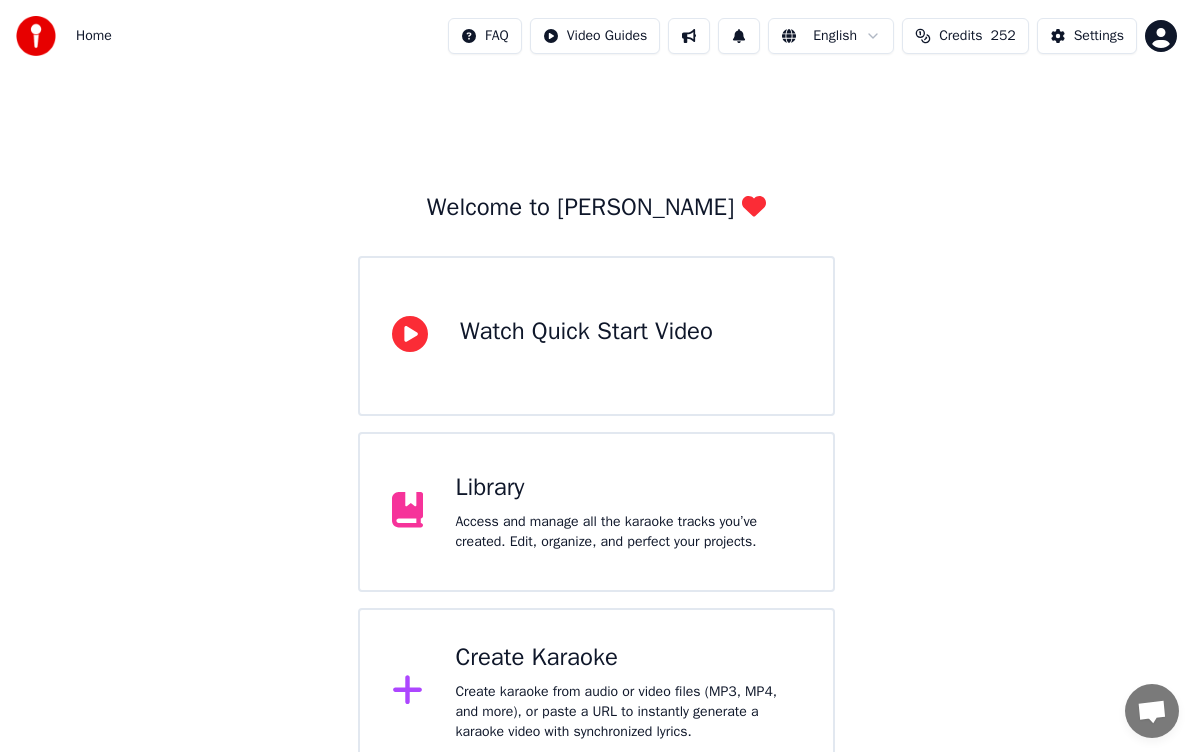 click on "Create Karaoke" at bounding box center [628, 658] 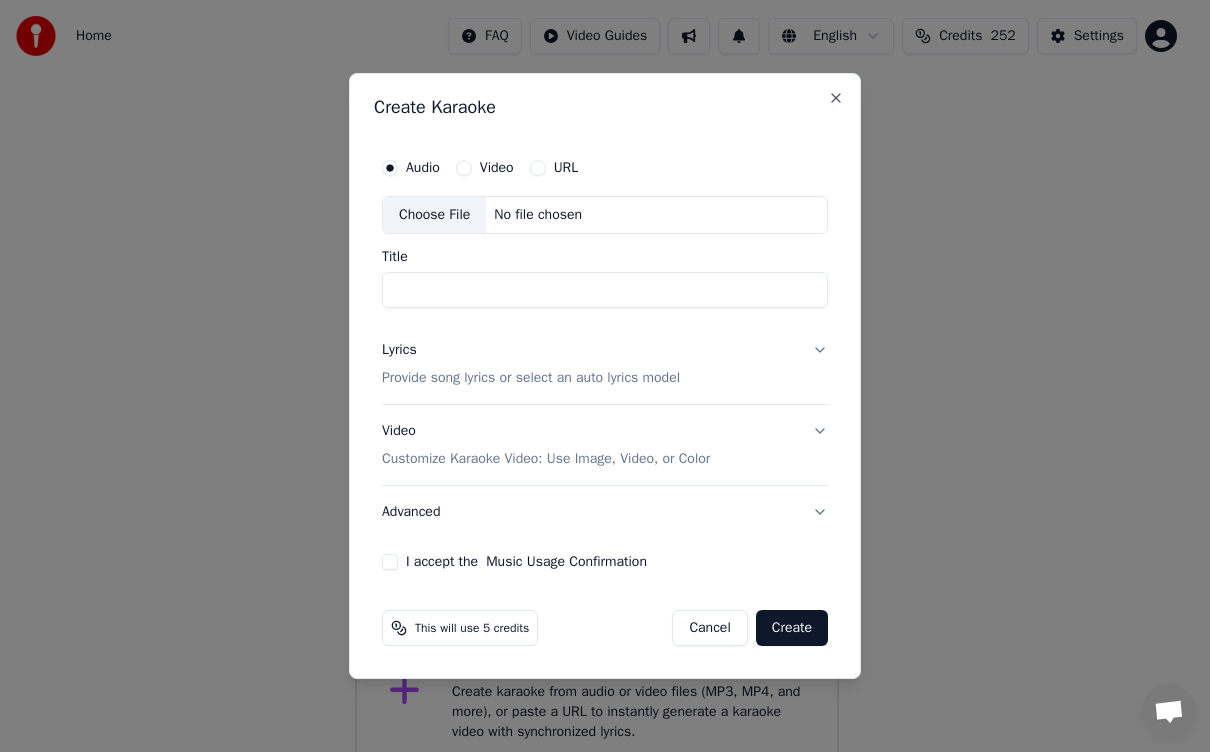 click on "URL" at bounding box center (538, 168) 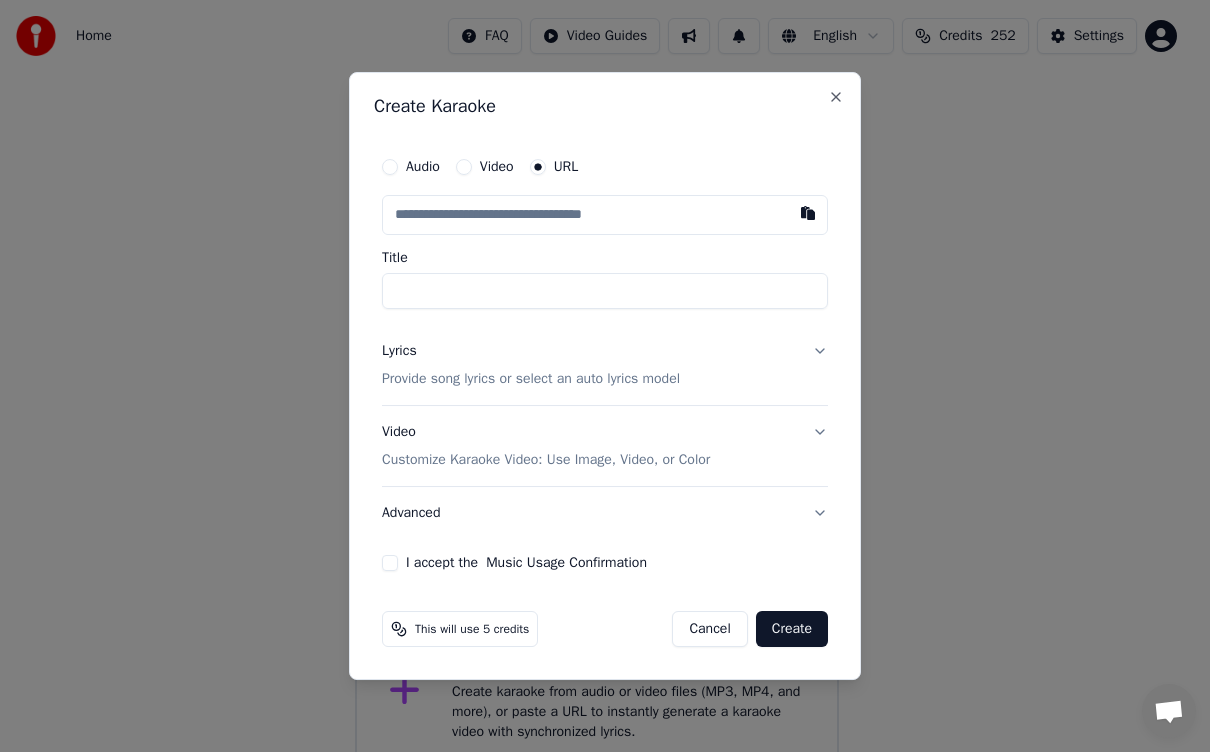 click on "Title" at bounding box center (605, 291) 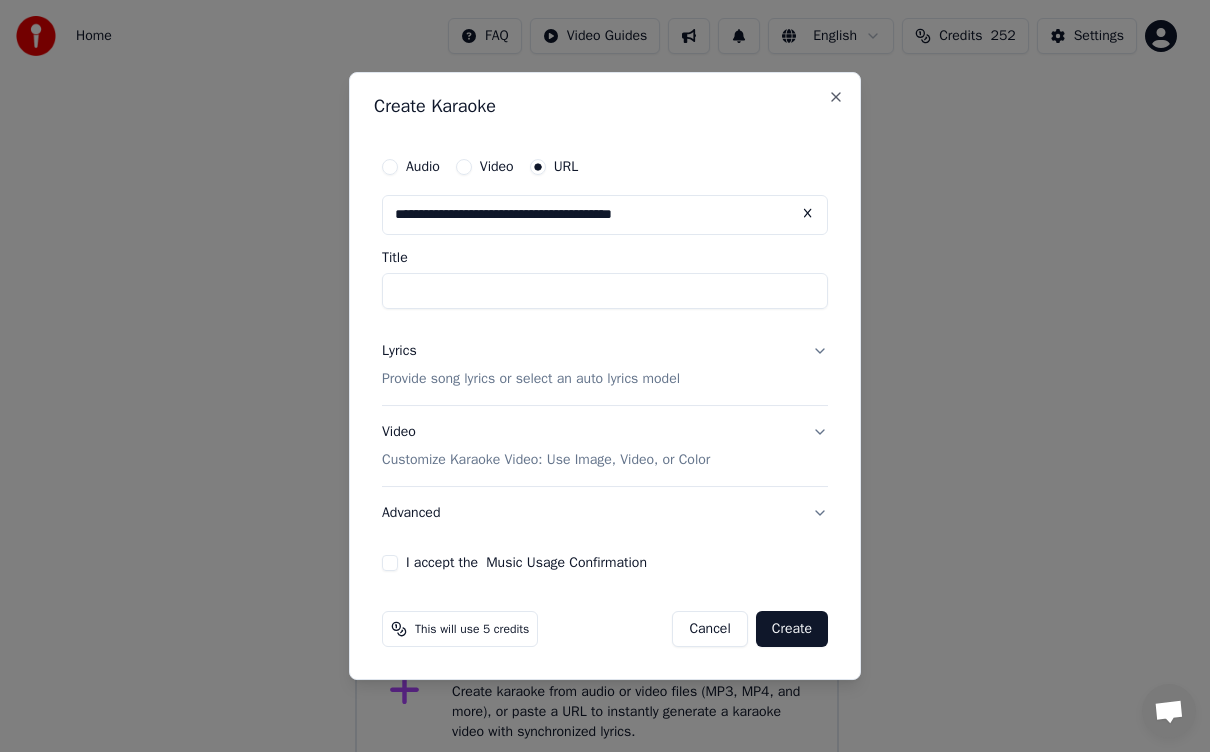 type on "**********" 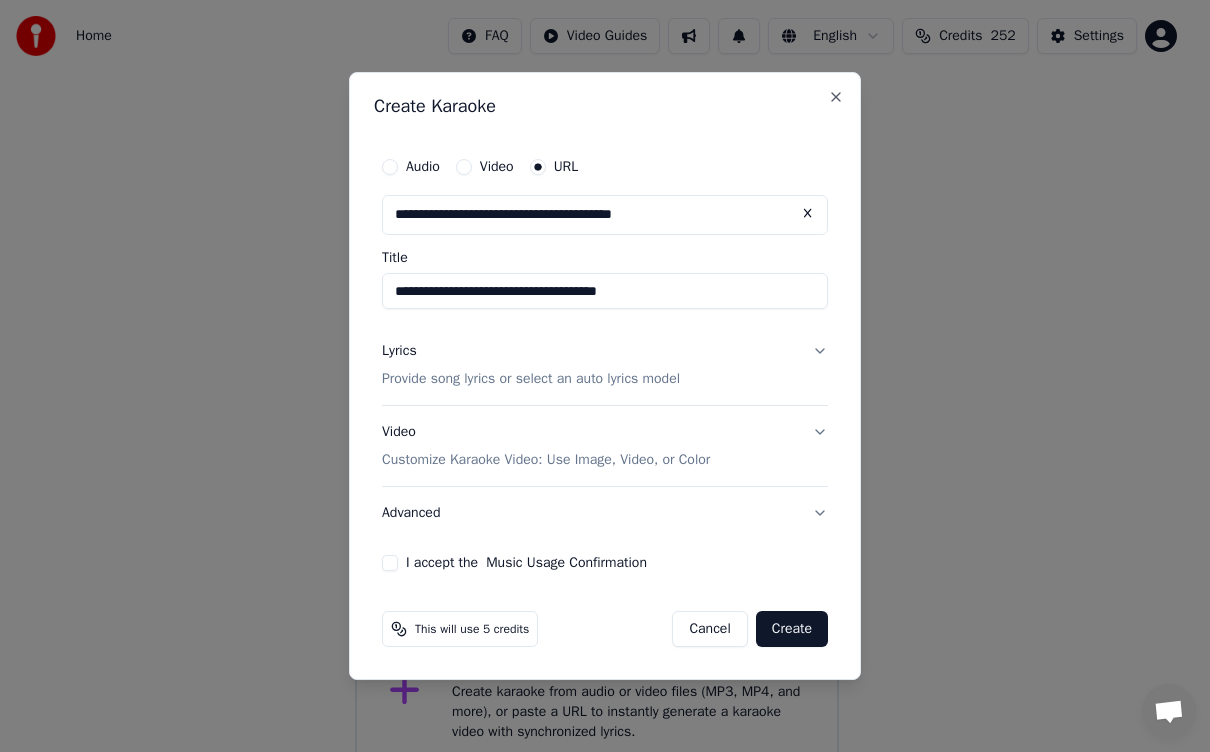 type on "**********" 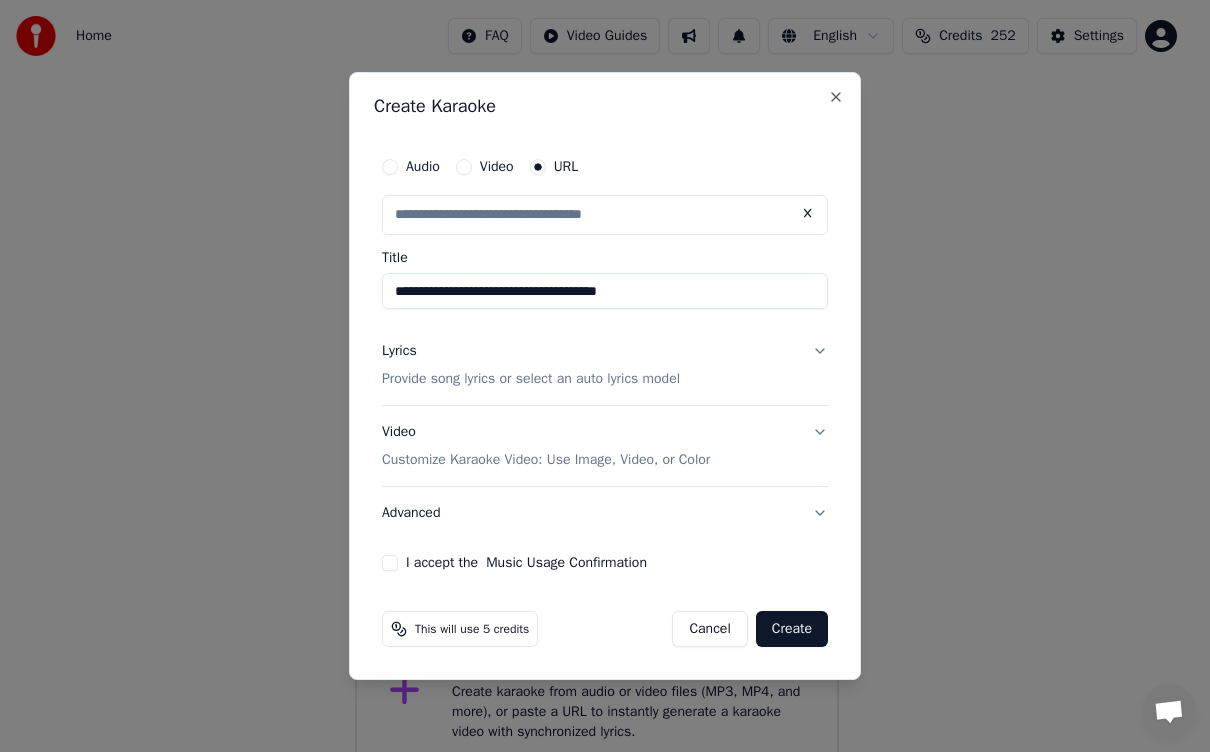 click on "**********" at bounding box center [605, 291] 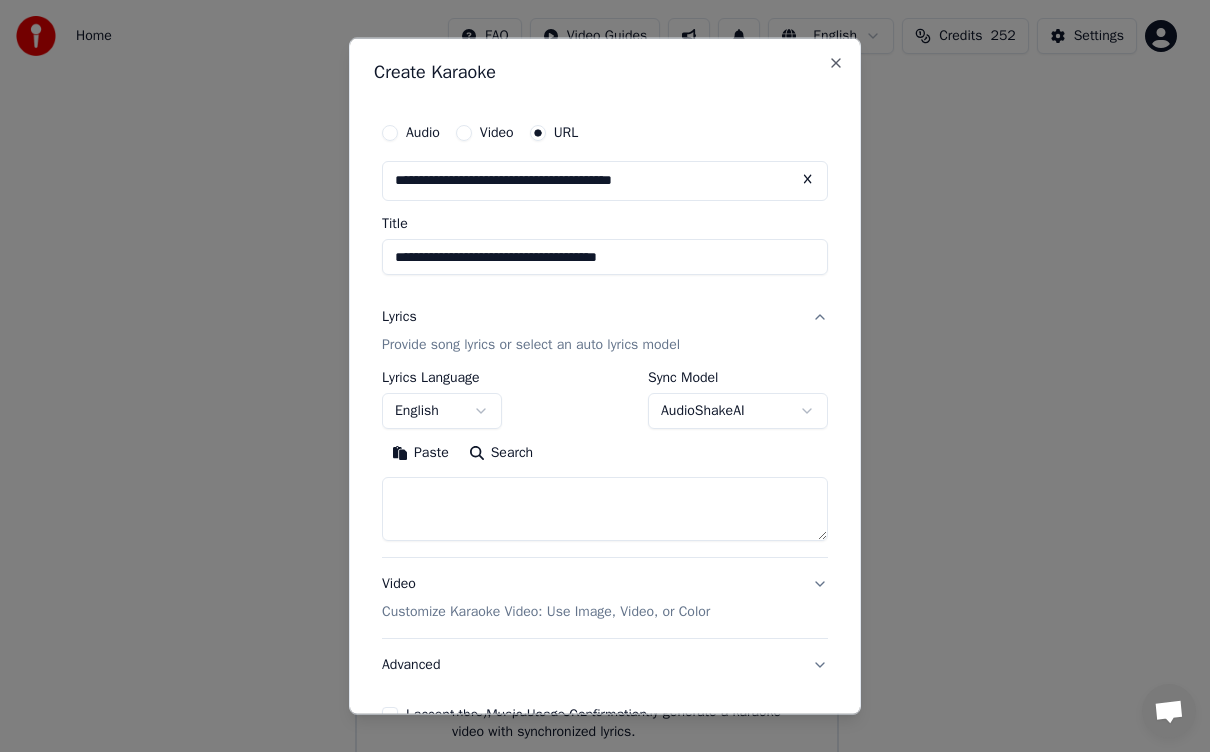 click at bounding box center (605, 509) 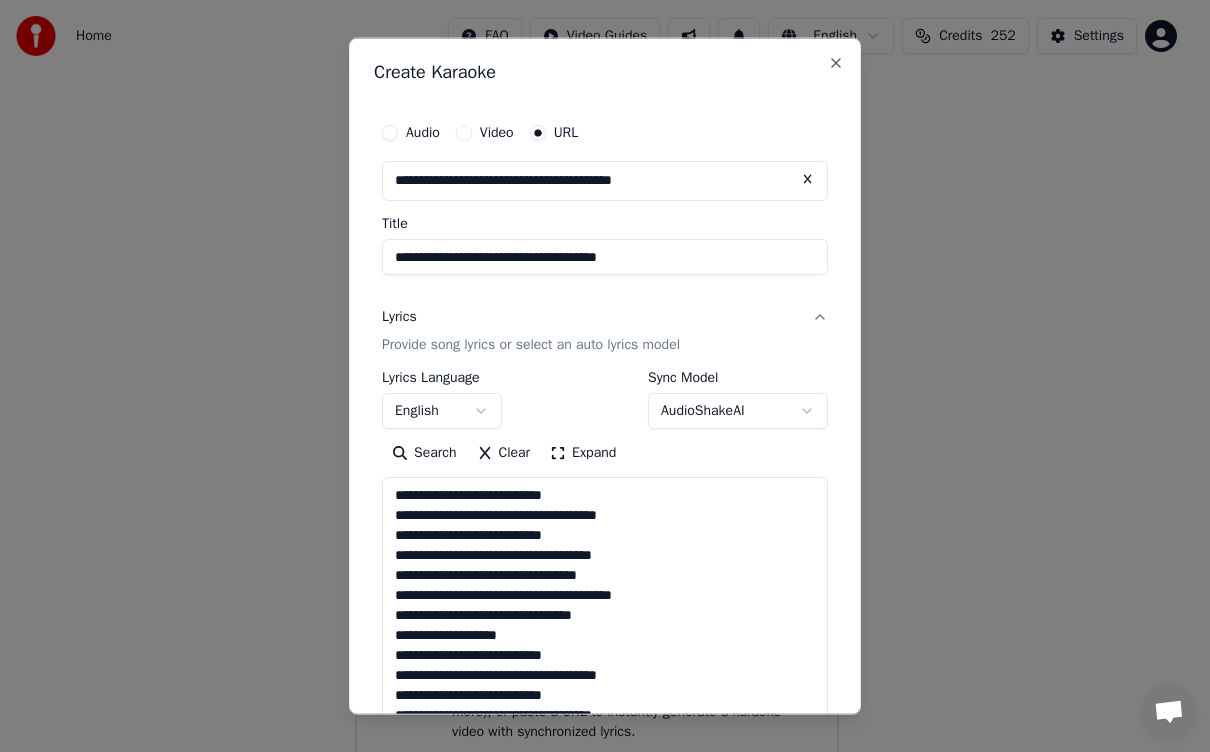 scroll, scrollTop: 445, scrollLeft: 0, axis: vertical 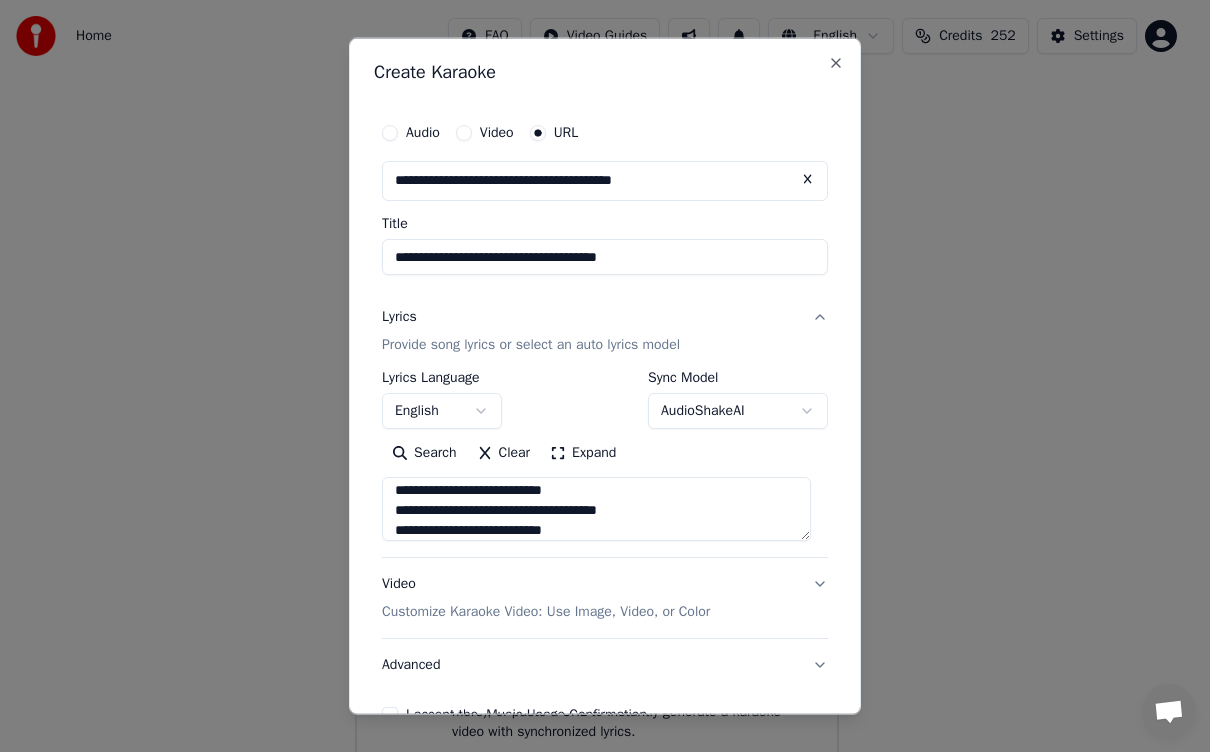 type on "**********" 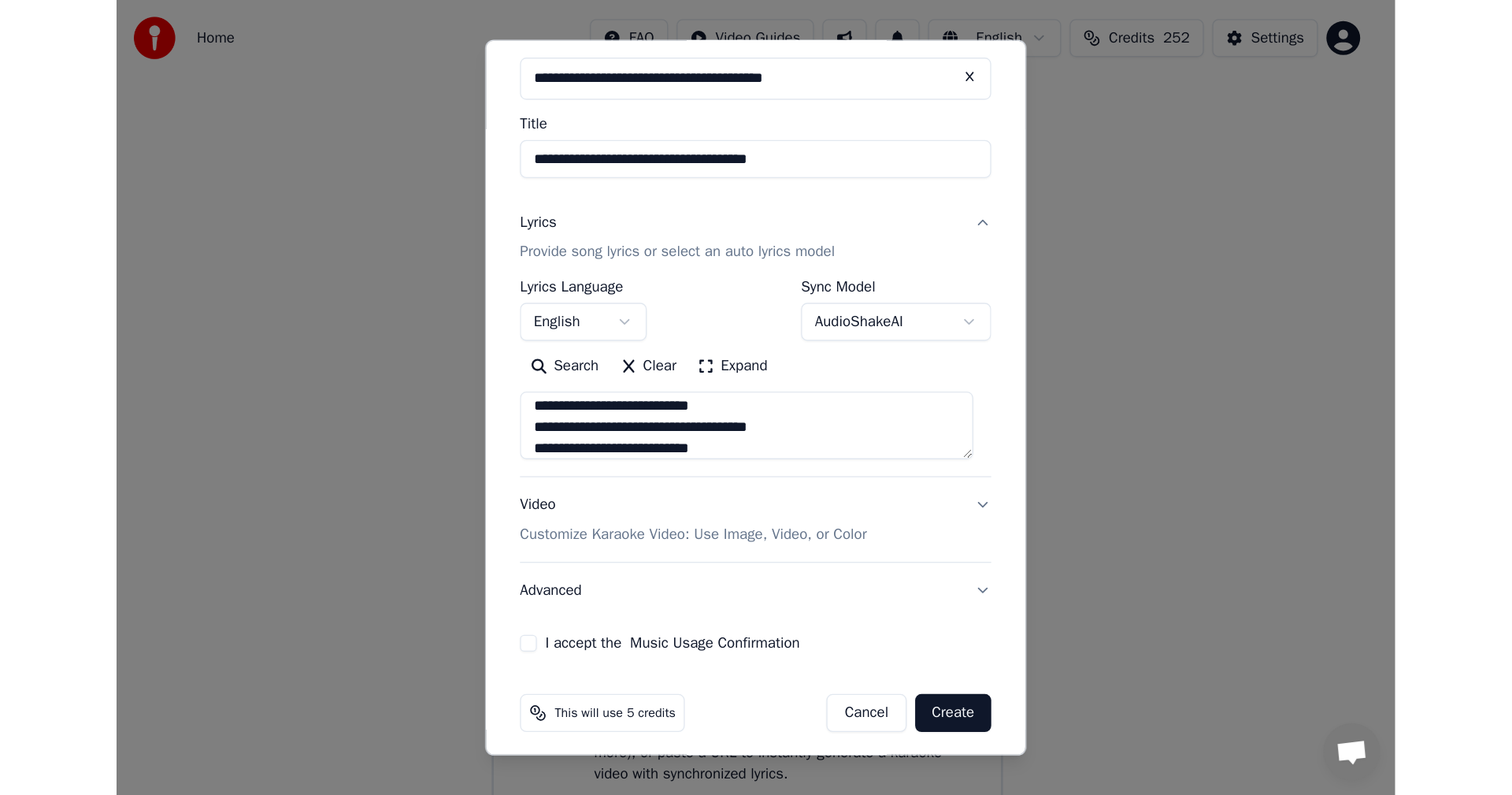 scroll, scrollTop: 92, scrollLeft: 0, axis: vertical 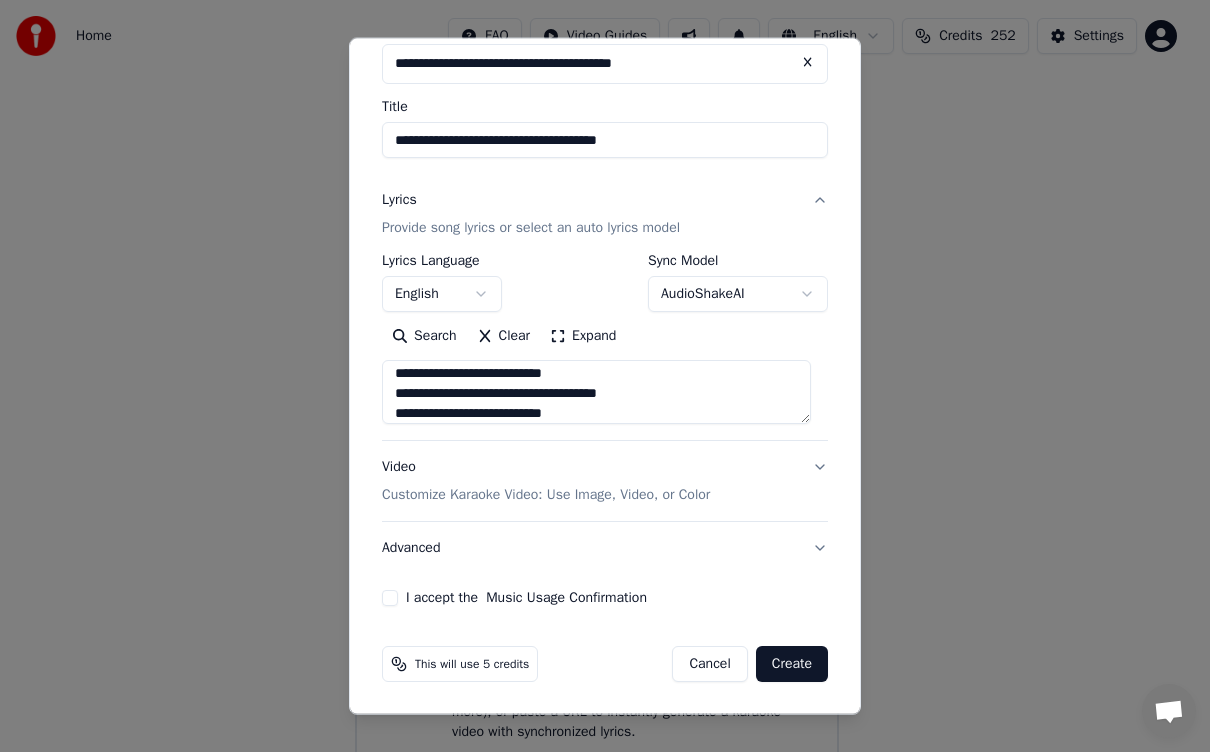 click on "I accept the   Music Usage Confirmation" at bounding box center (390, 598) 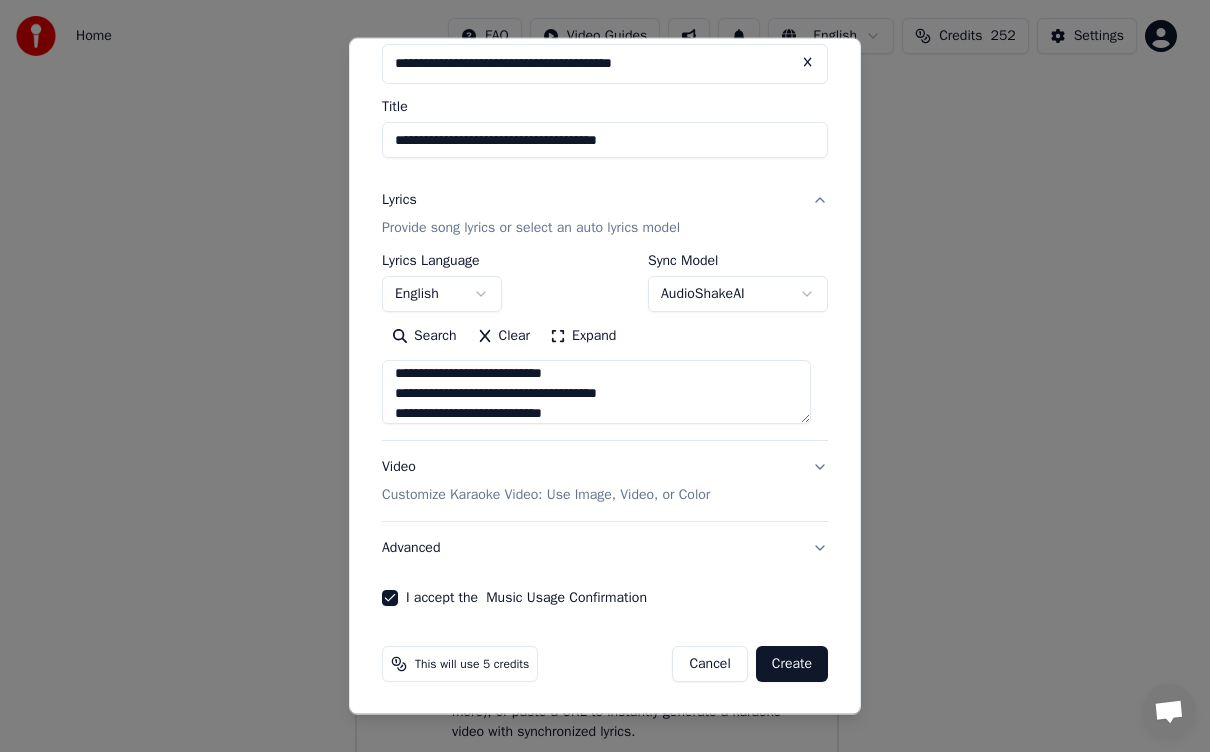 click on "Create" at bounding box center [792, 664] 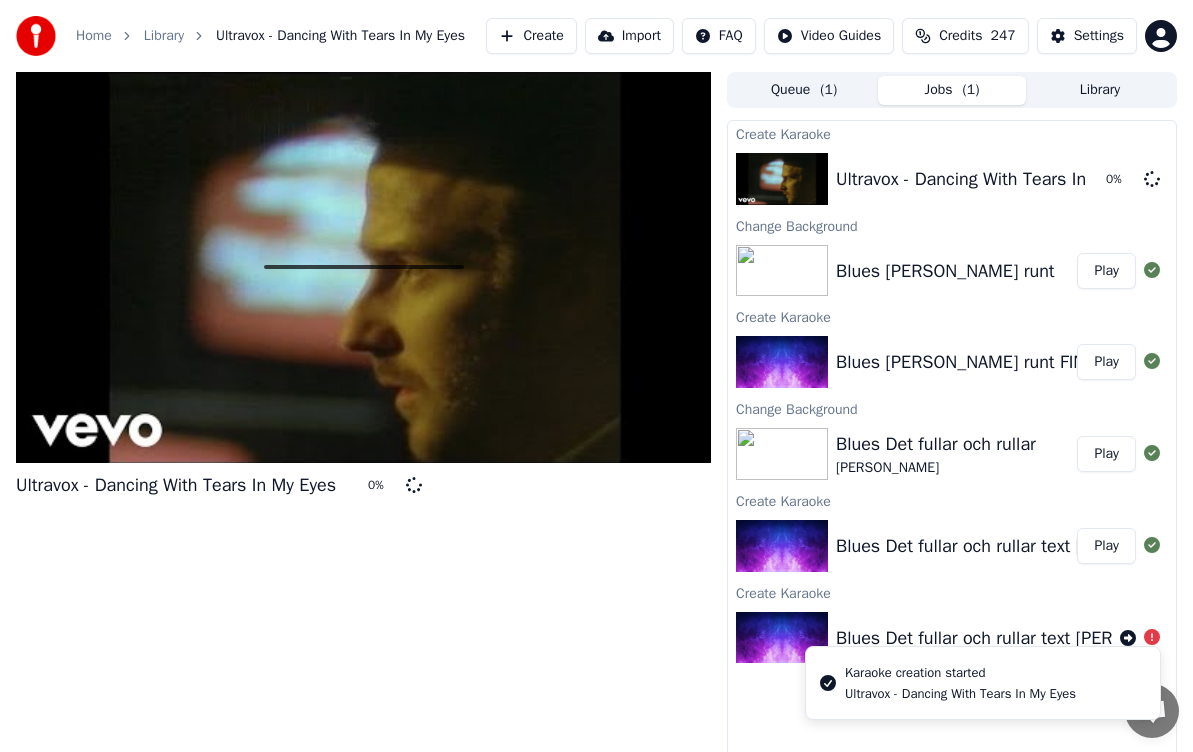 click on "Credits 247" at bounding box center [965, 36] 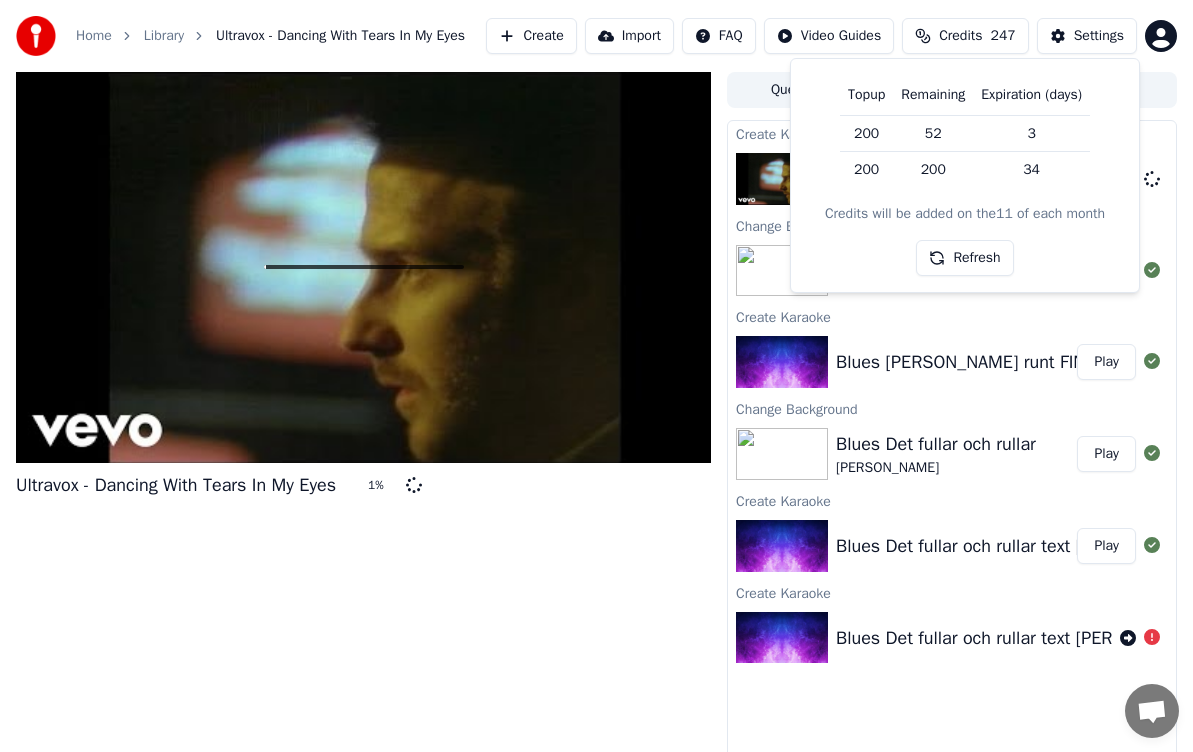 click on "Refresh" at bounding box center [964, 258] 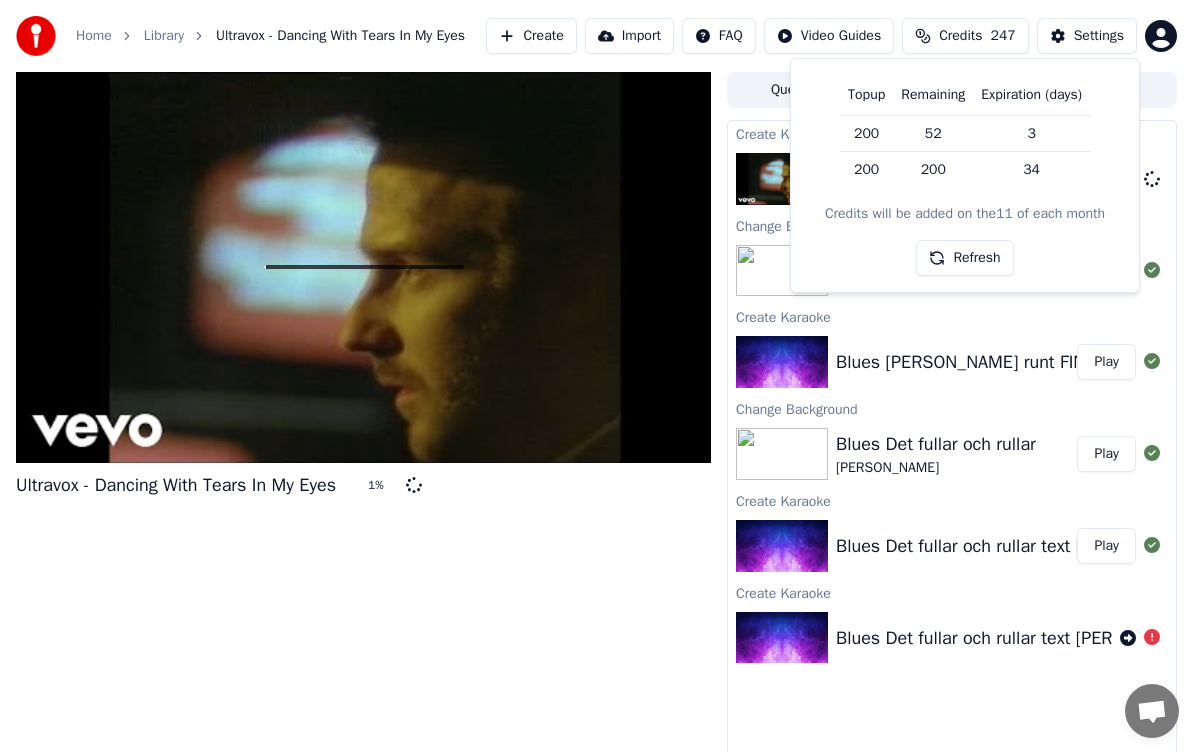 click on "Refresh" at bounding box center (964, 258) 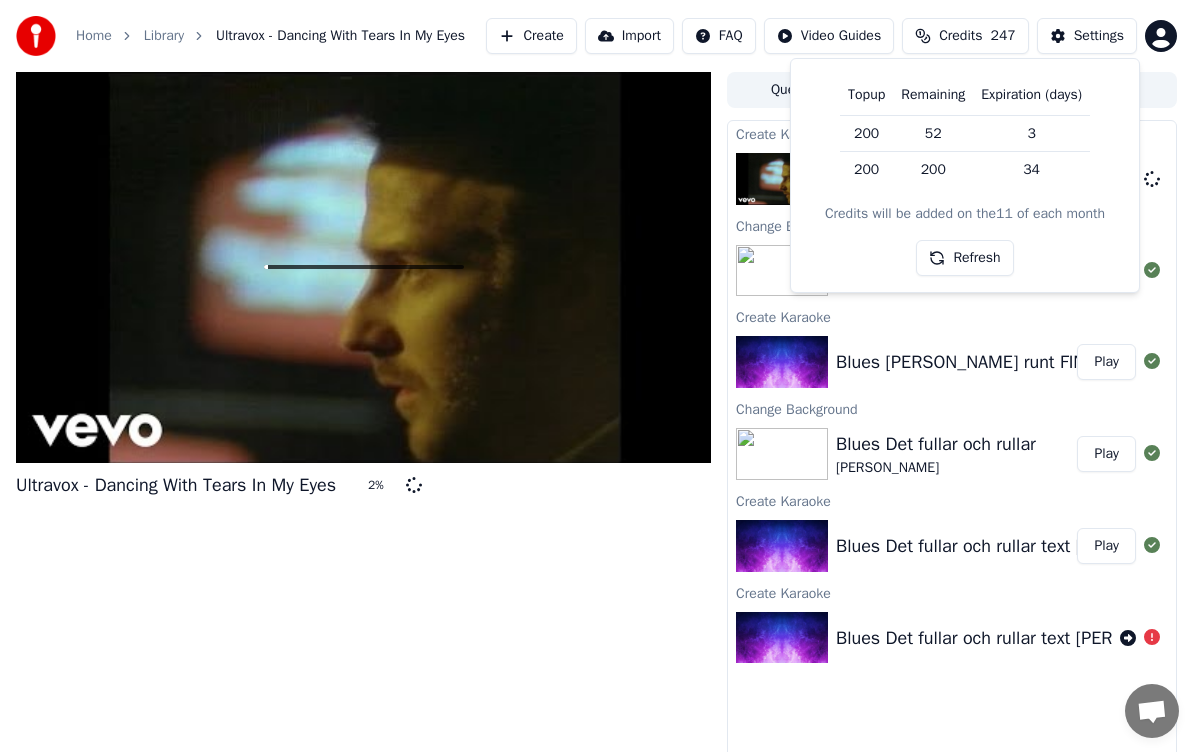 click on "Play" at bounding box center (1106, 546) 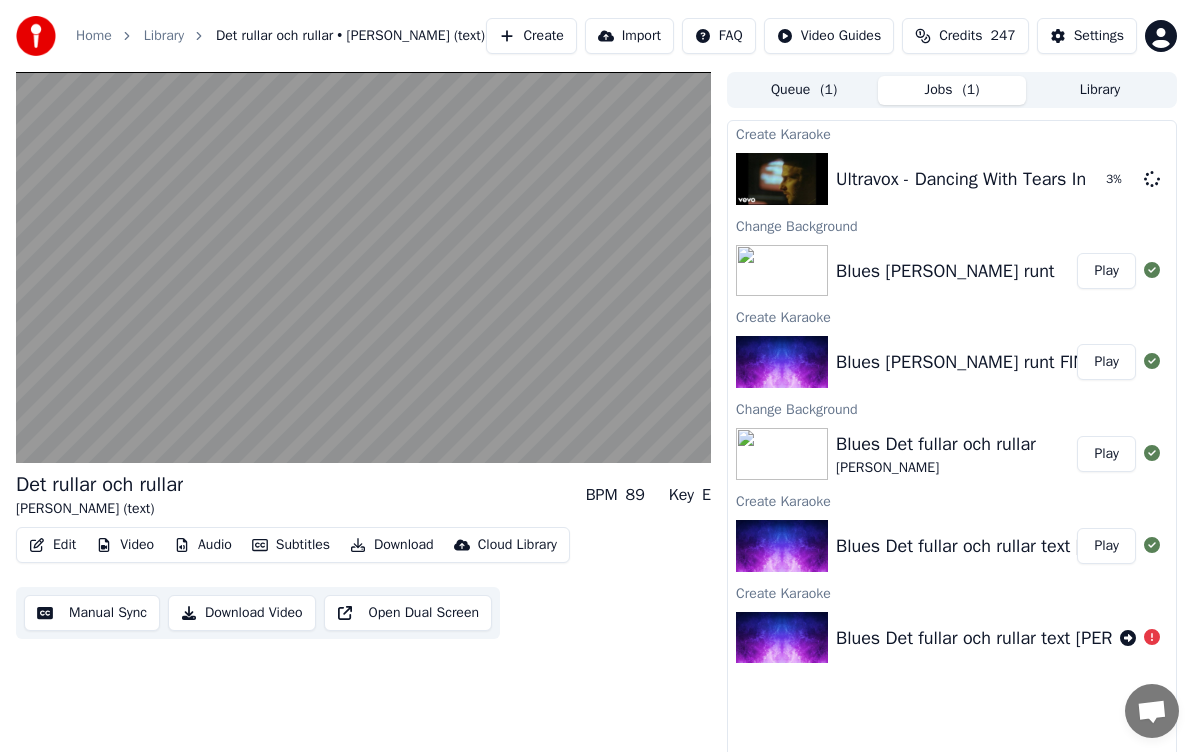 click on "Play" at bounding box center [1106, 454] 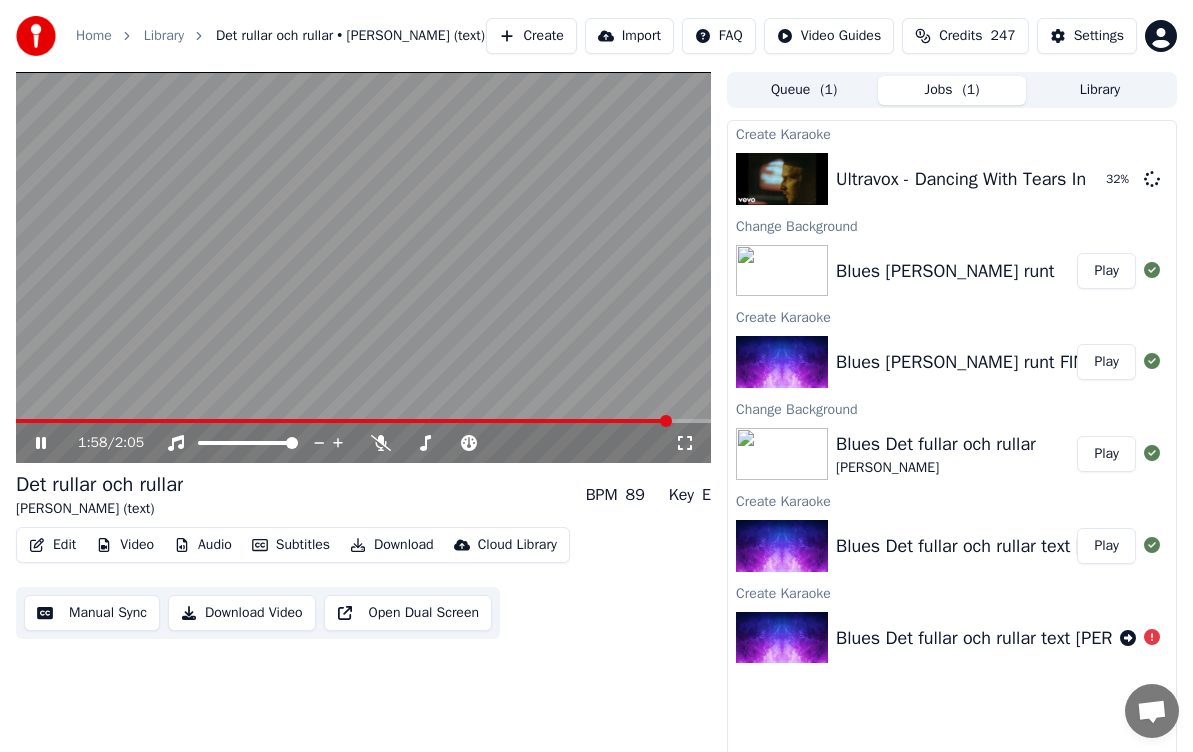 click on "Play" at bounding box center (1106, 271) 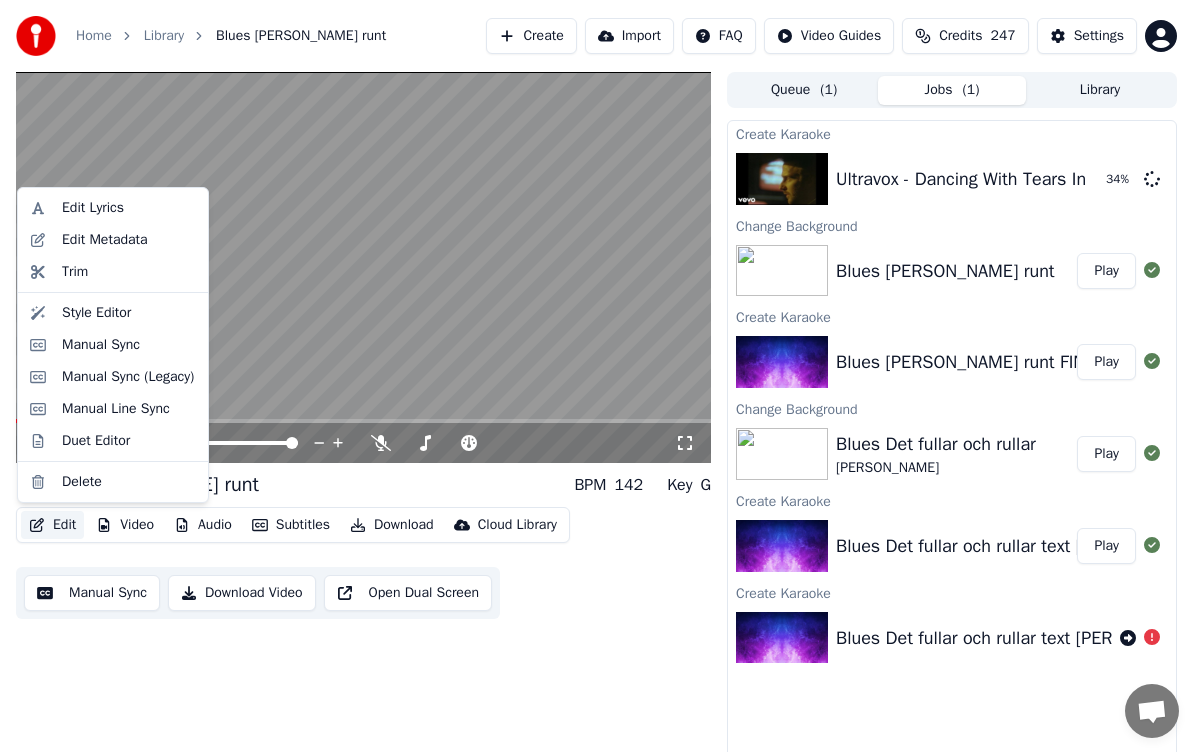 click on "Edit" at bounding box center (52, 525) 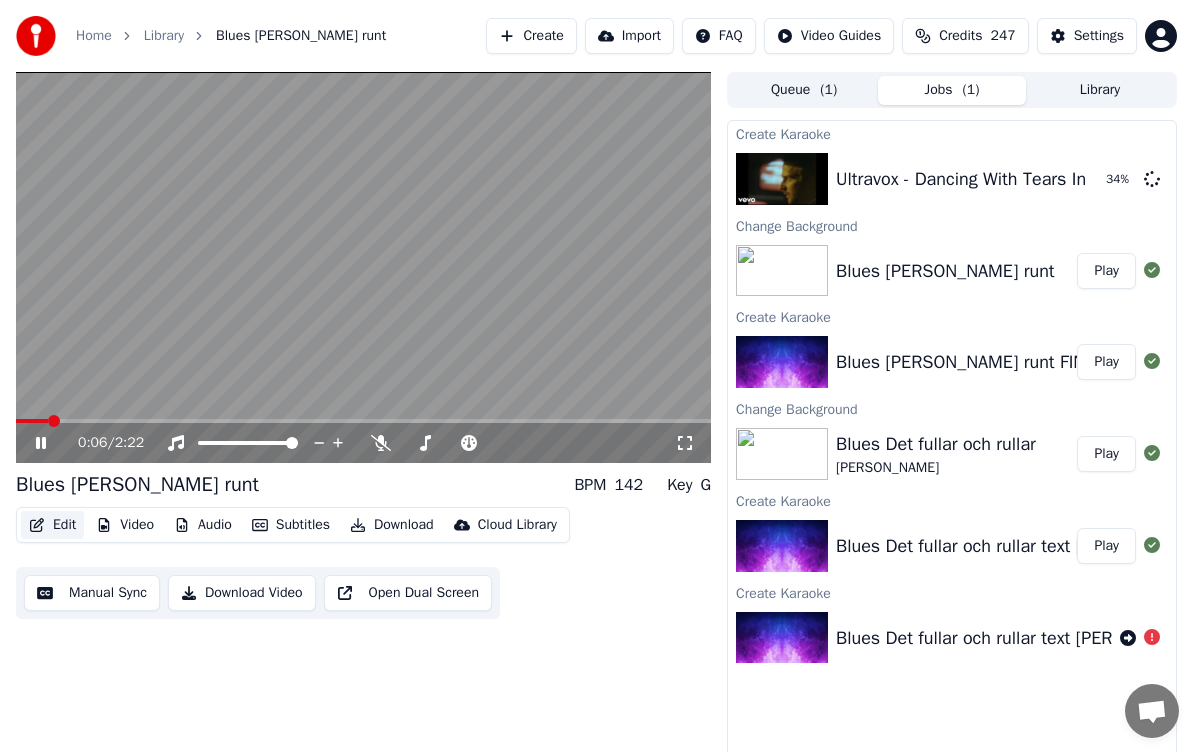 click on "Edit" at bounding box center [52, 525] 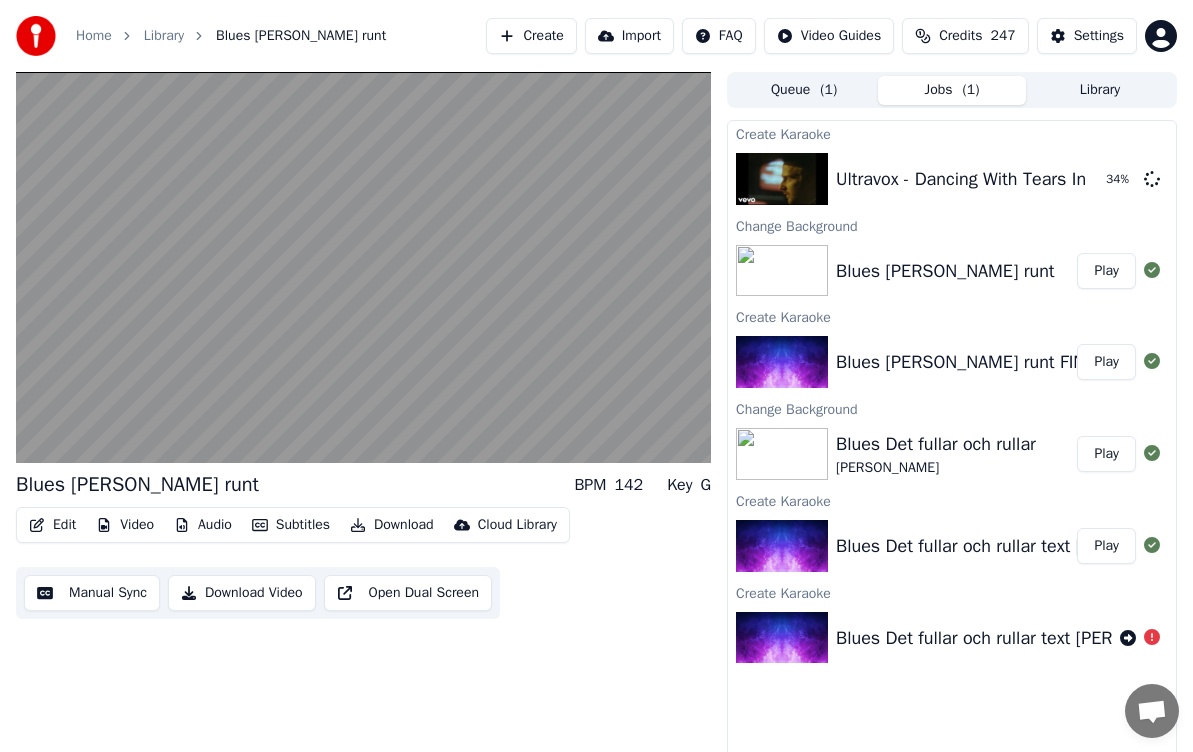 click on "Edit" at bounding box center (52, 525) 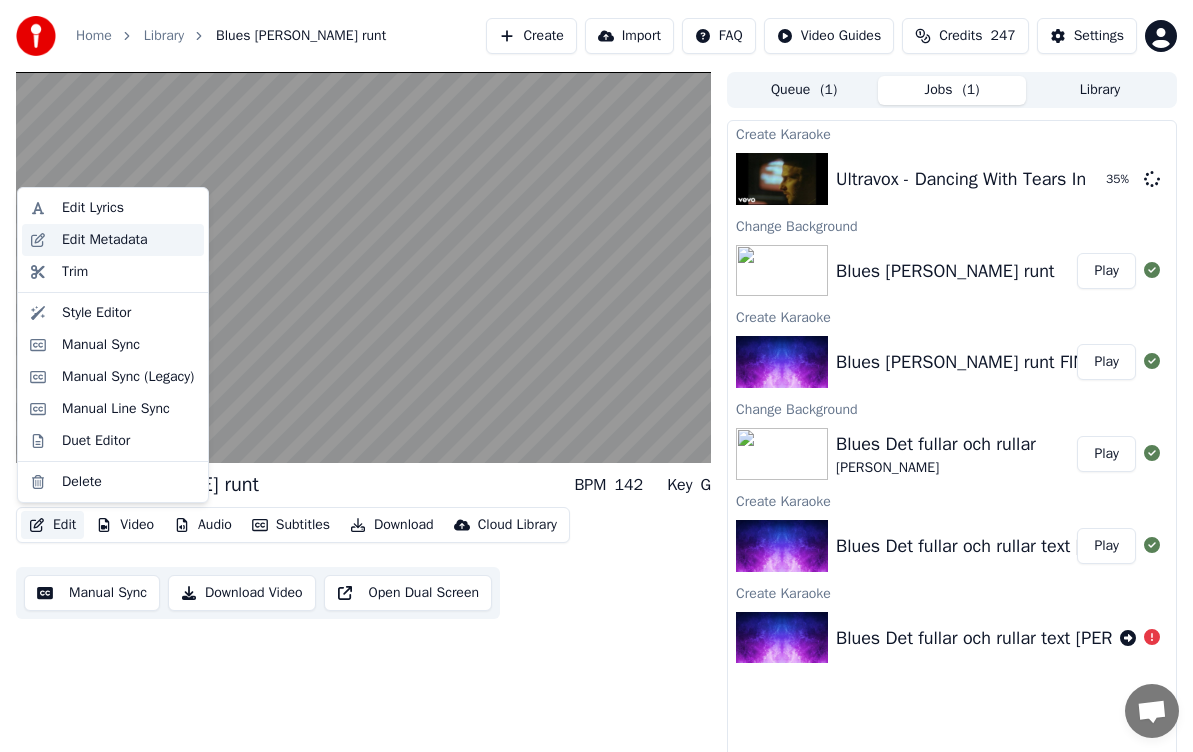 click on "Edit Metadata" at bounding box center [105, 240] 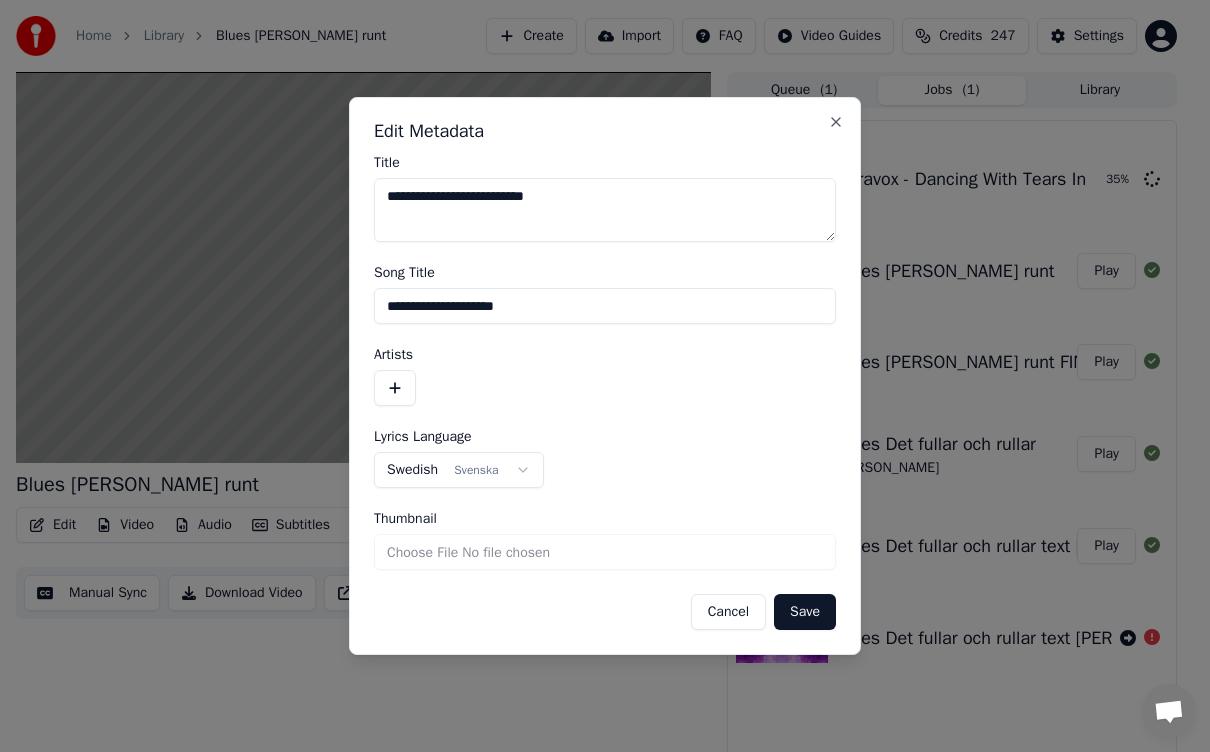 click at bounding box center (395, 388) 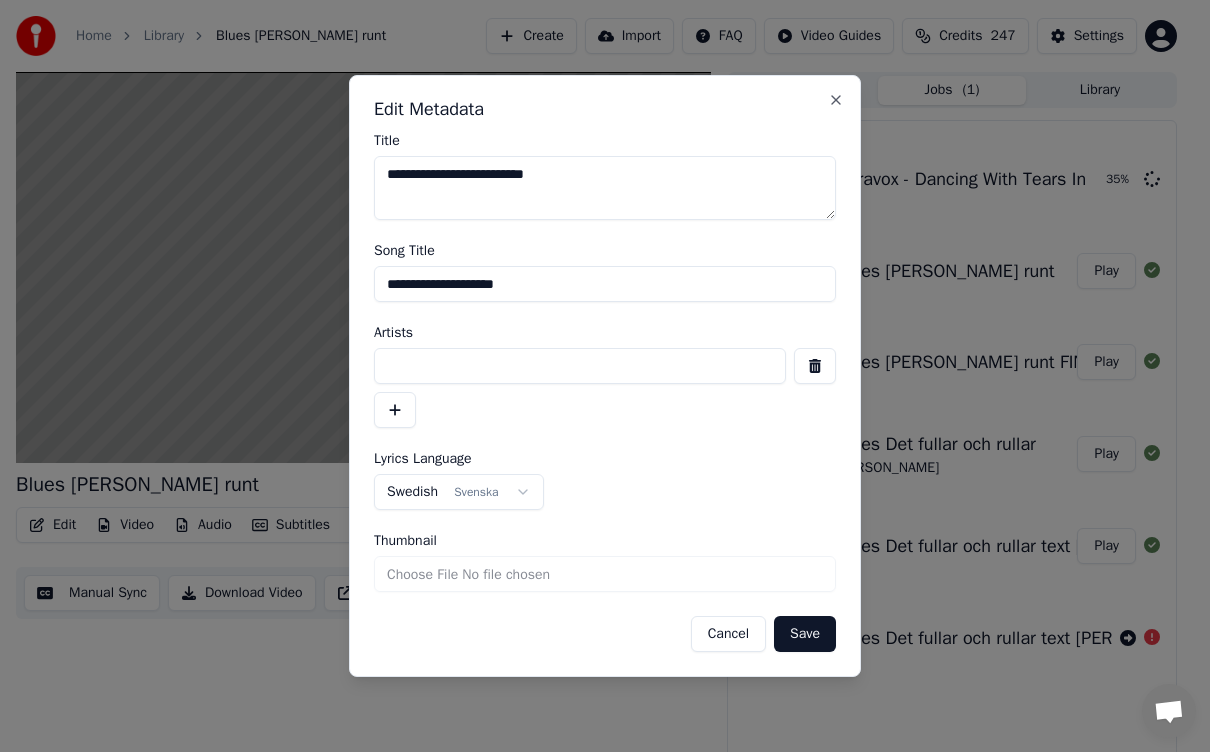 click at bounding box center (580, 366) 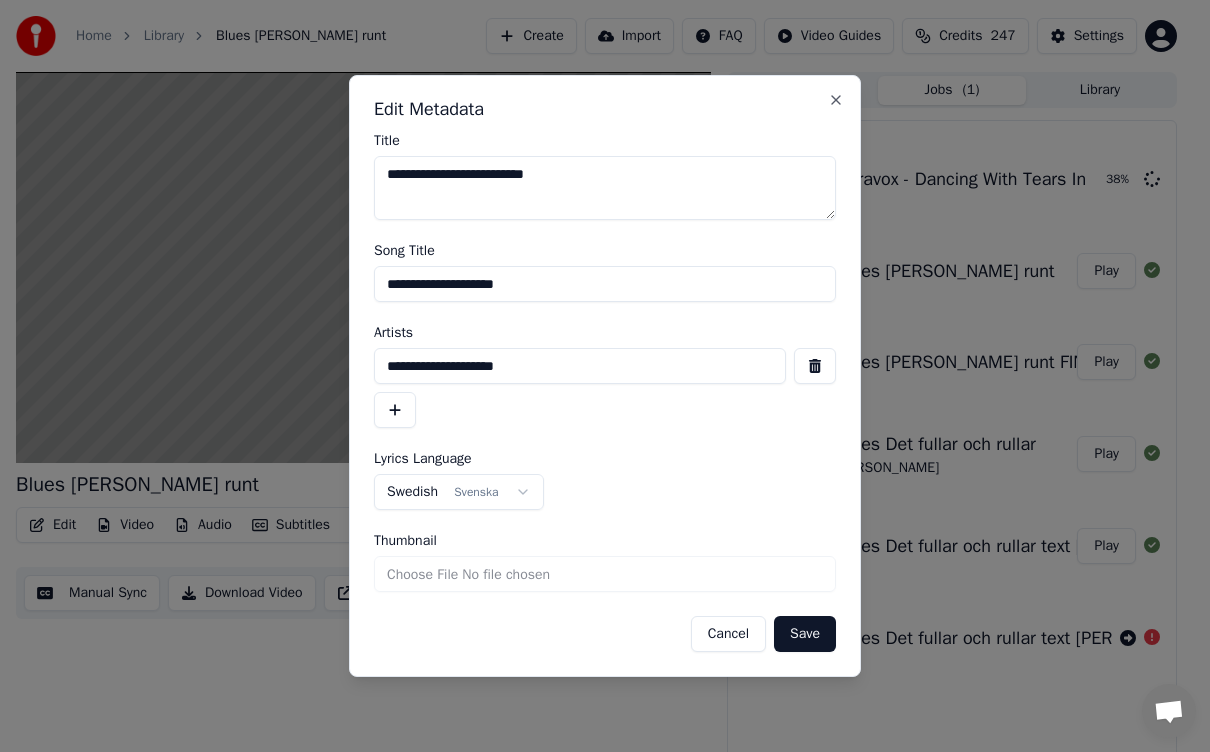 type on "**********" 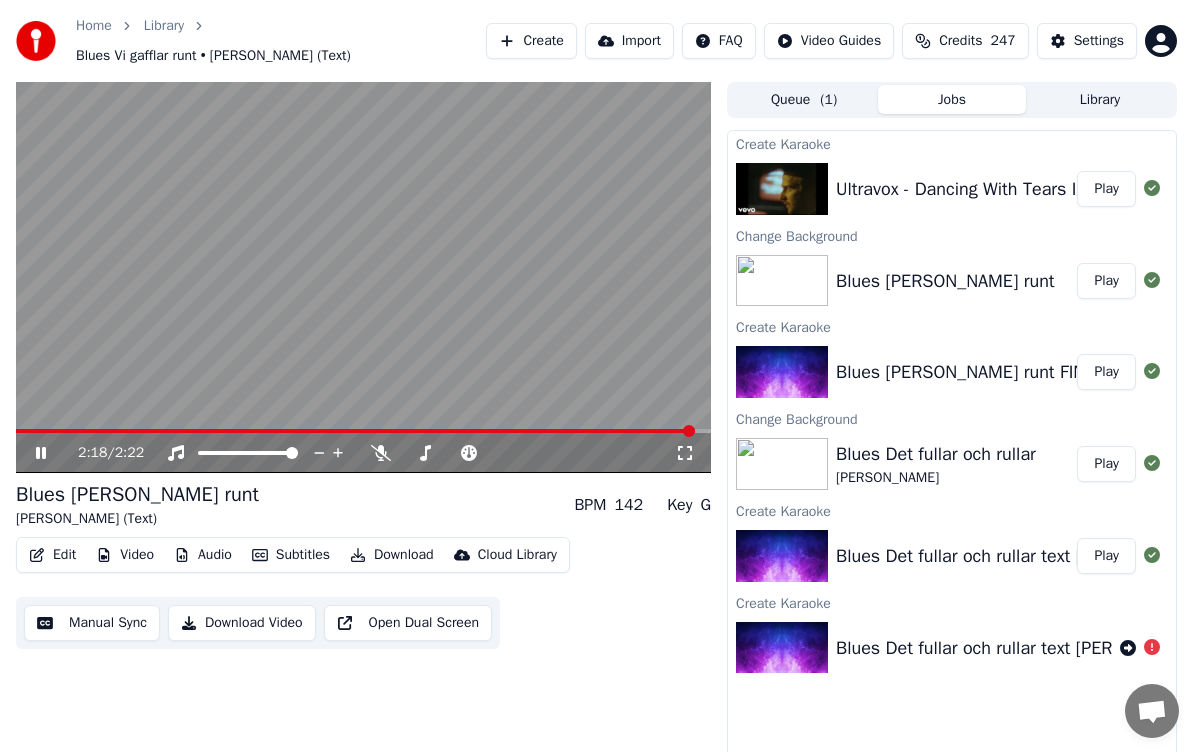 click on "Play" at bounding box center (1106, 189) 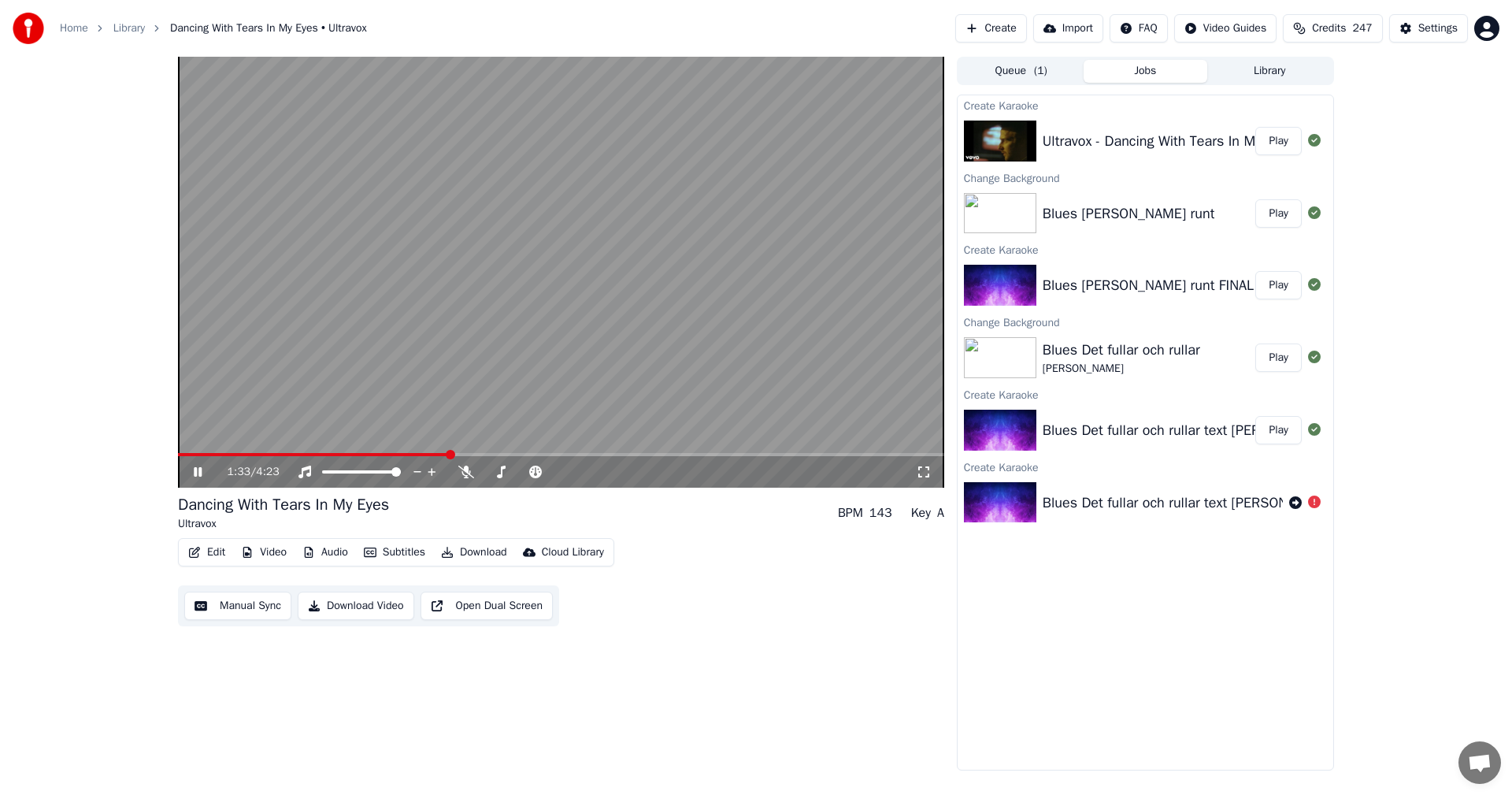 click on "Credits" at bounding box center [1329, 28] 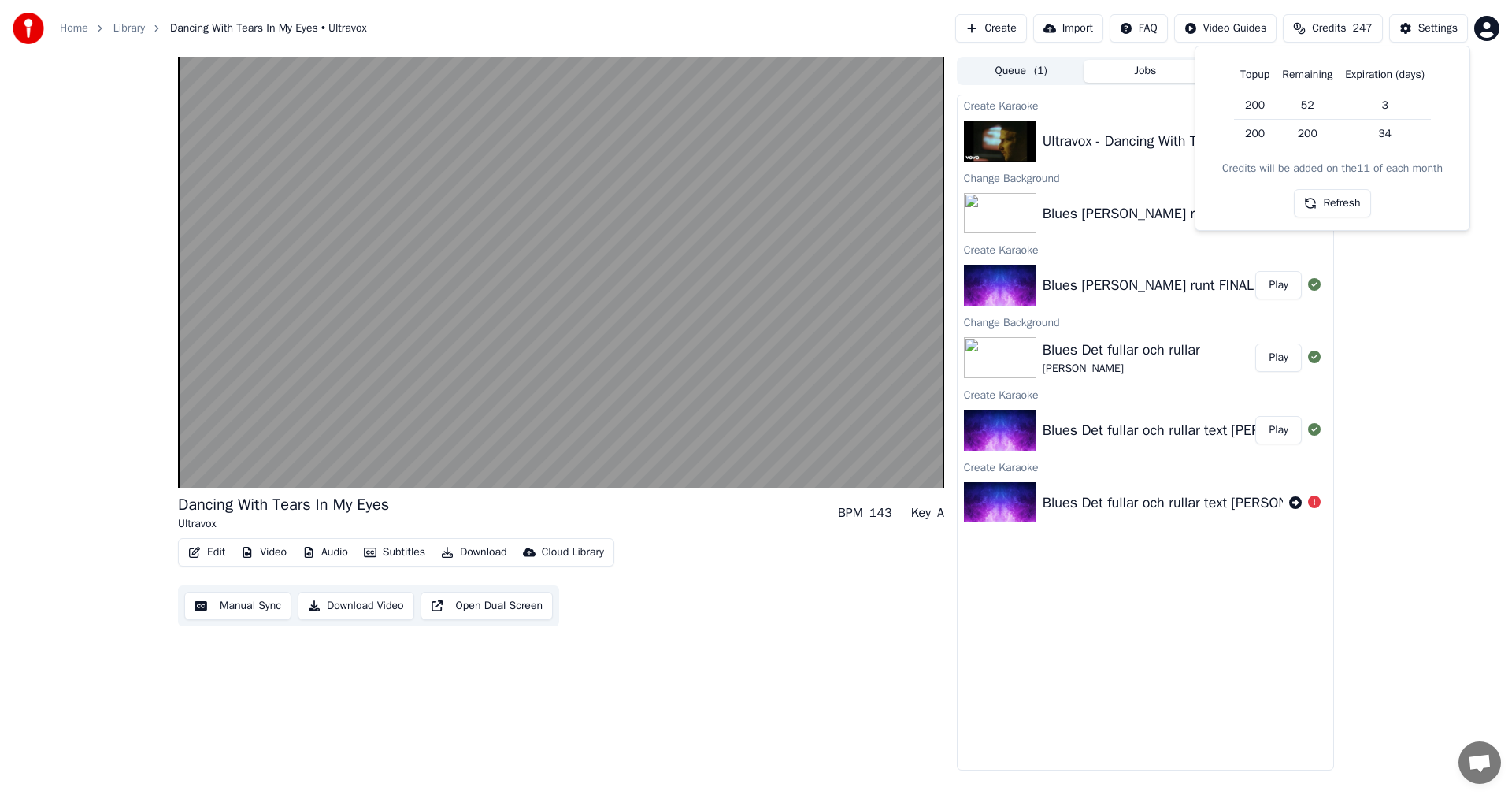click on "Refresh" at bounding box center [1332, 203] 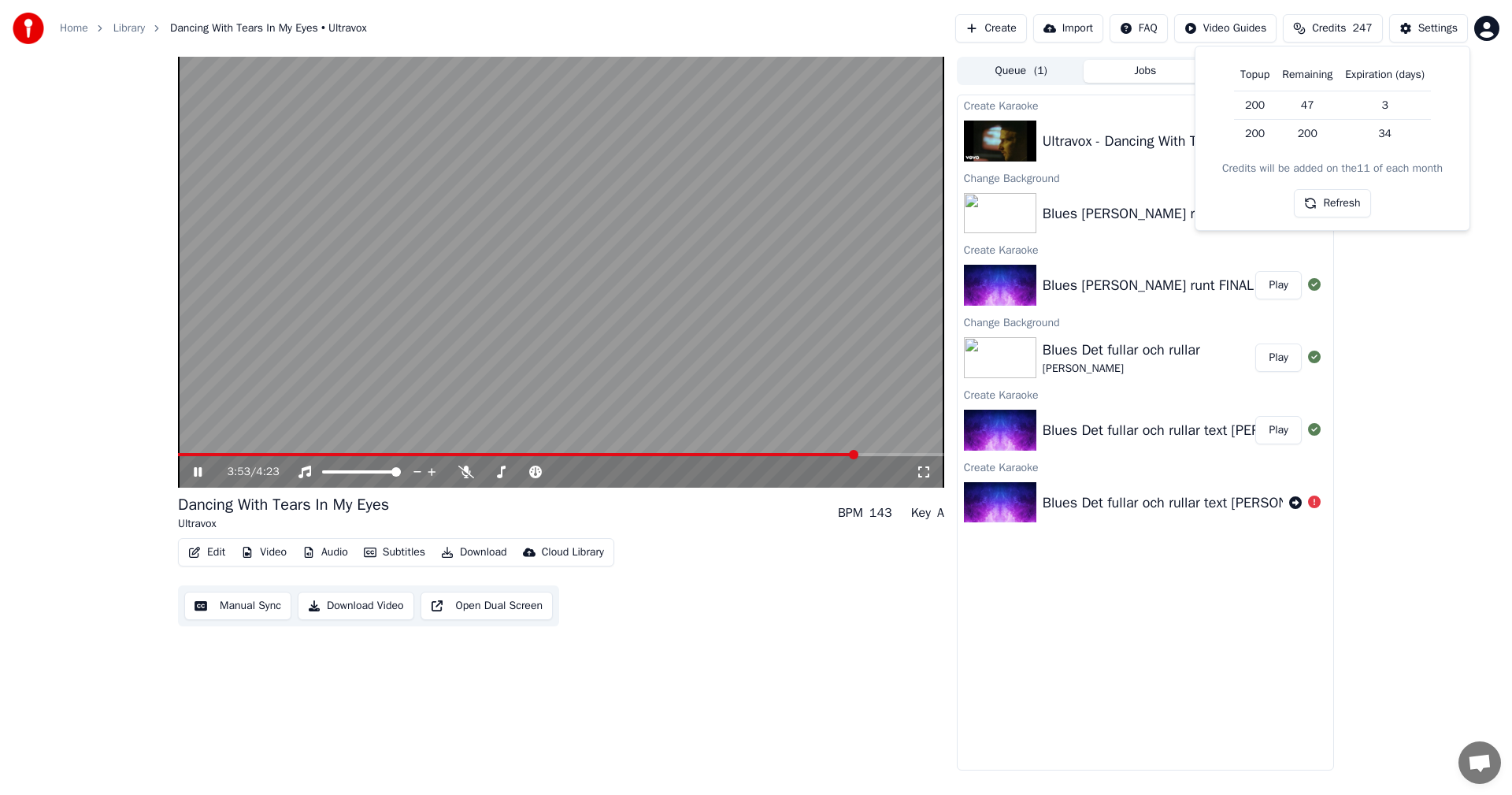click on "Library" at bounding box center (138, 28) 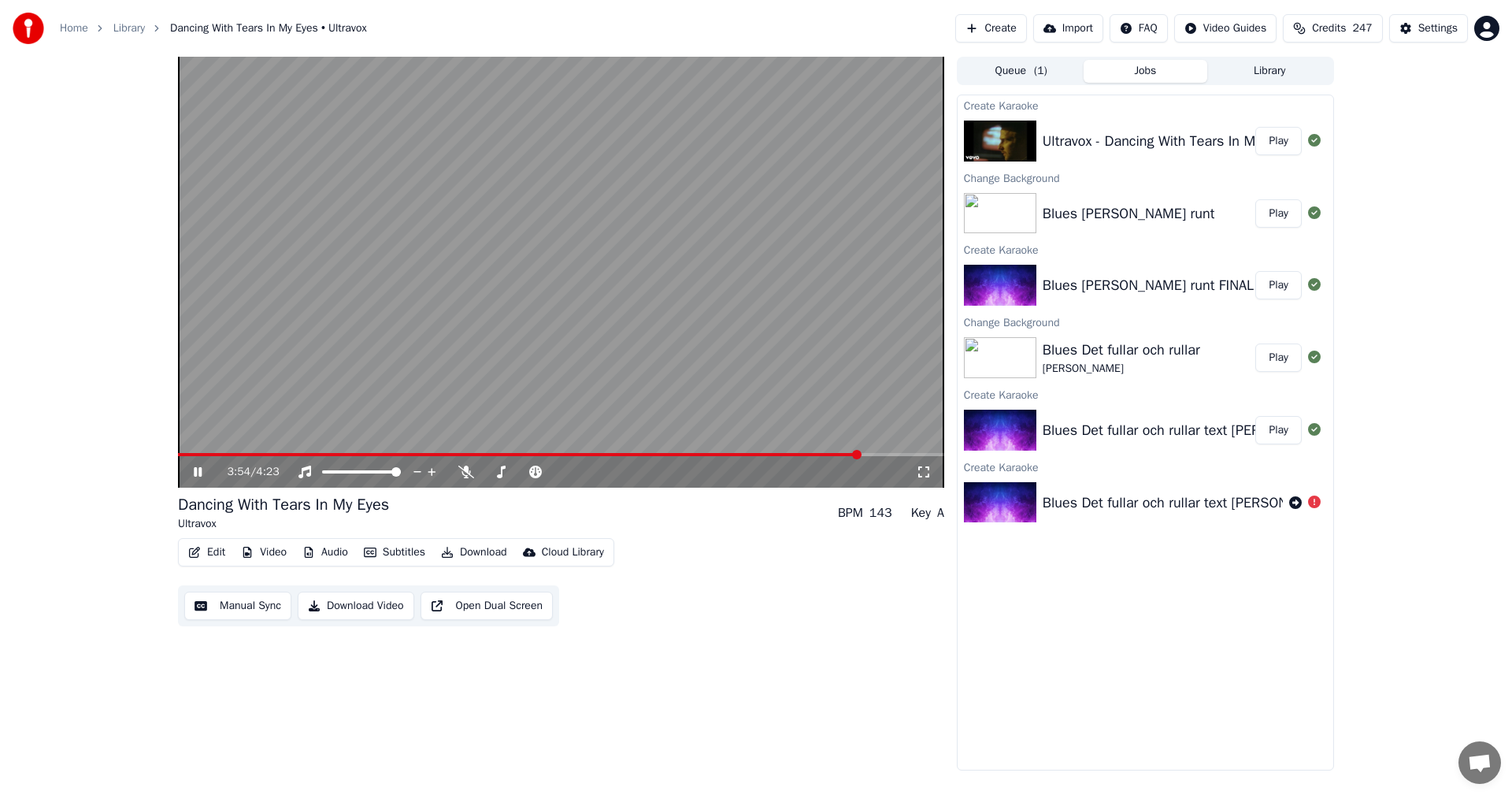 click on "Library" at bounding box center [129, 28] 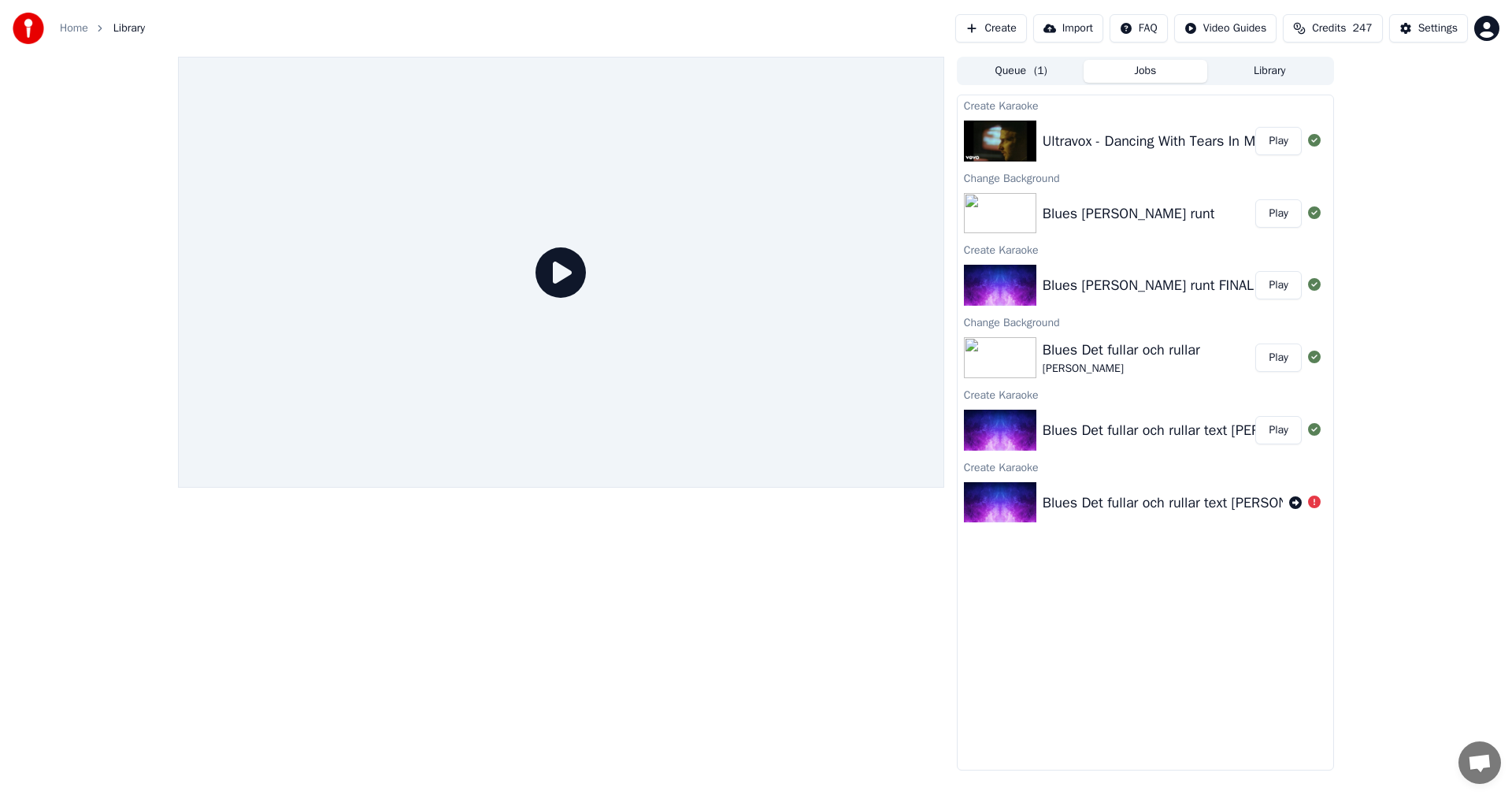 click on "Home" at bounding box center (74, 28) 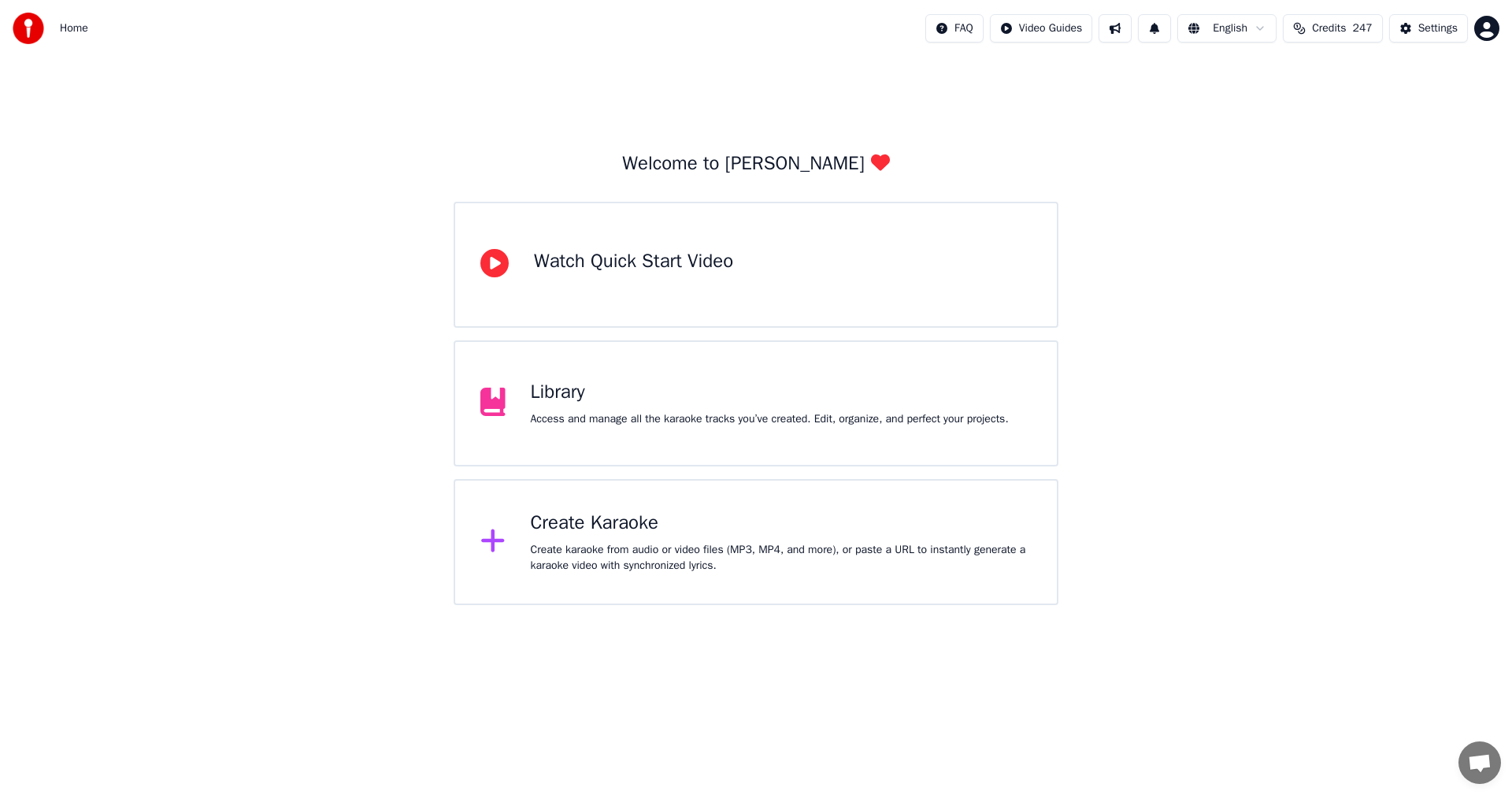 click on "Access and manage all the karaoke tracks you’ve created. Edit, organize, and perfect your projects." at bounding box center [769, 419] 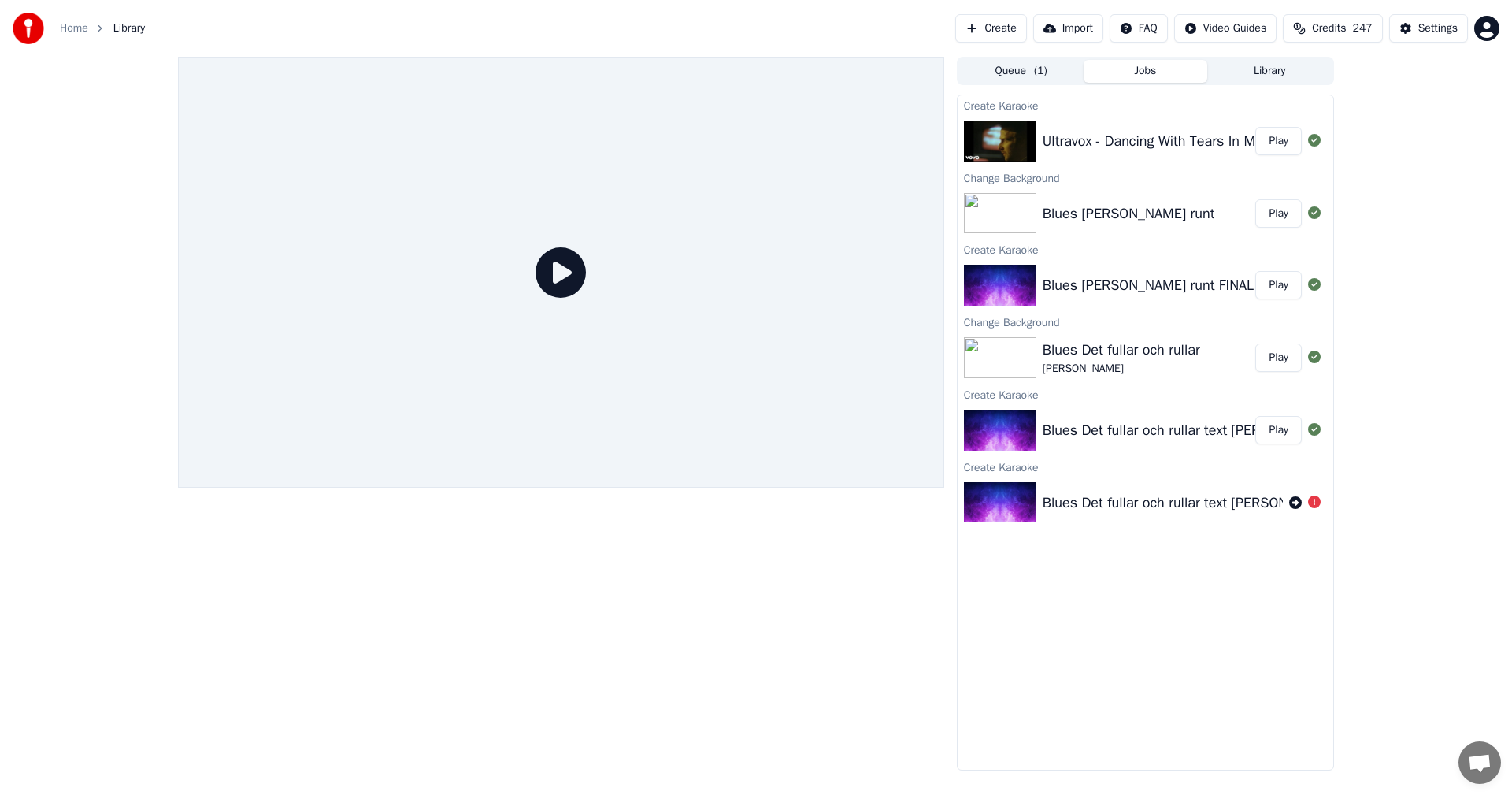 click on "Blues Det fullar och rullar  text [PERSON_NAME]" at bounding box center [1189, 430] 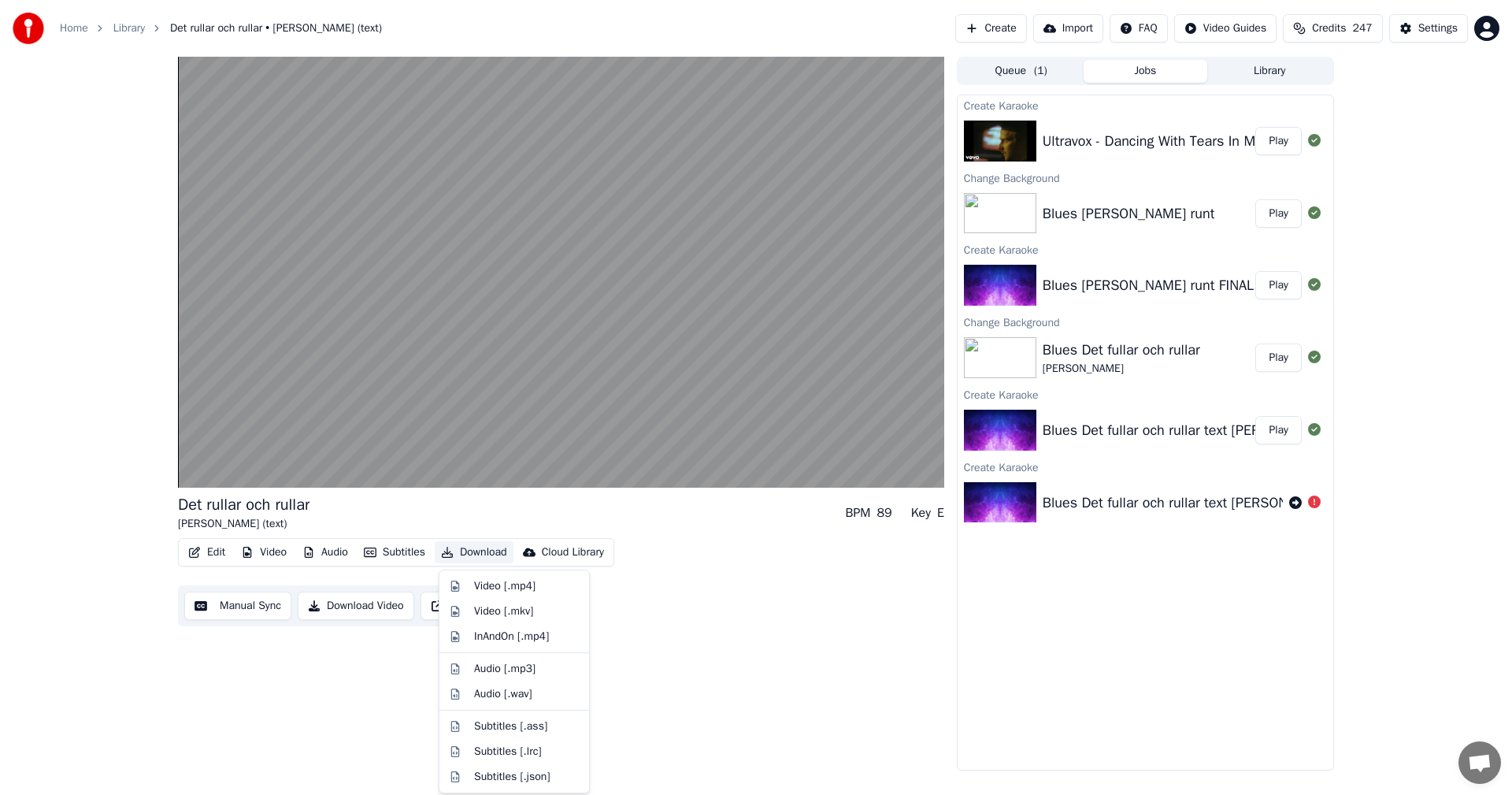 click on "Download" at bounding box center [474, 552] 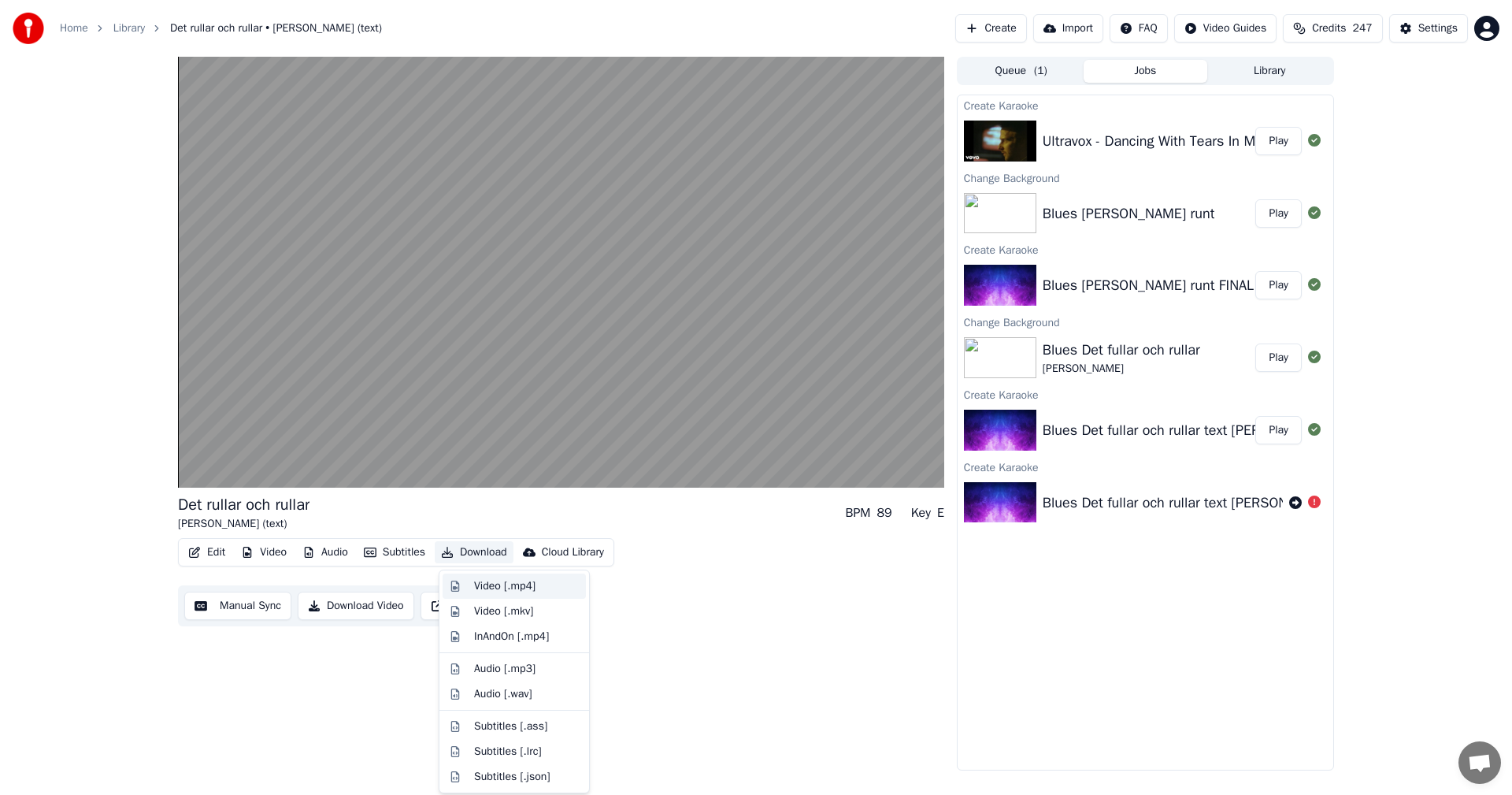 click on "Video [.mp4]" at bounding box center (505, 586) 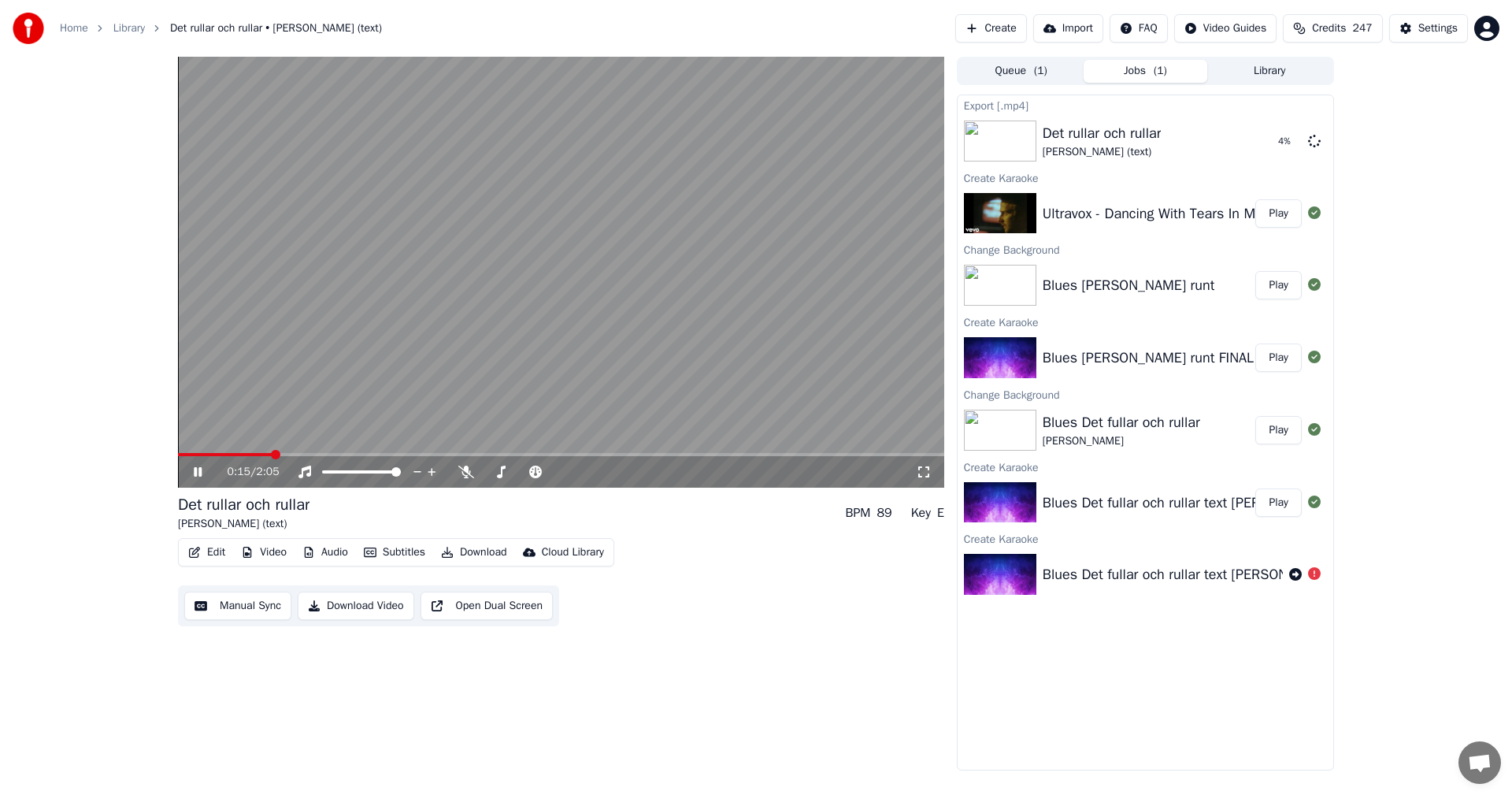 click on "Play" at bounding box center (1278, 358) 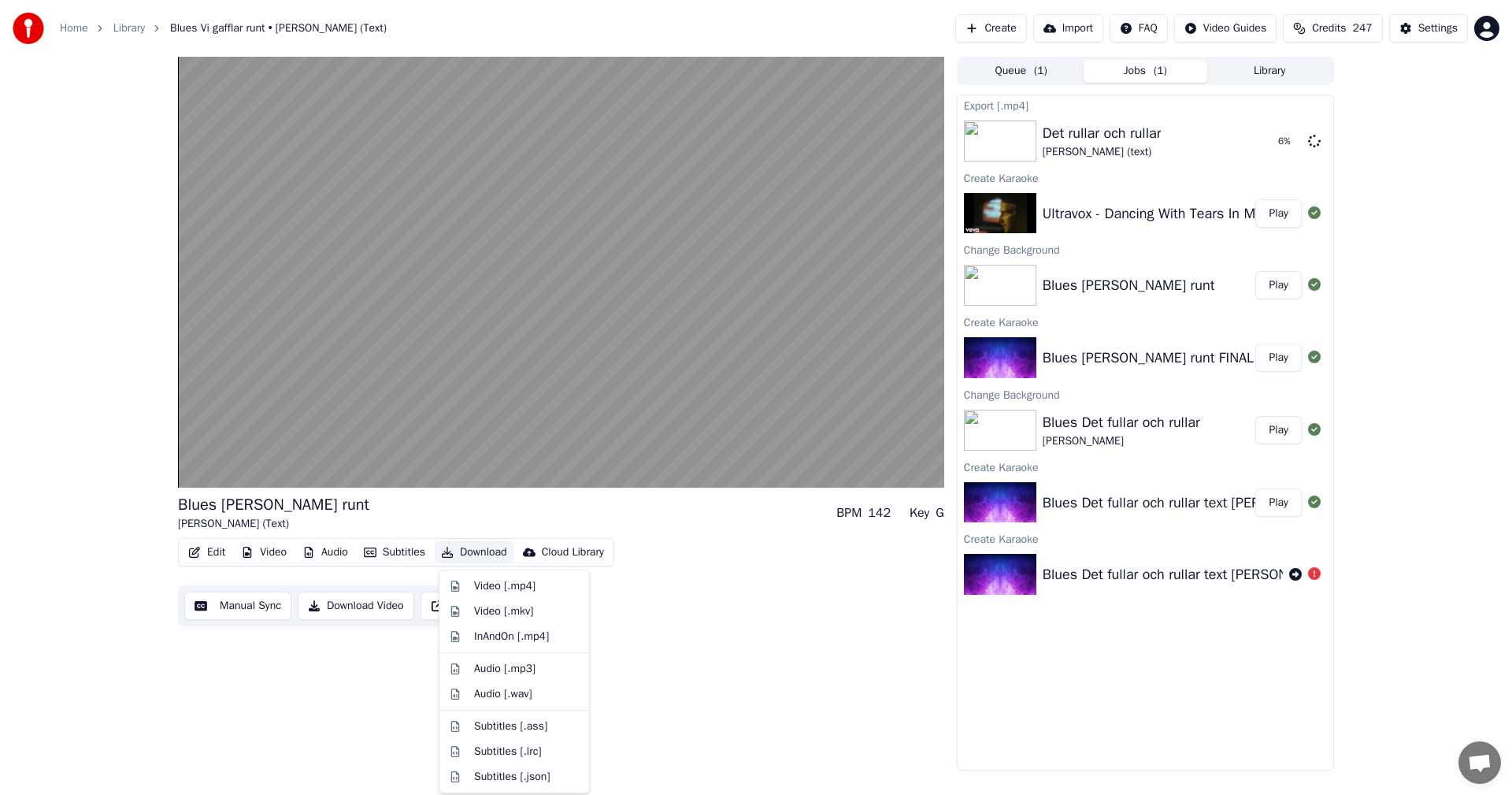 click on "Download" at bounding box center (474, 552) 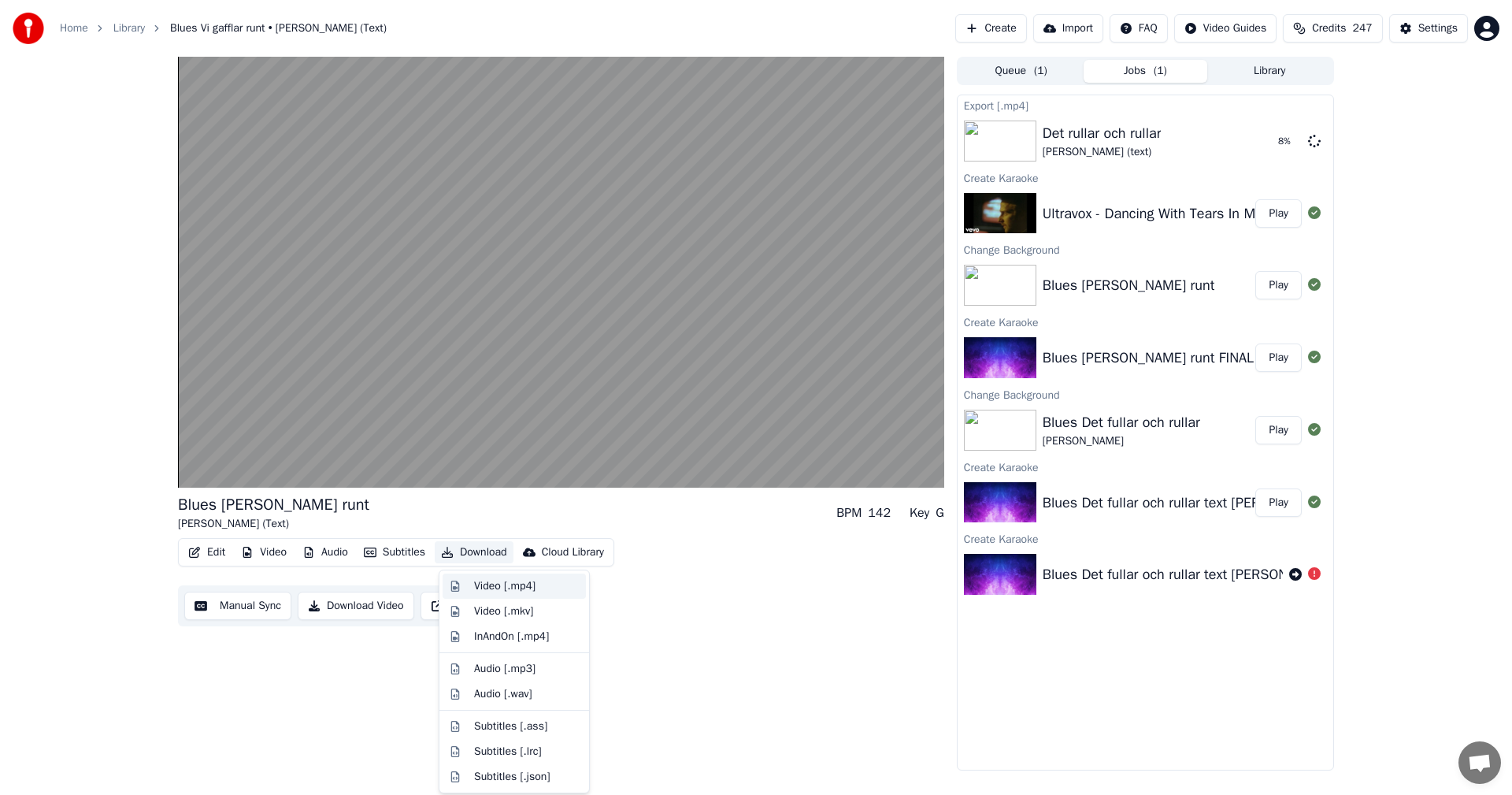 click on "Video [.mp4]" at bounding box center [505, 586] 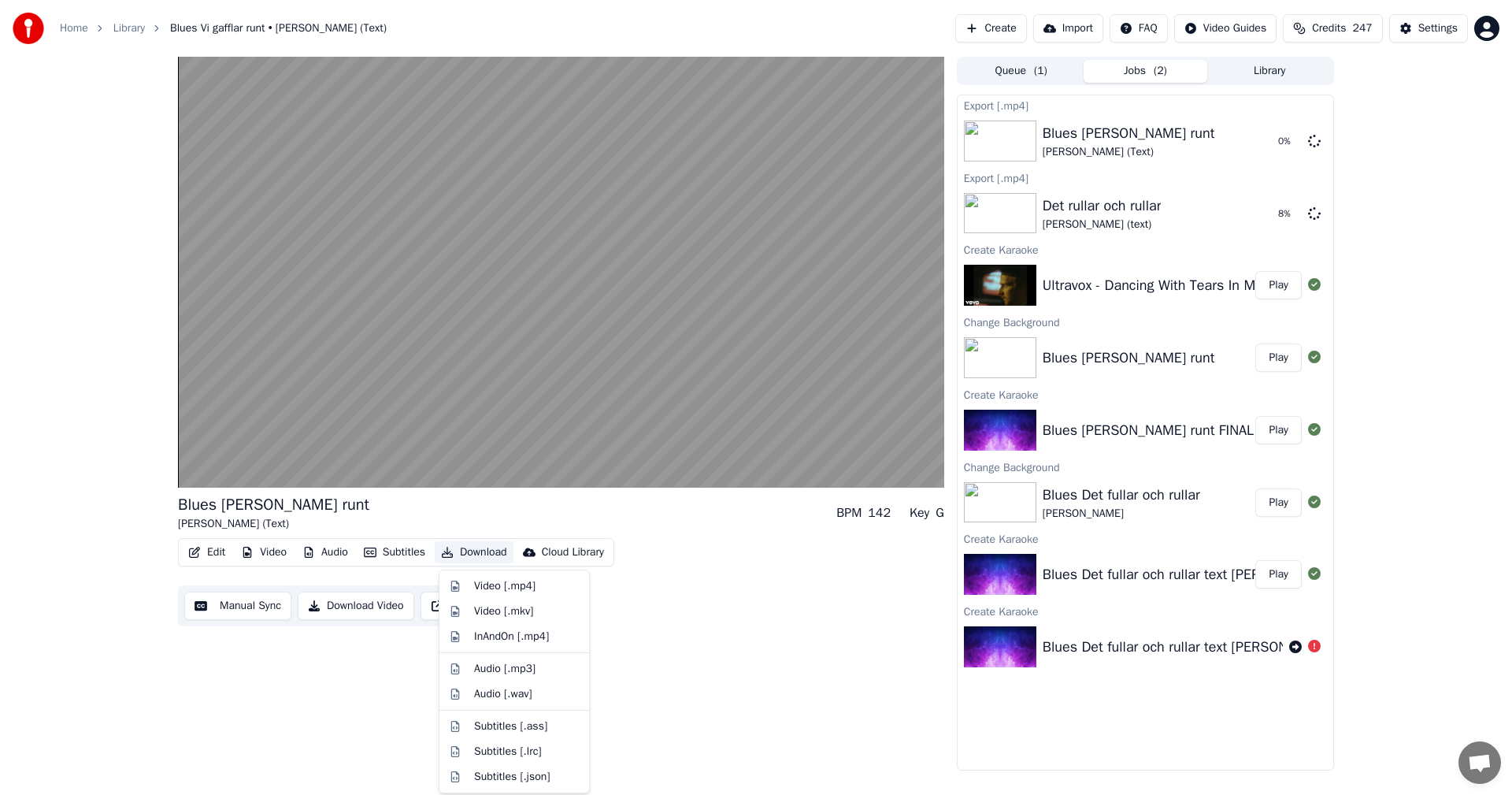 click on "Download" at bounding box center (474, 552) 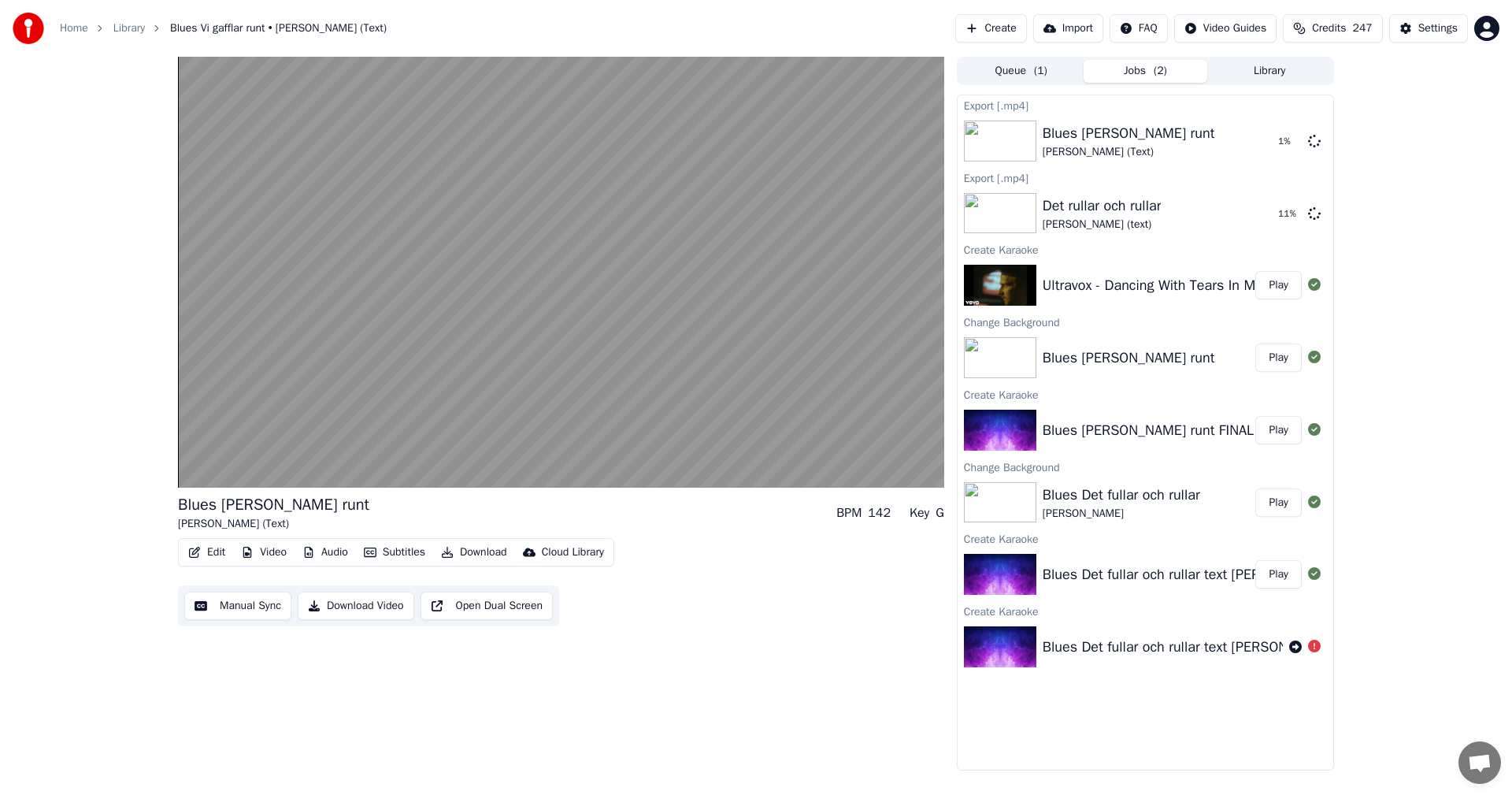 click on "Play" at bounding box center (1278, 285) 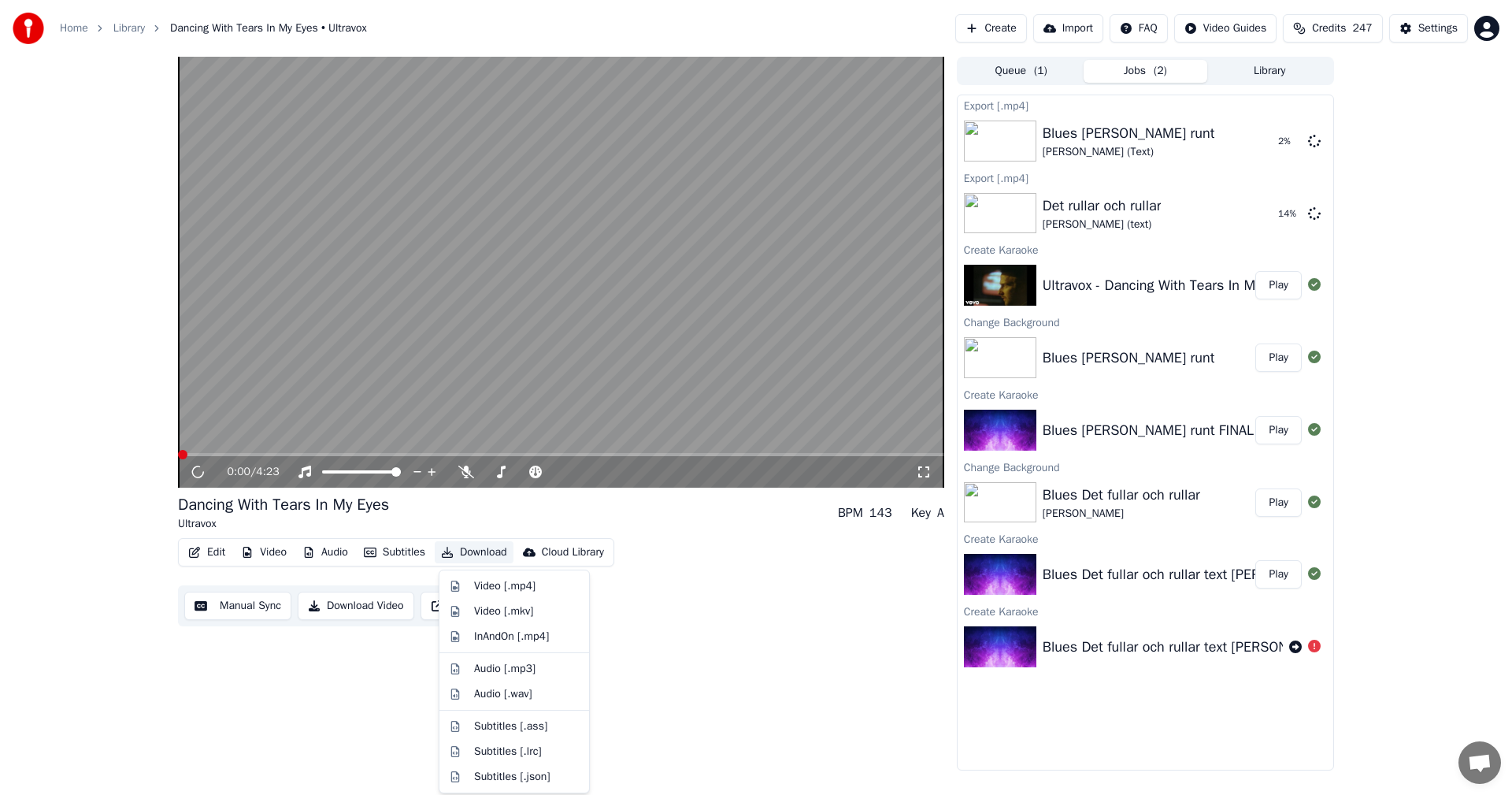 click on "Download" at bounding box center (474, 552) 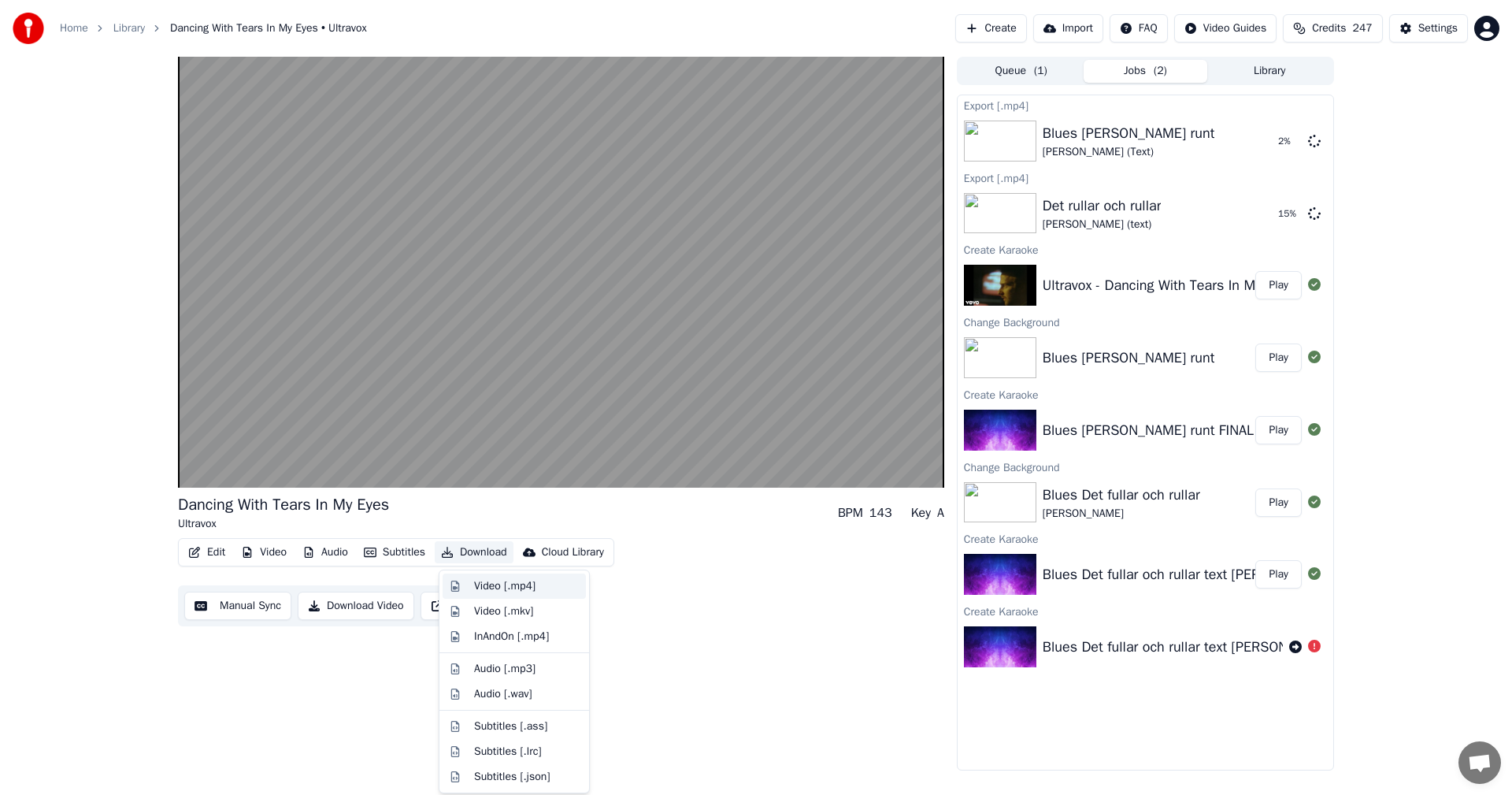 click on "Video [.mp4]" at bounding box center (505, 586) 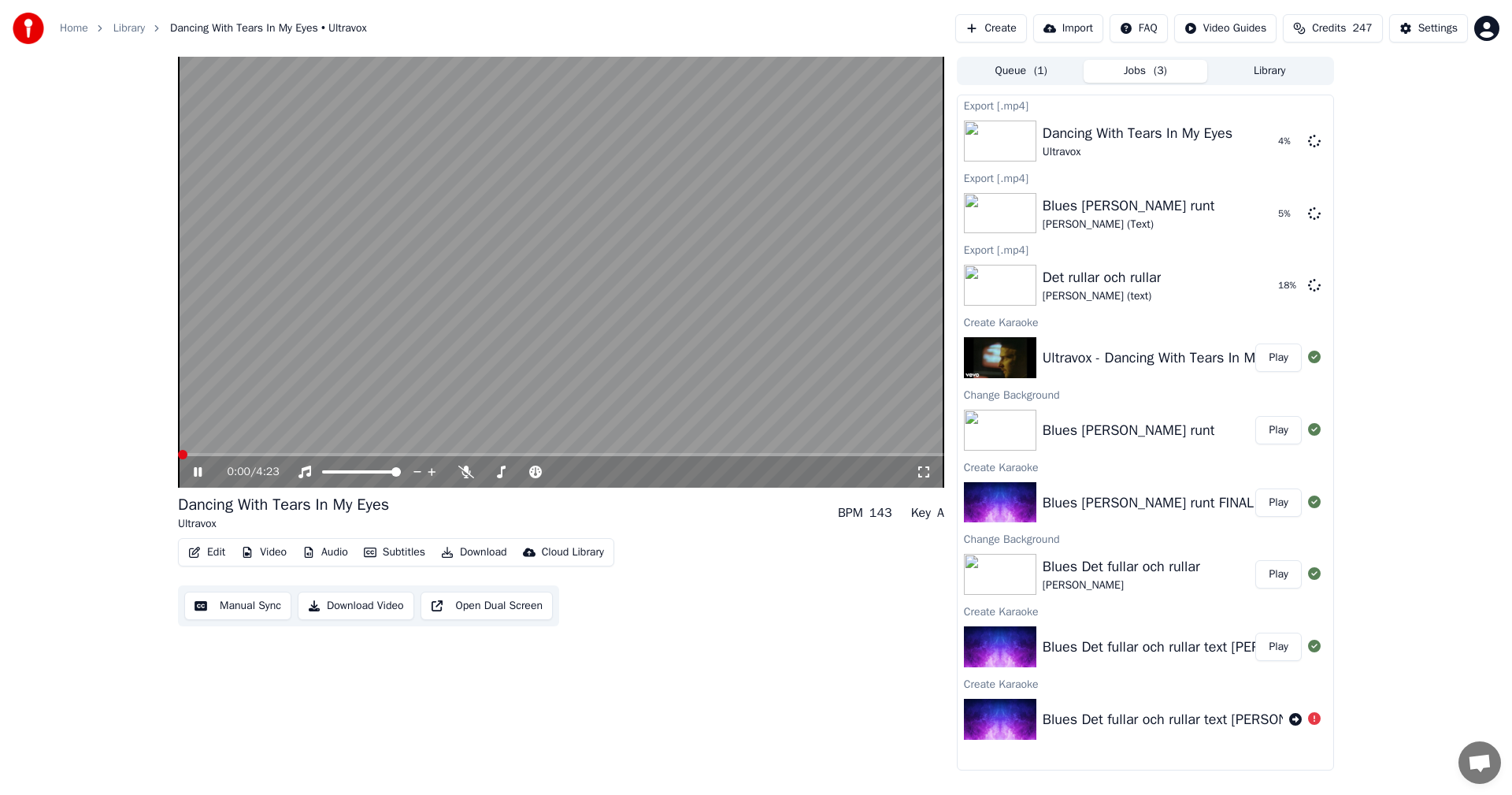 click at bounding box center (183, 455) 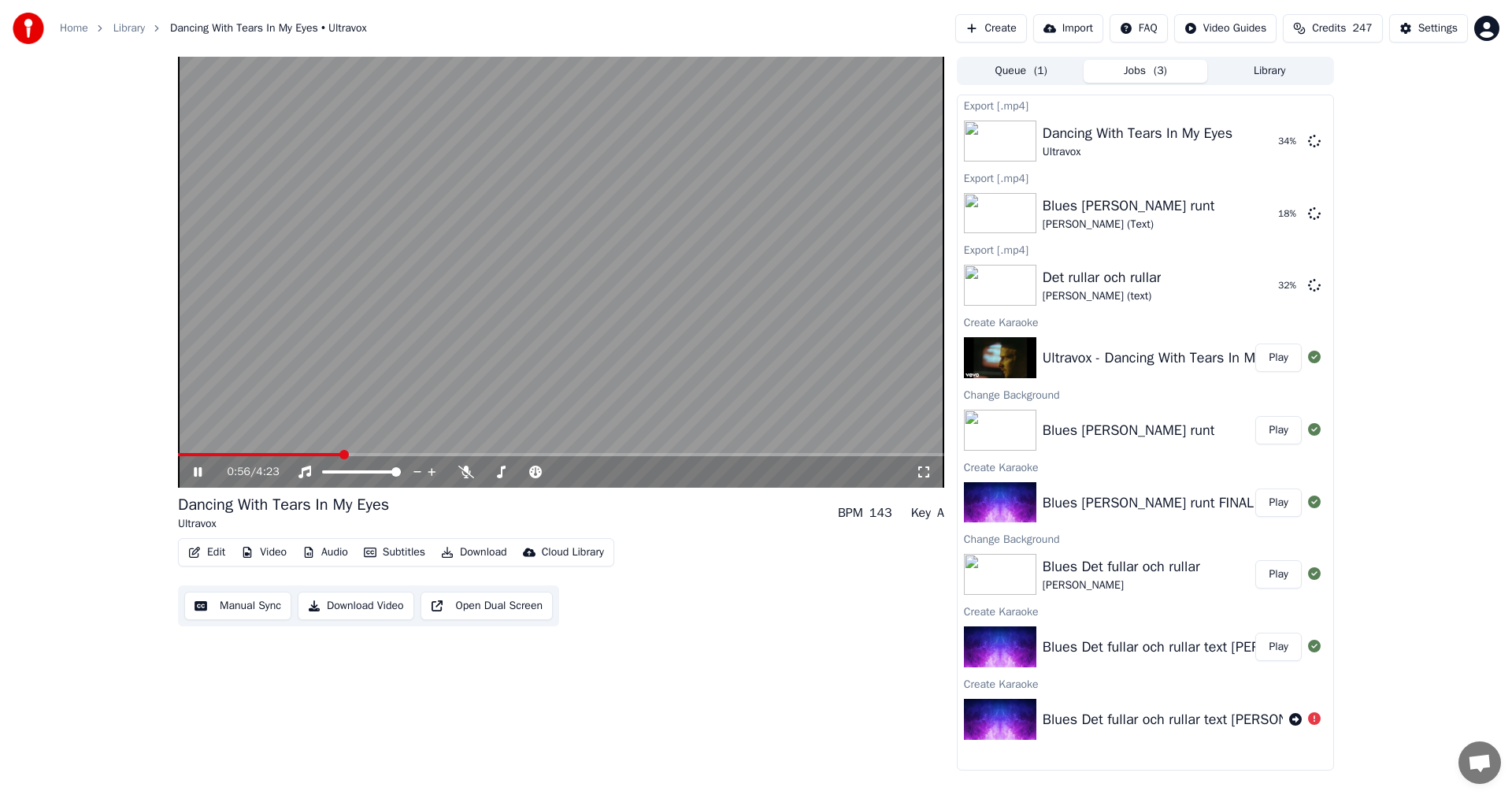 click 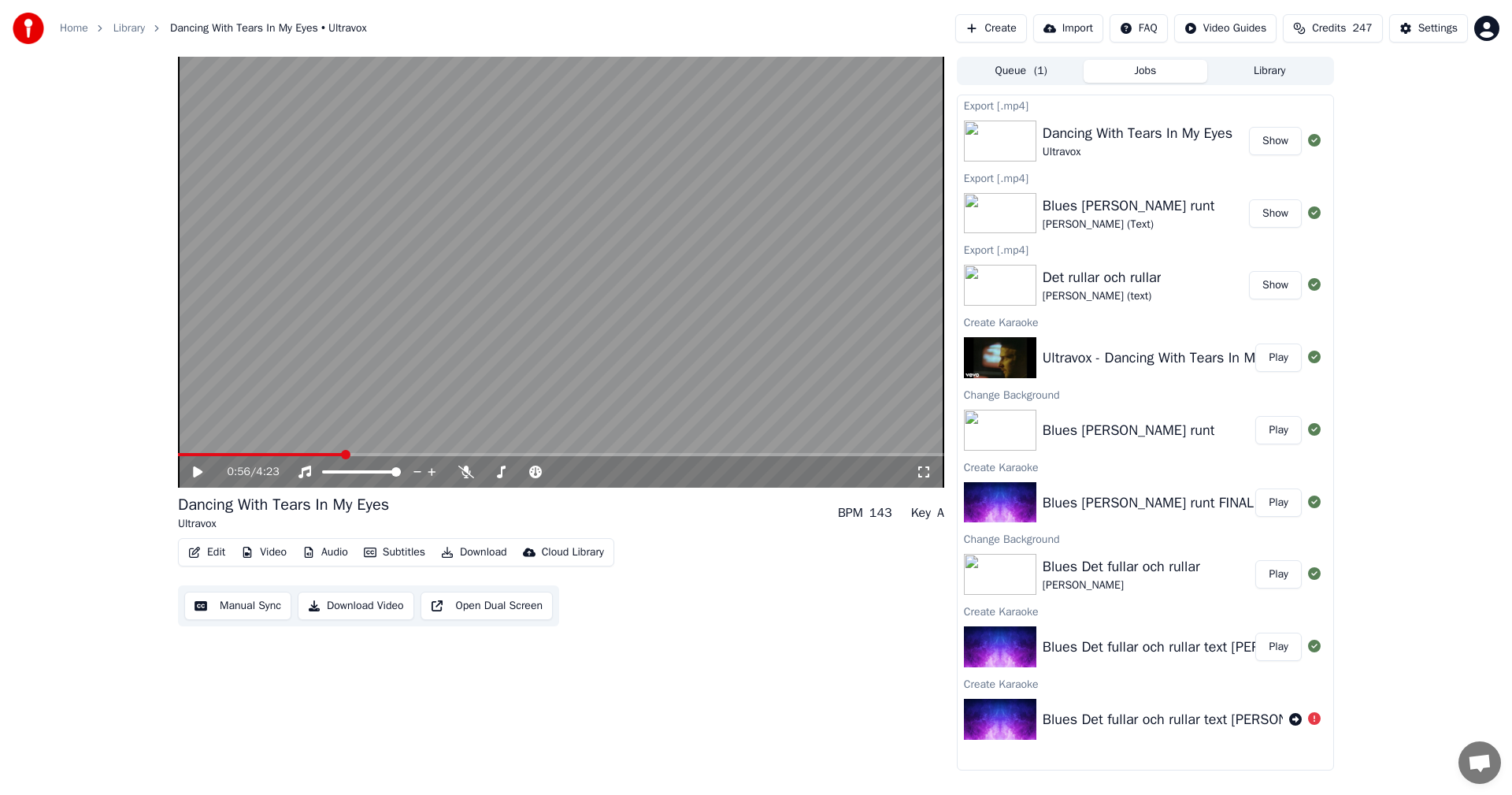click on "Credits" at bounding box center [1329, 28] 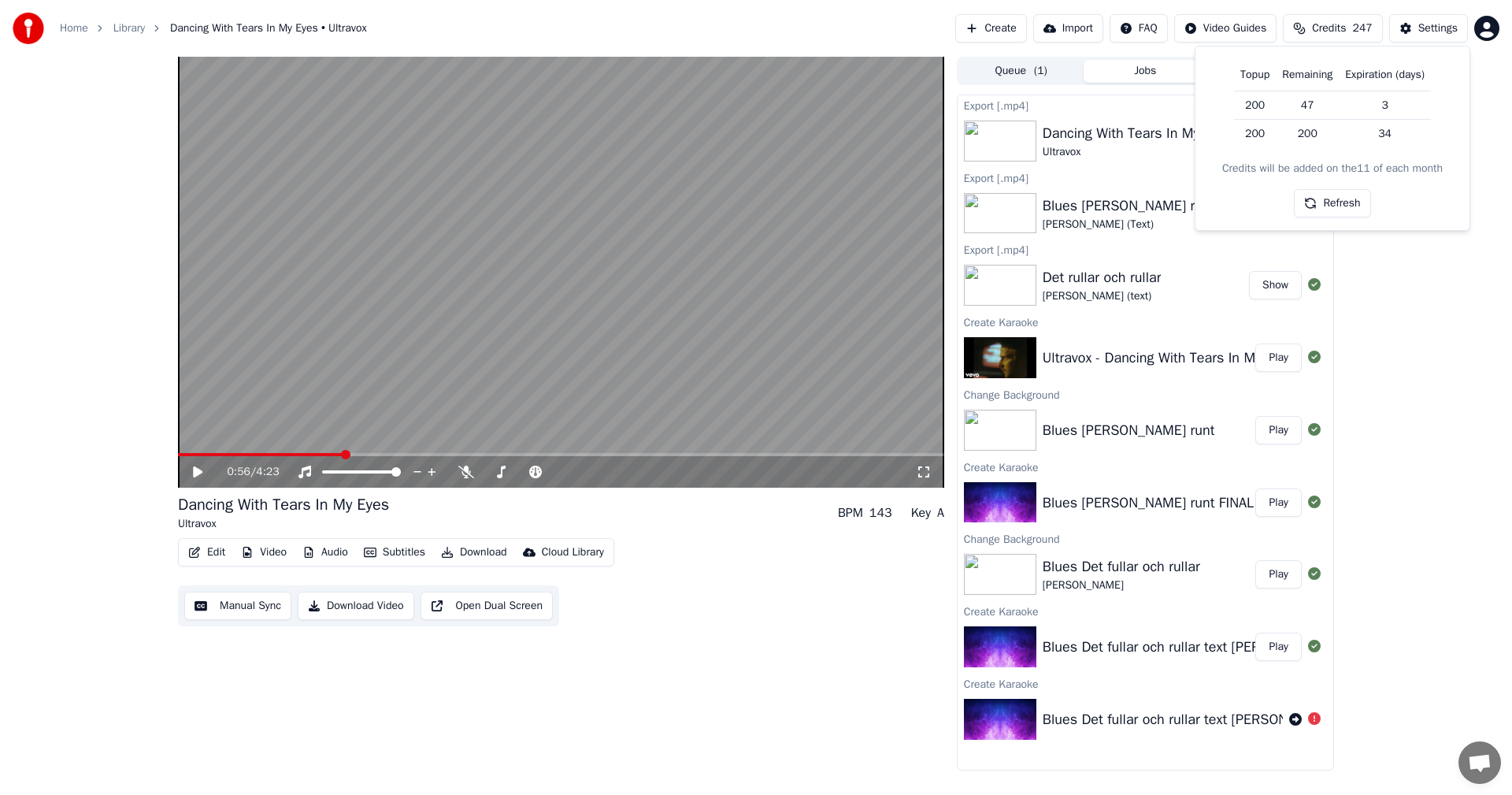 click on "Refresh" at bounding box center (1332, 203) 